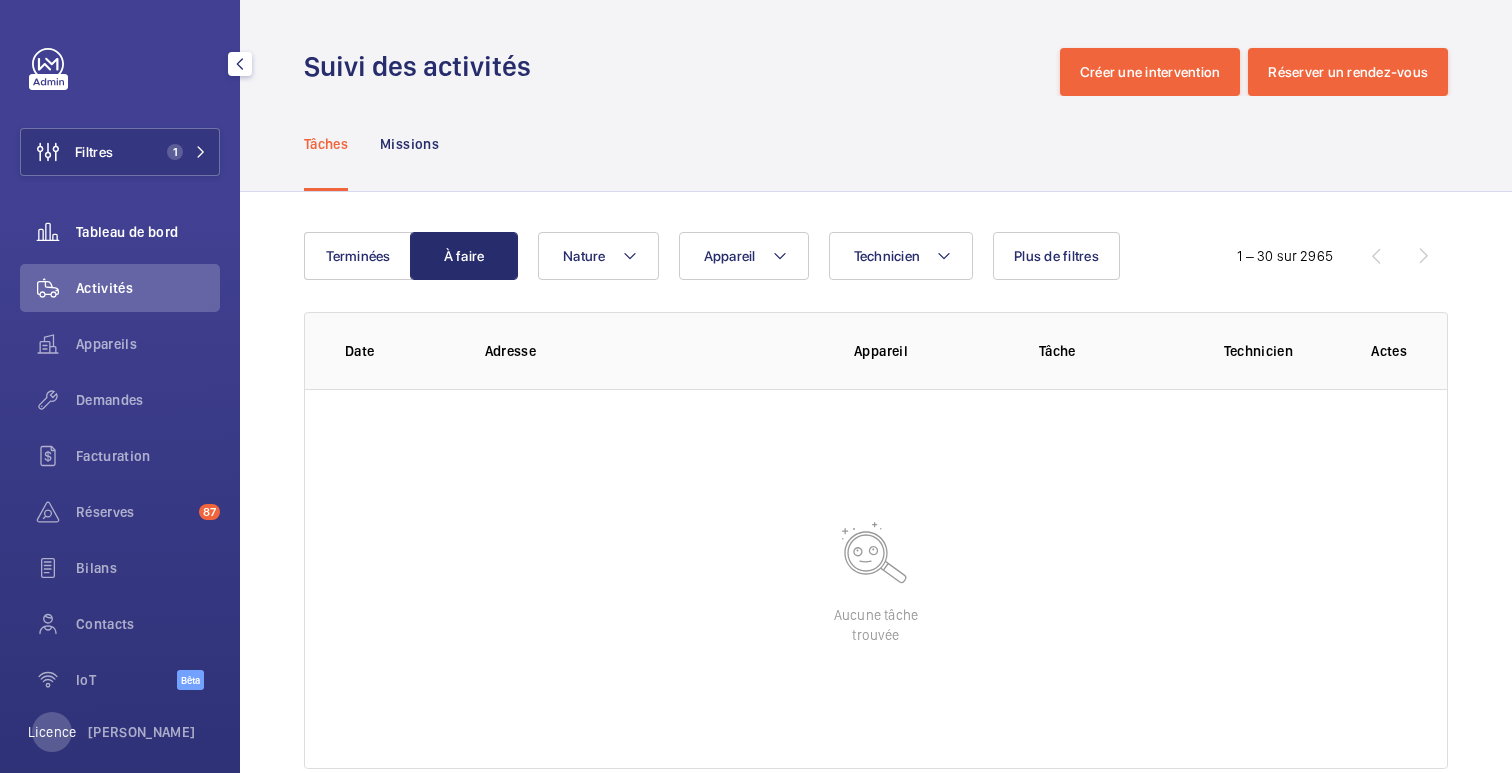 scroll, scrollTop: 0, scrollLeft: 0, axis: both 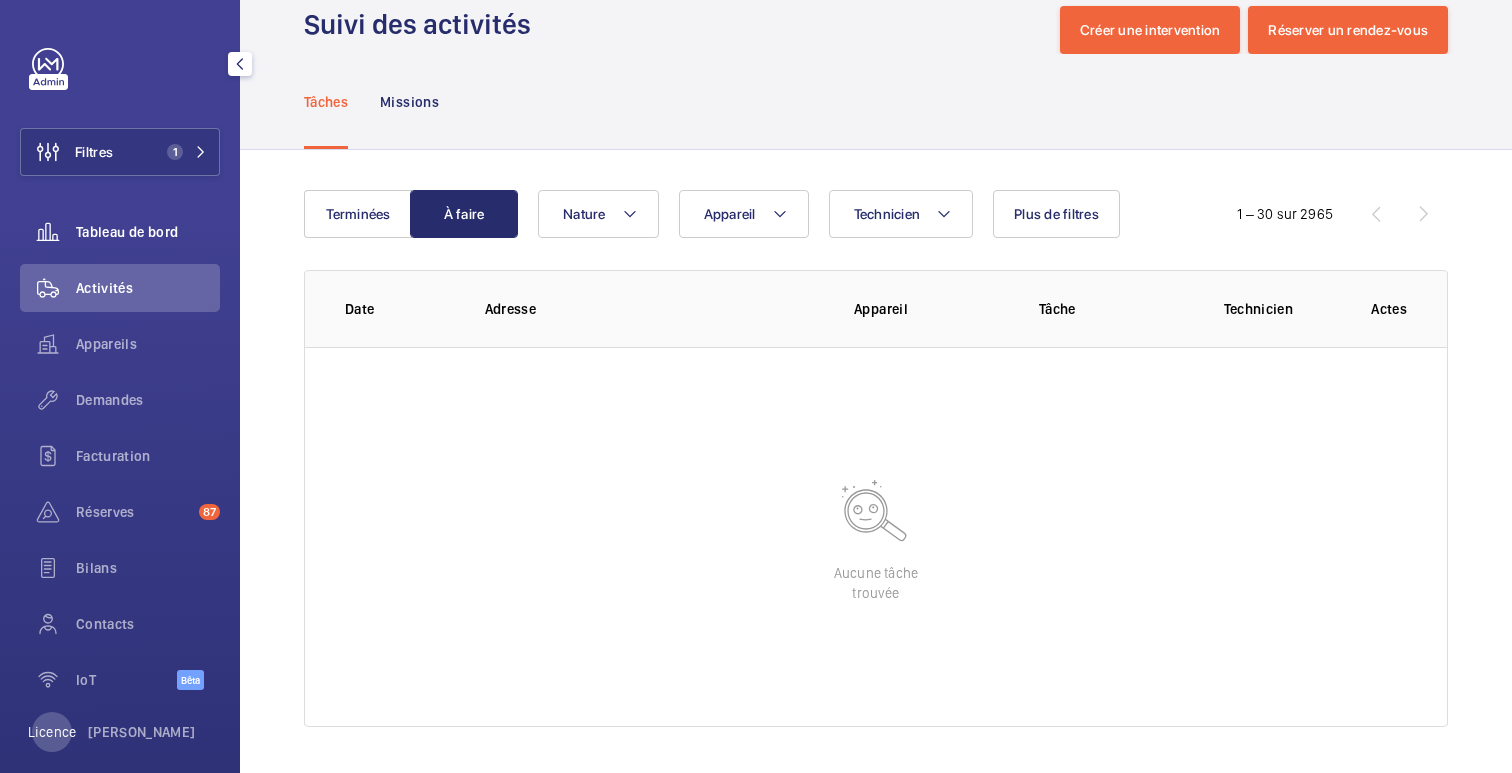 click on "Tableau de bord" 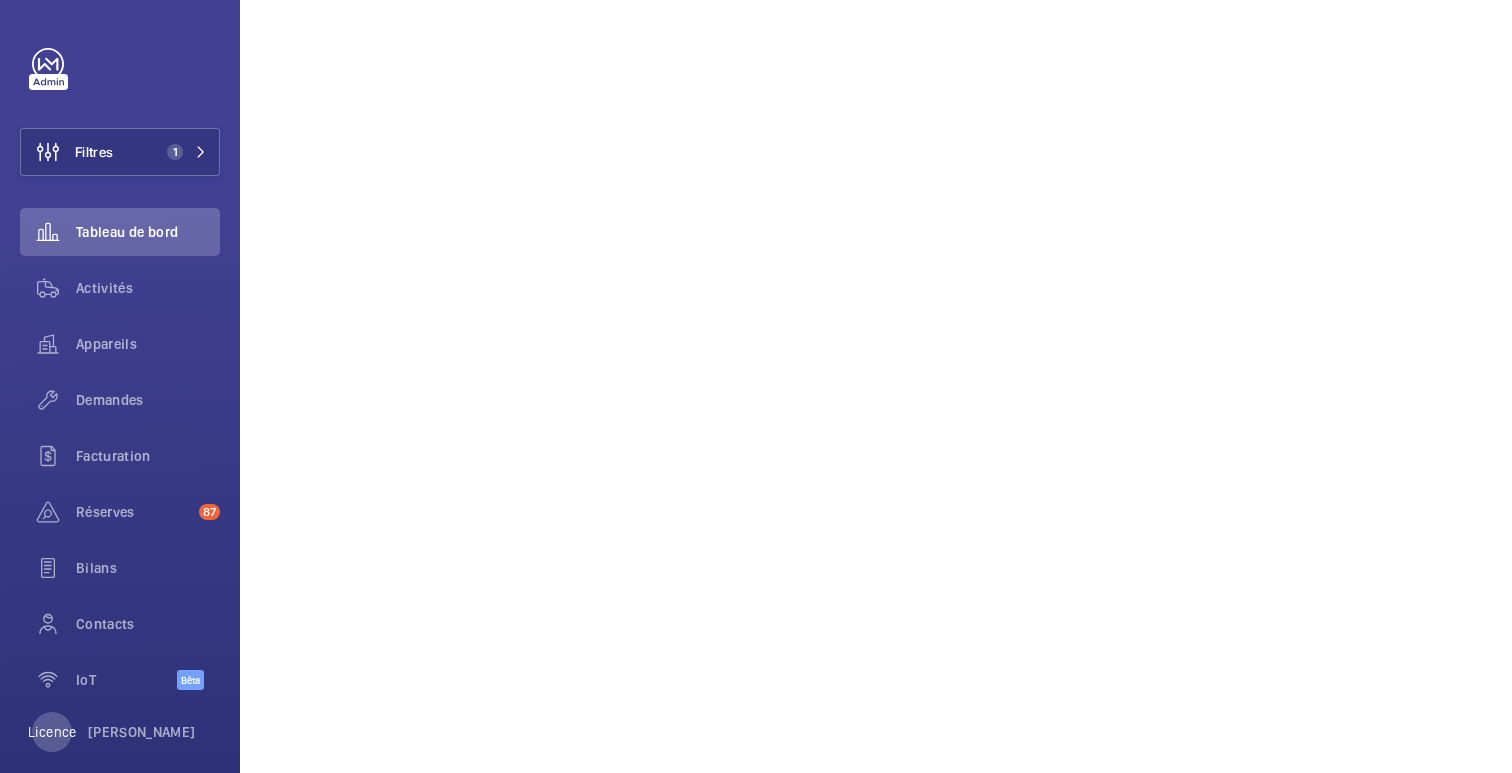 scroll, scrollTop: 0, scrollLeft: 0, axis: both 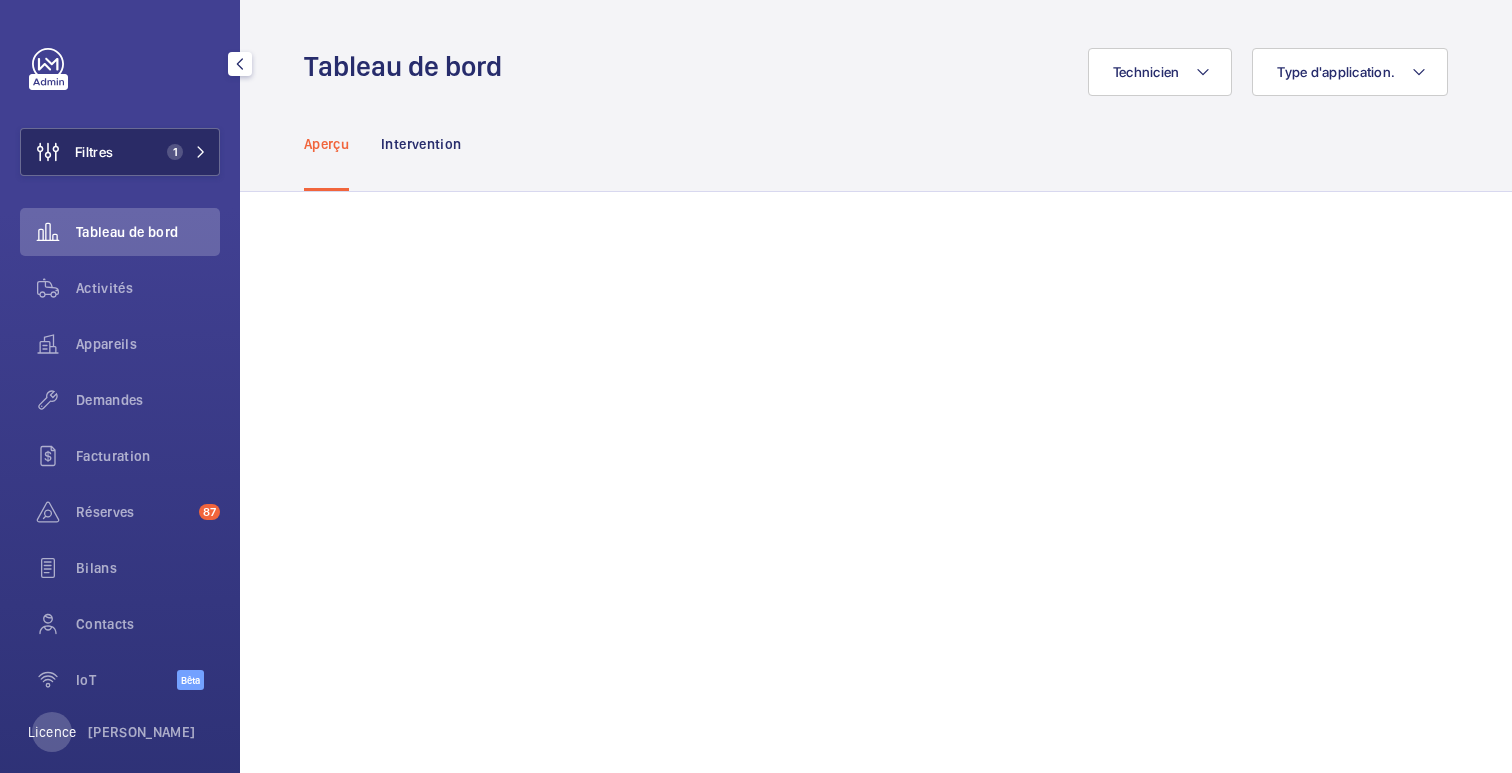 click on "1" 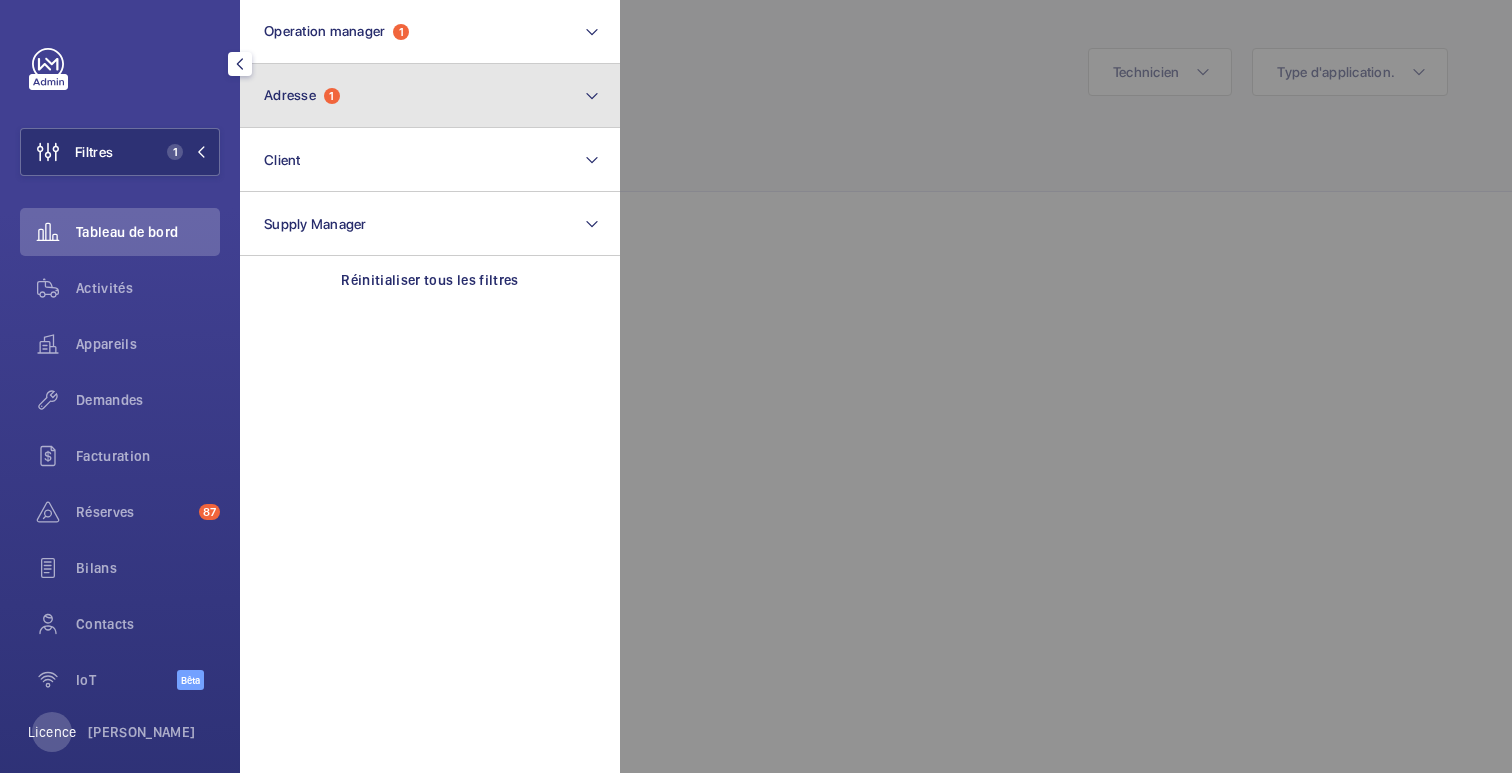 click on "Adresse  1" 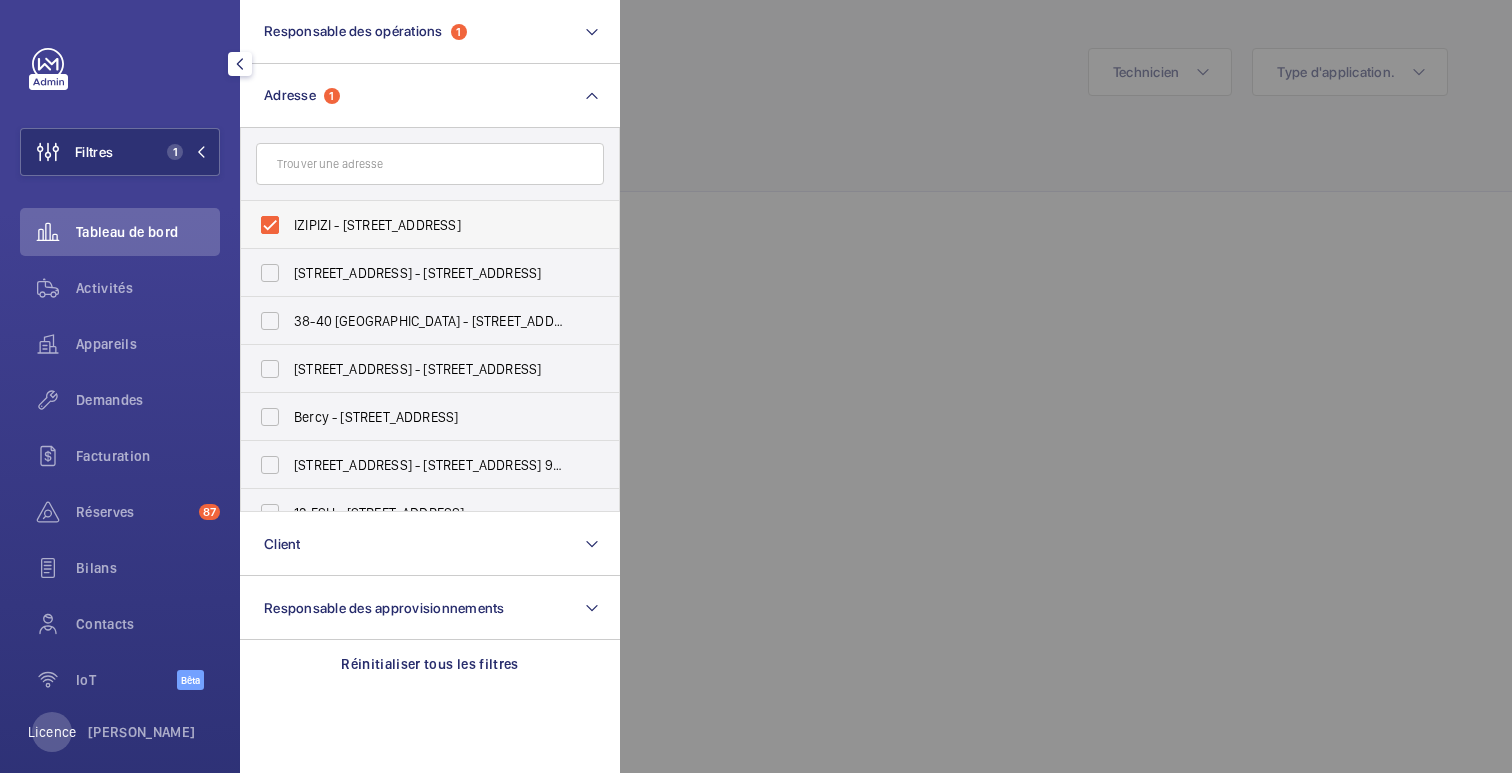 click on "IZIPIZI - [STREET_ADDRESS]" at bounding box center [415, 225] 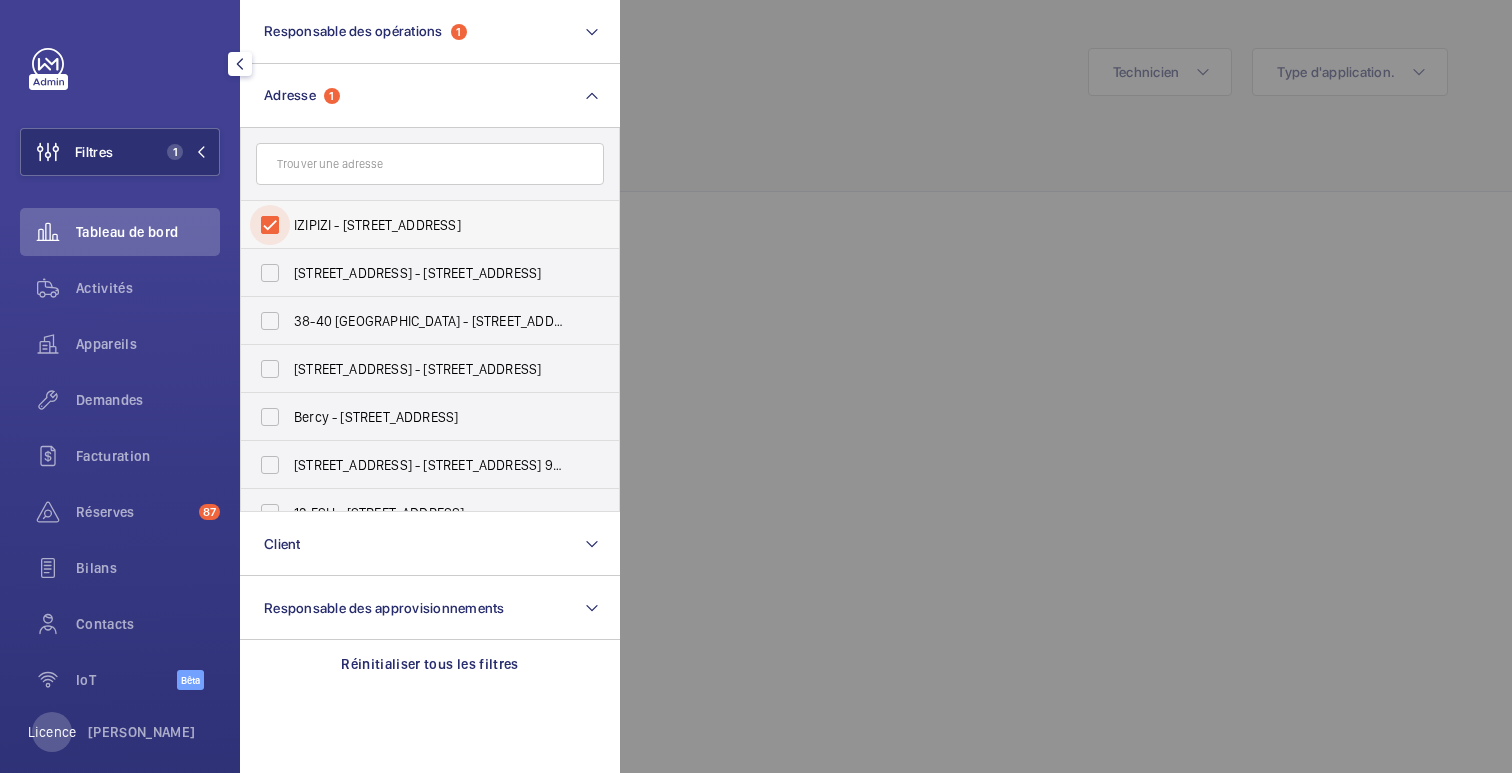 click on "IZIPIZI - [STREET_ADDRESS]" at bounding box center (270, 225) 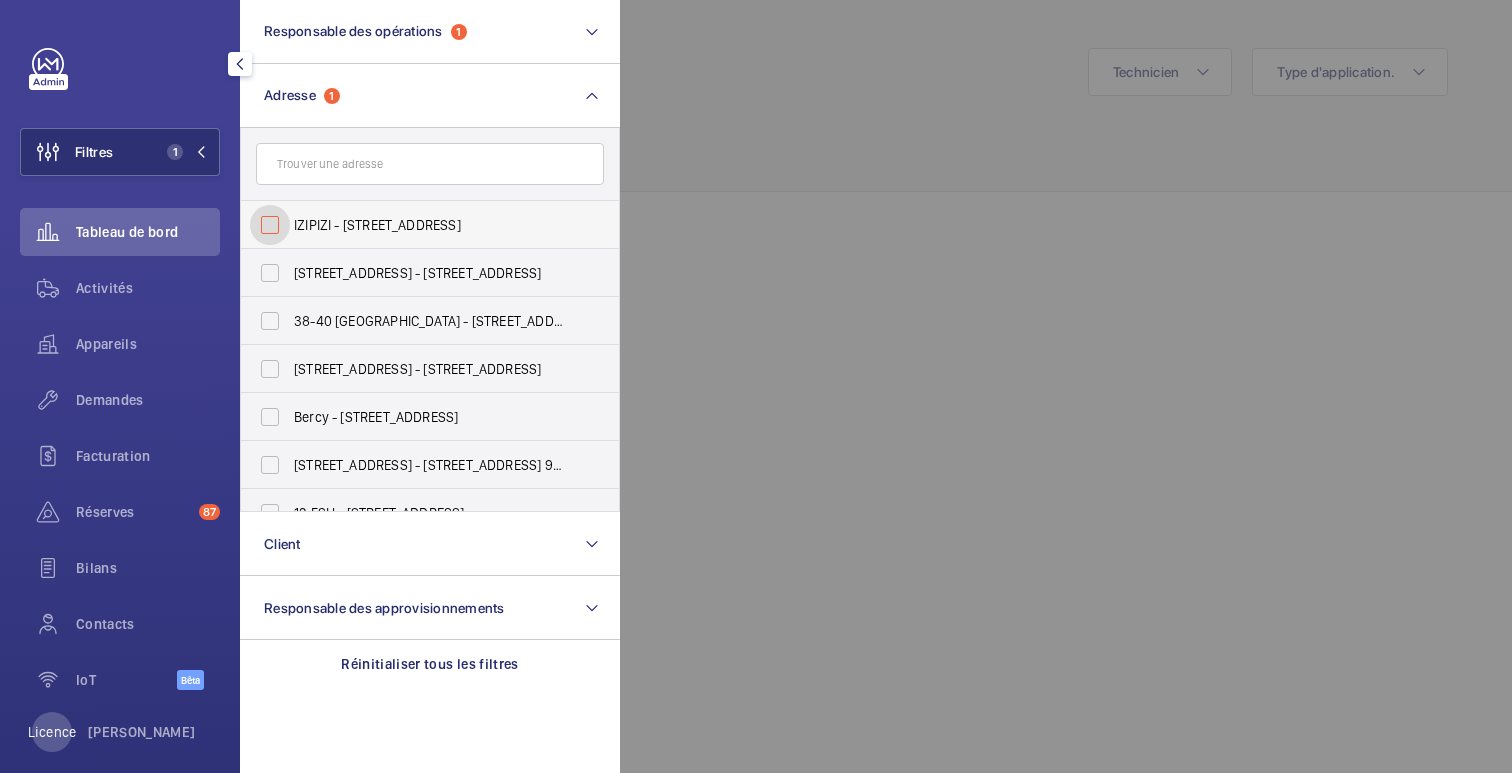 checkbox on "false" 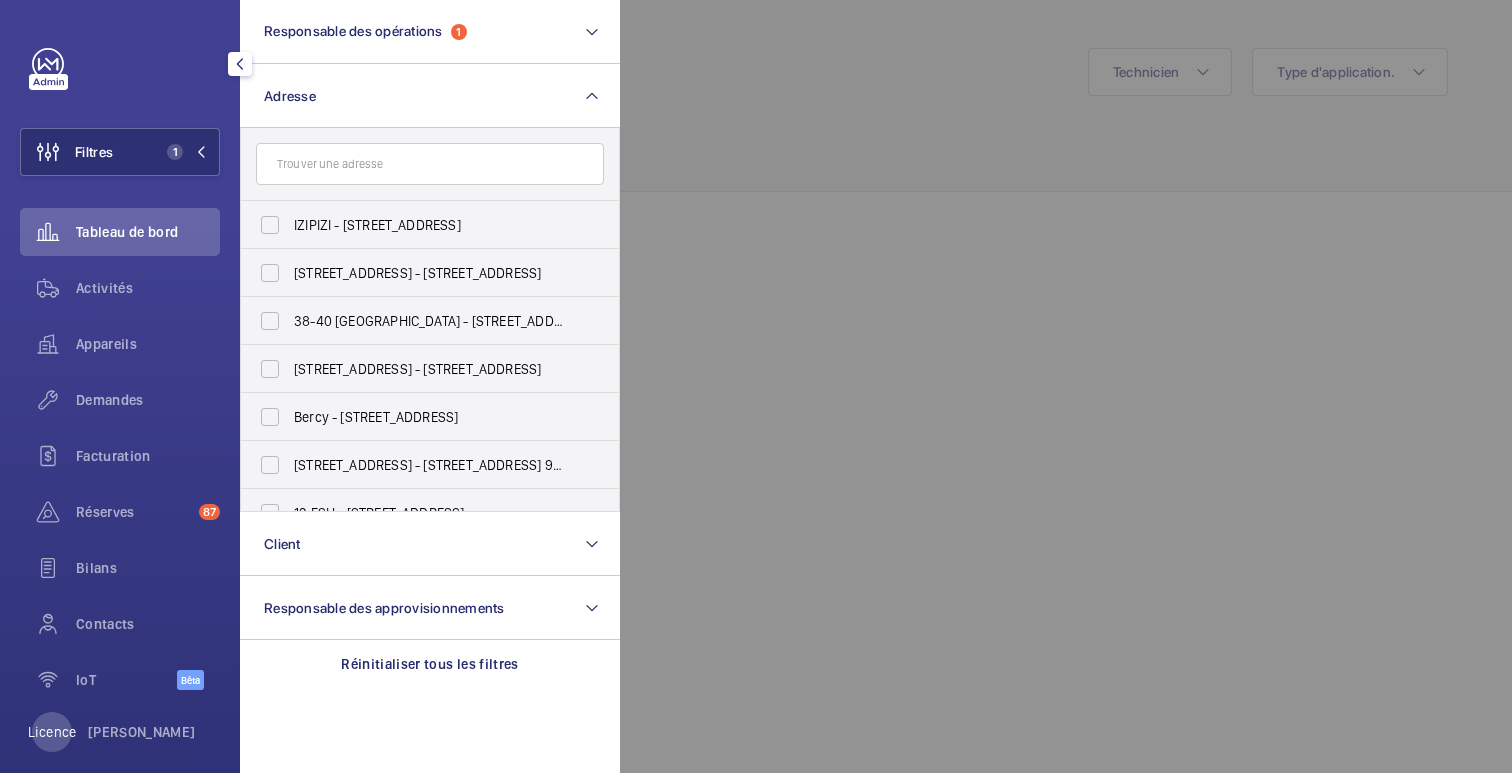 click 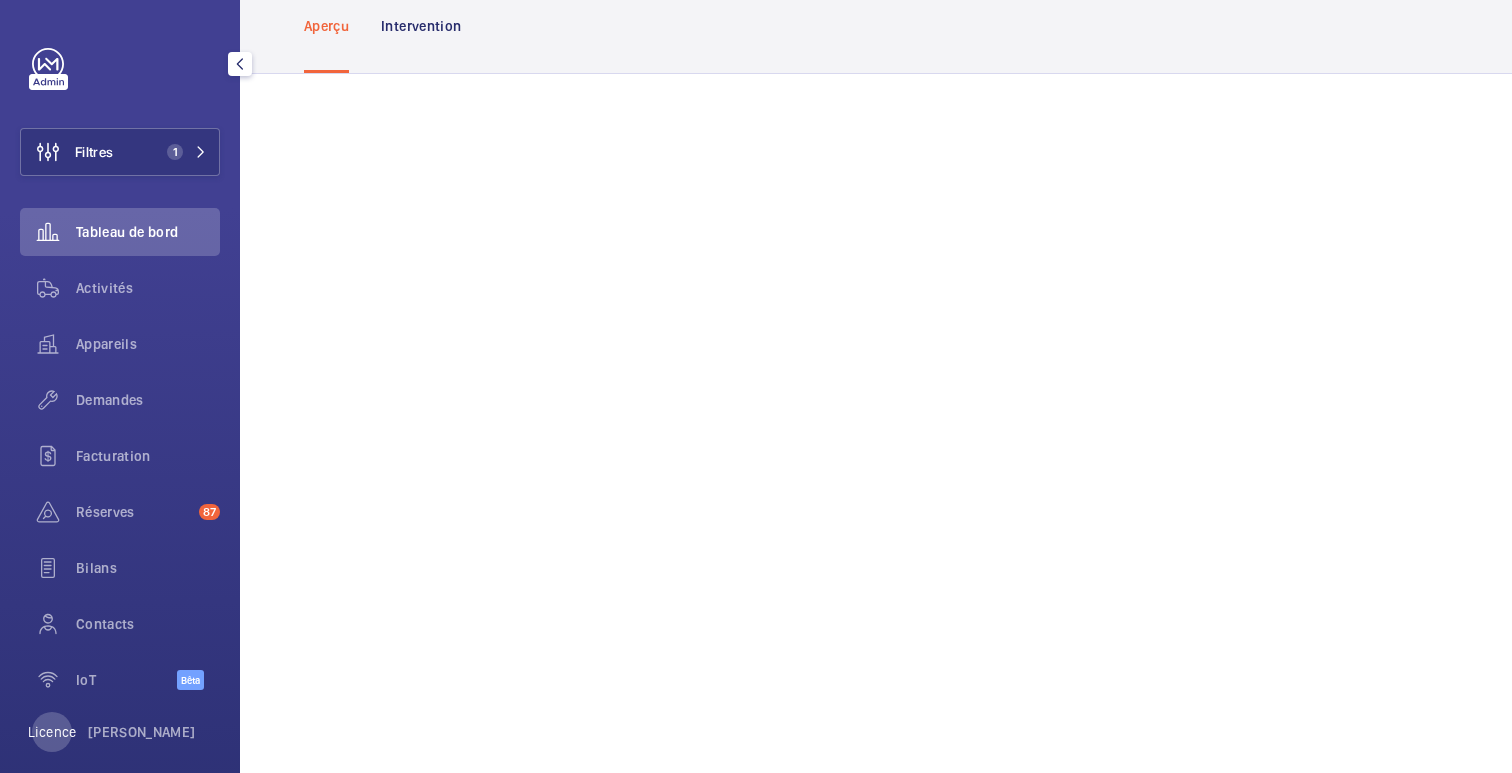 scroll, scrollTop: 135, scrollLeft: 0, axis: vertical 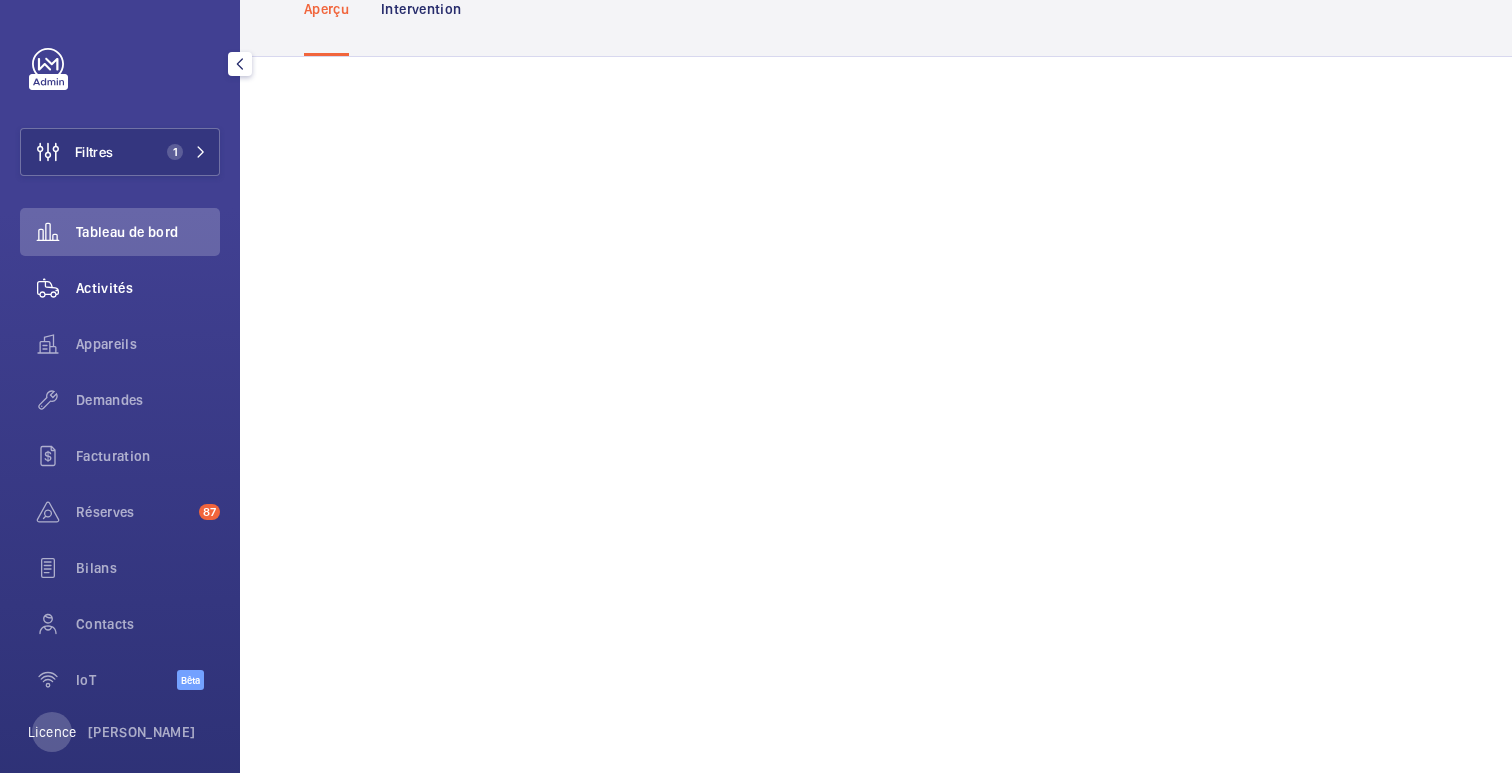 click on "Activités" 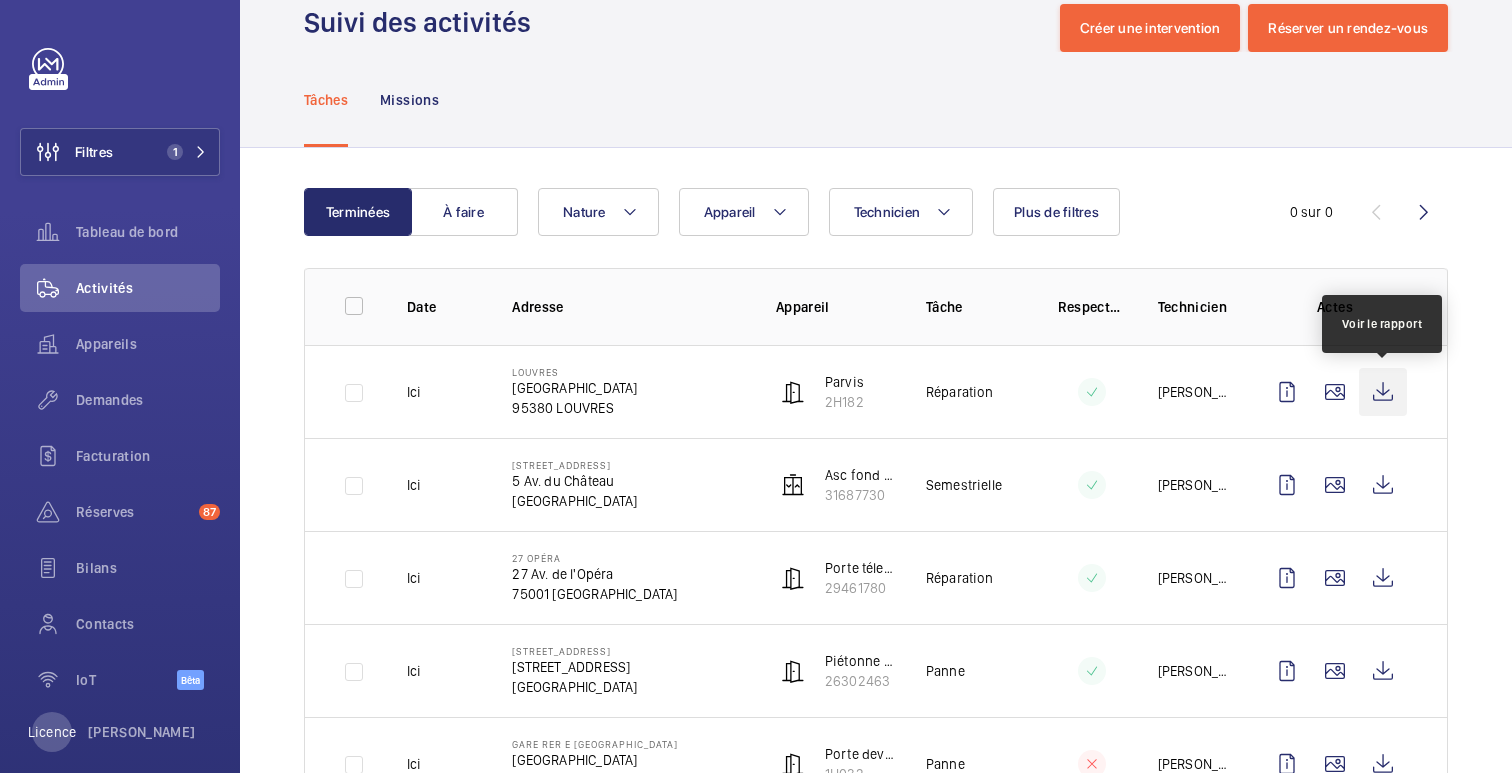 click 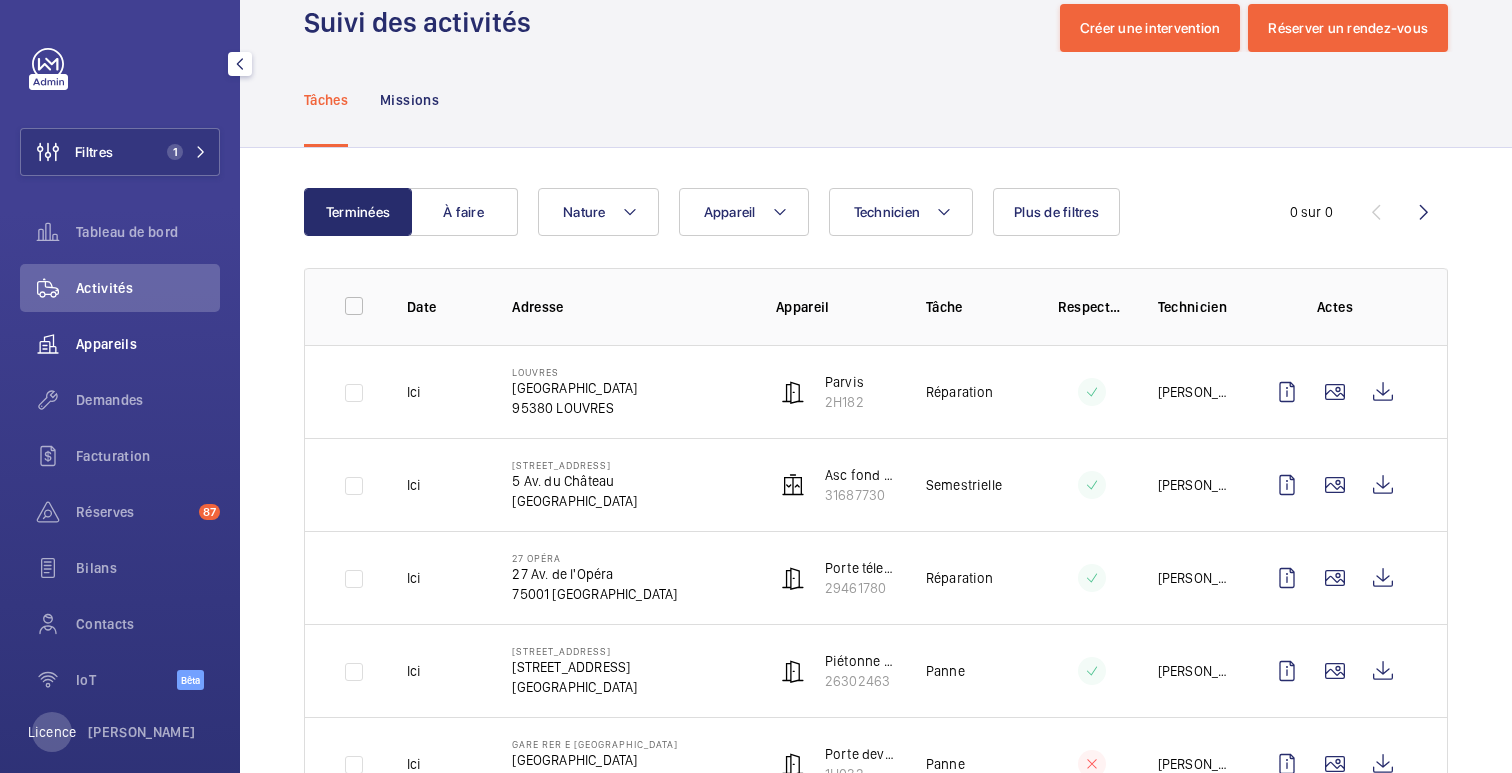 click on "Appareils" 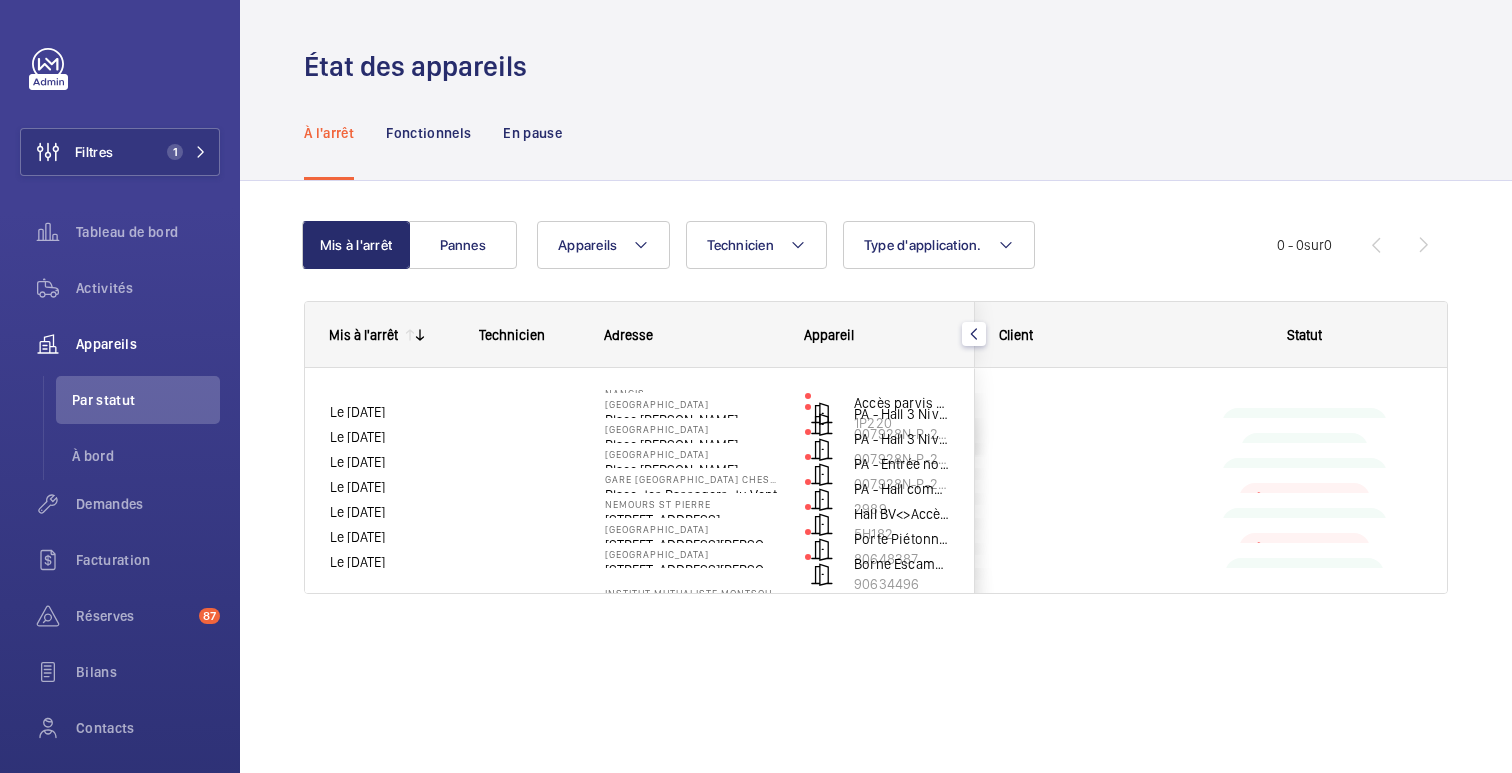 scroll, scrollTop: 0, scrollLeft: 0, axis: both 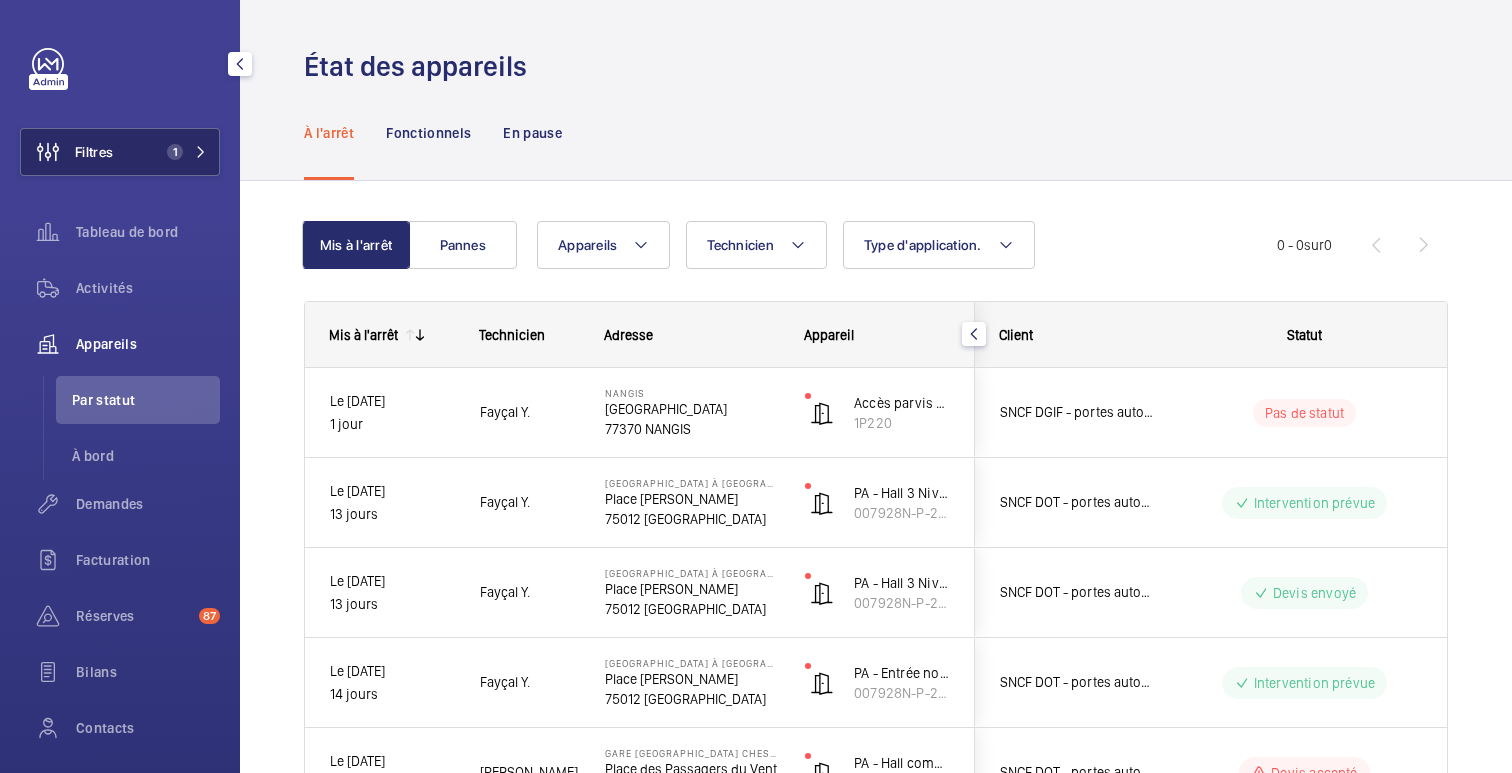 click on "Filtres 1" 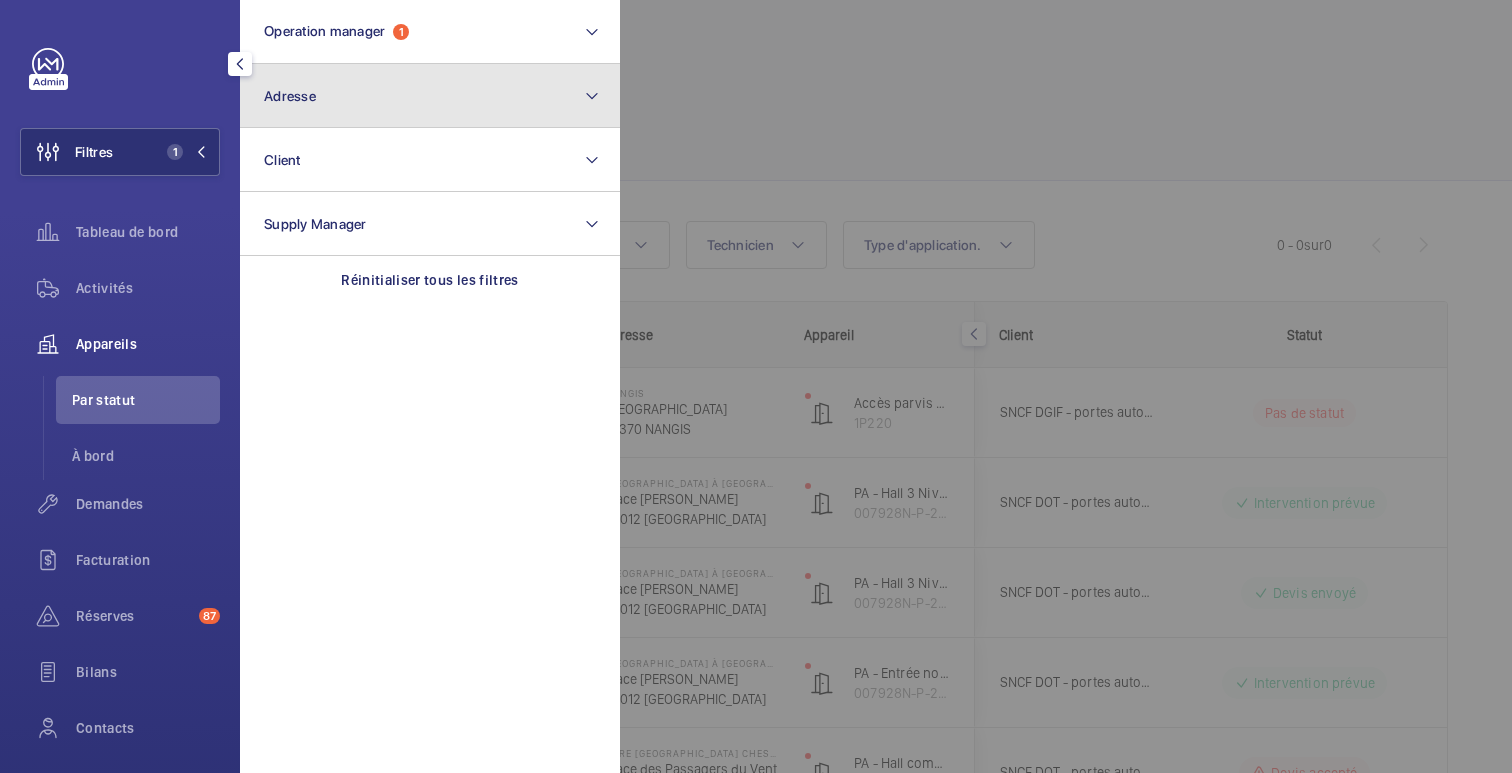 click on "Adresse" 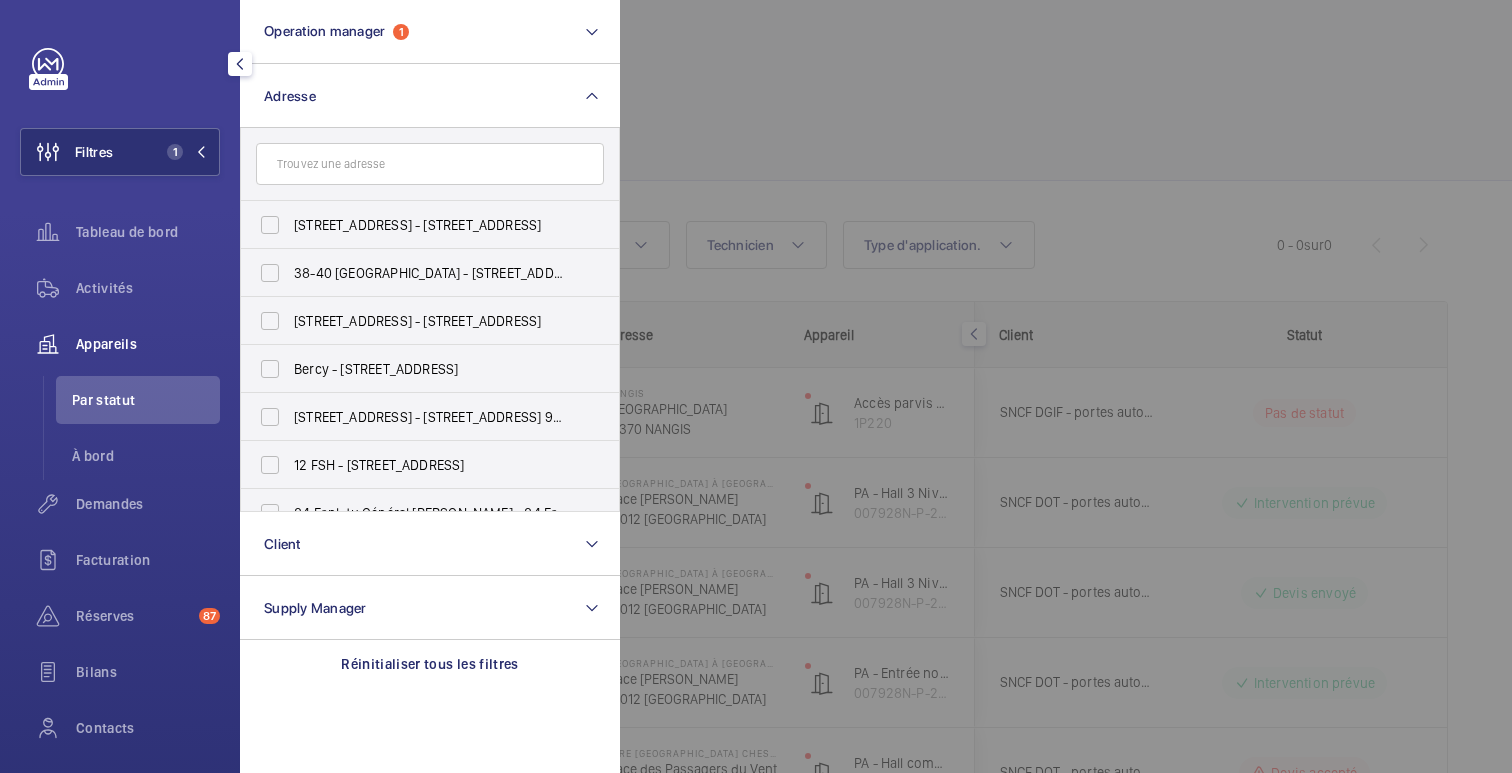 click 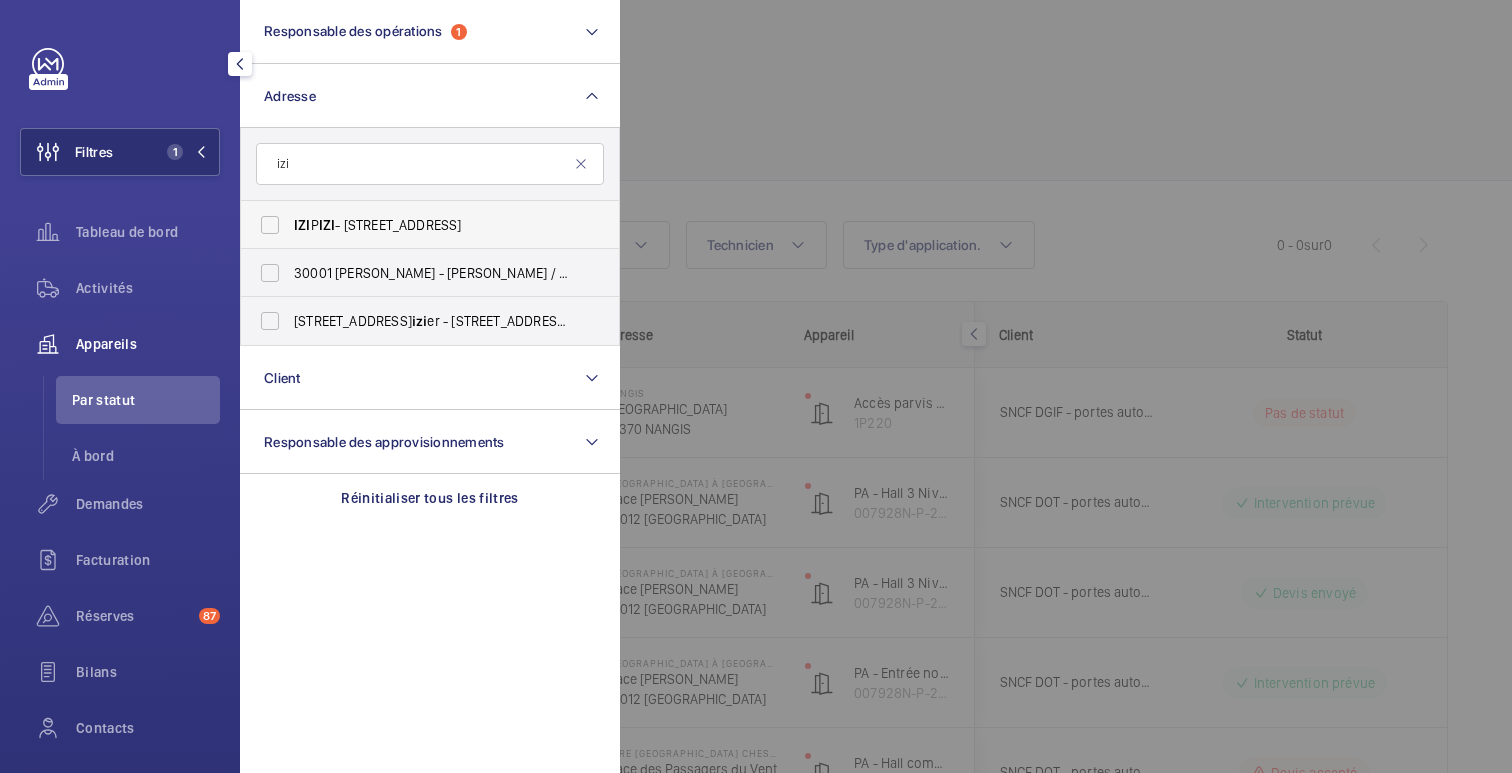 type on "izi" 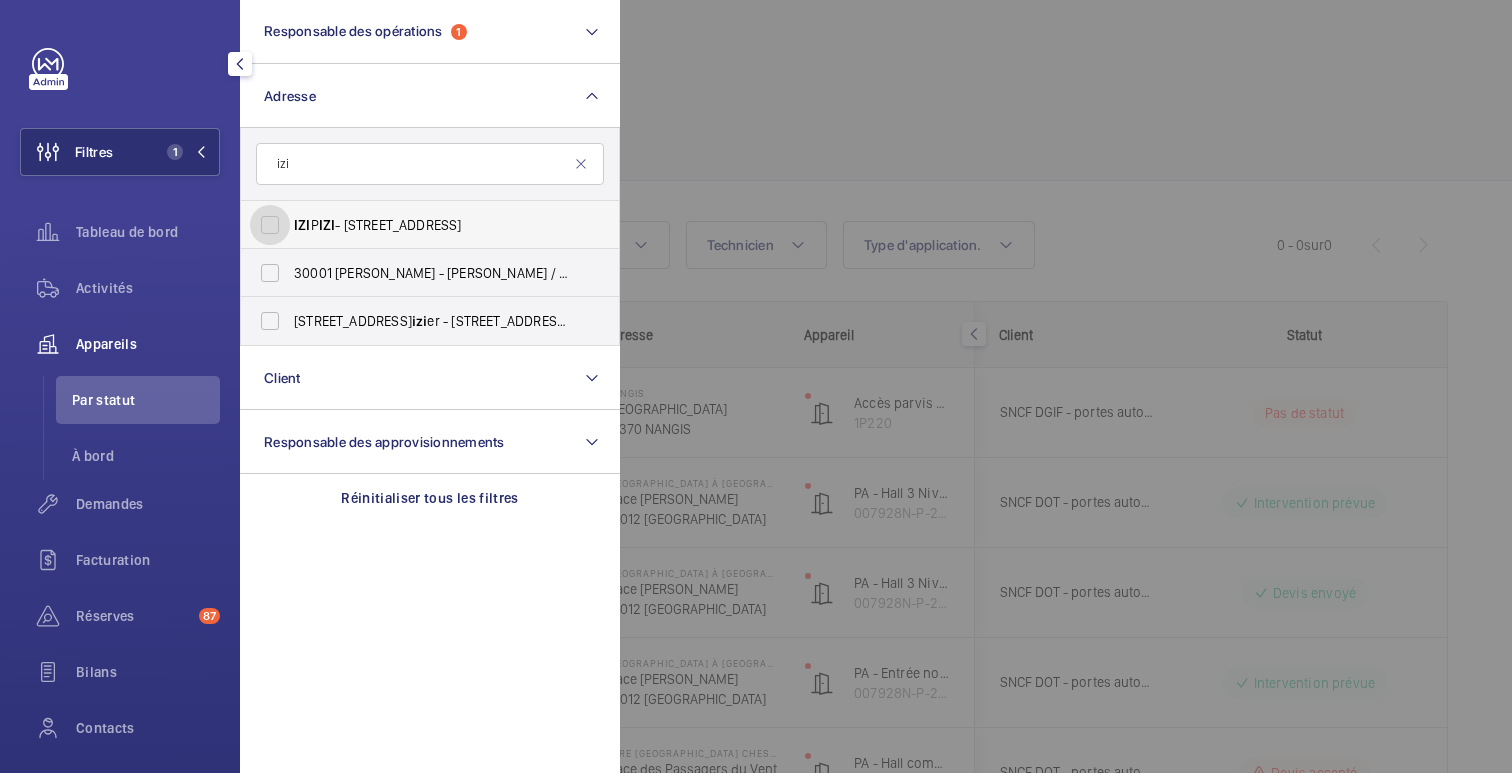 click on "IZI  P  IZI  - [STREET_ADDRESS]" at bounding box center [270, 225] 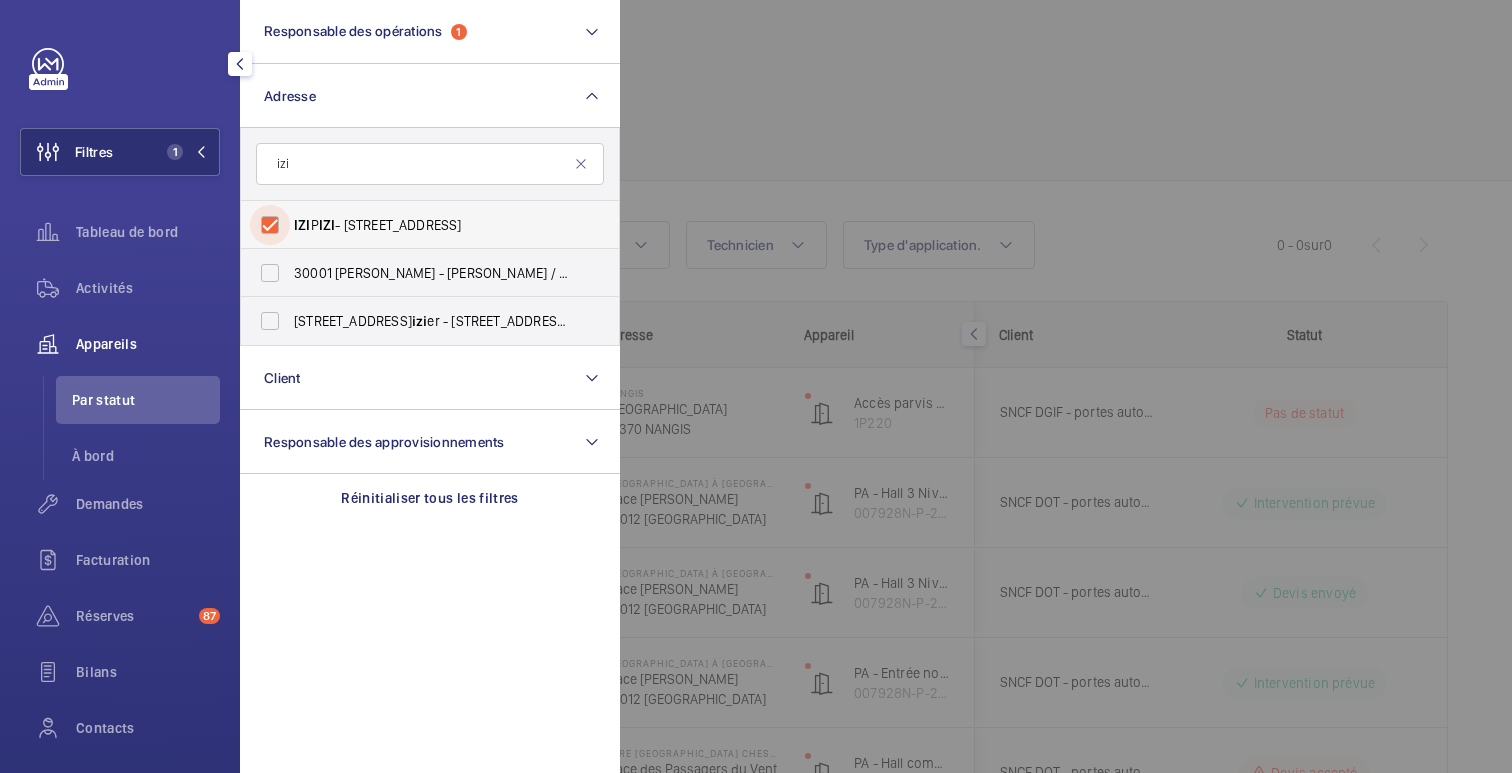 checkbox on "true" 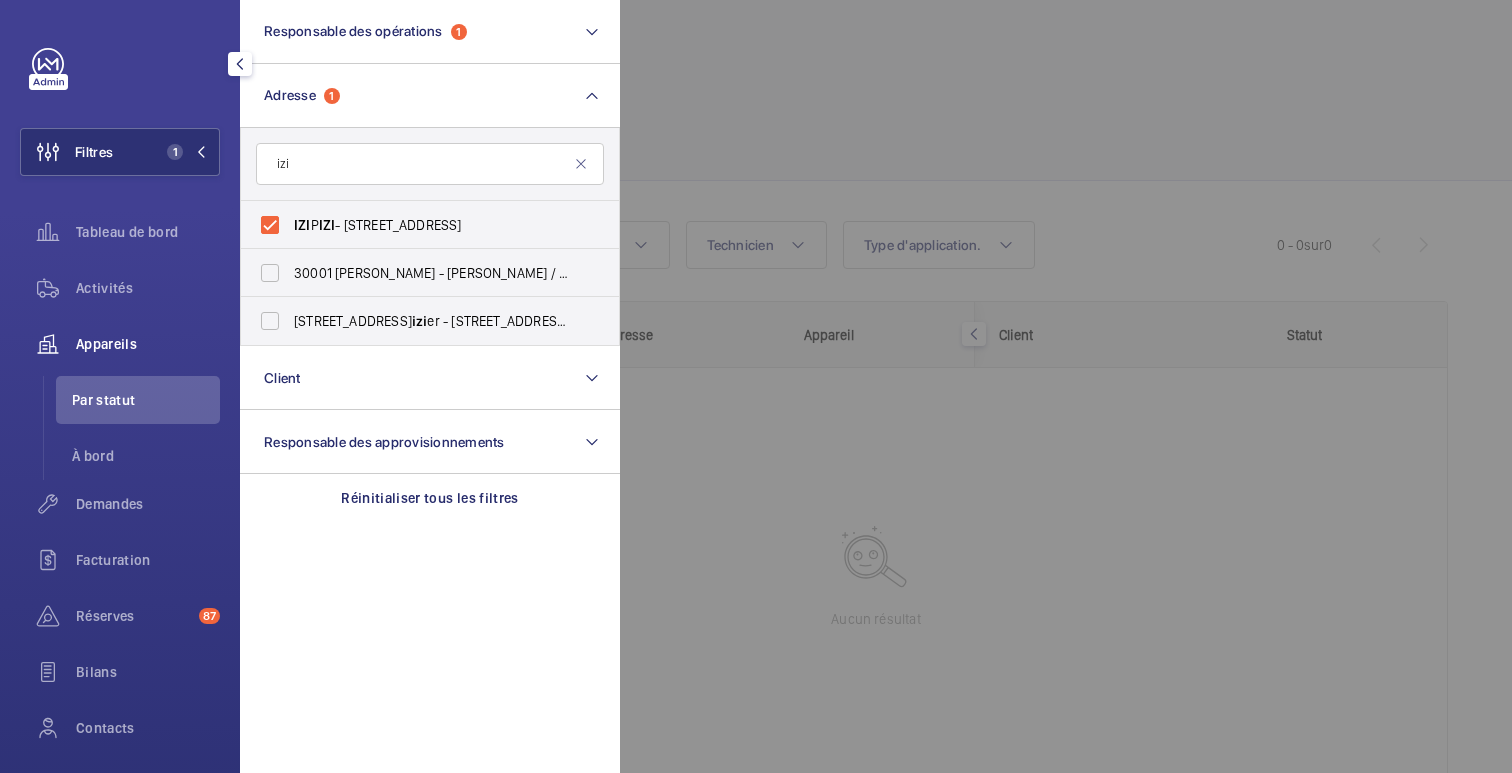 click 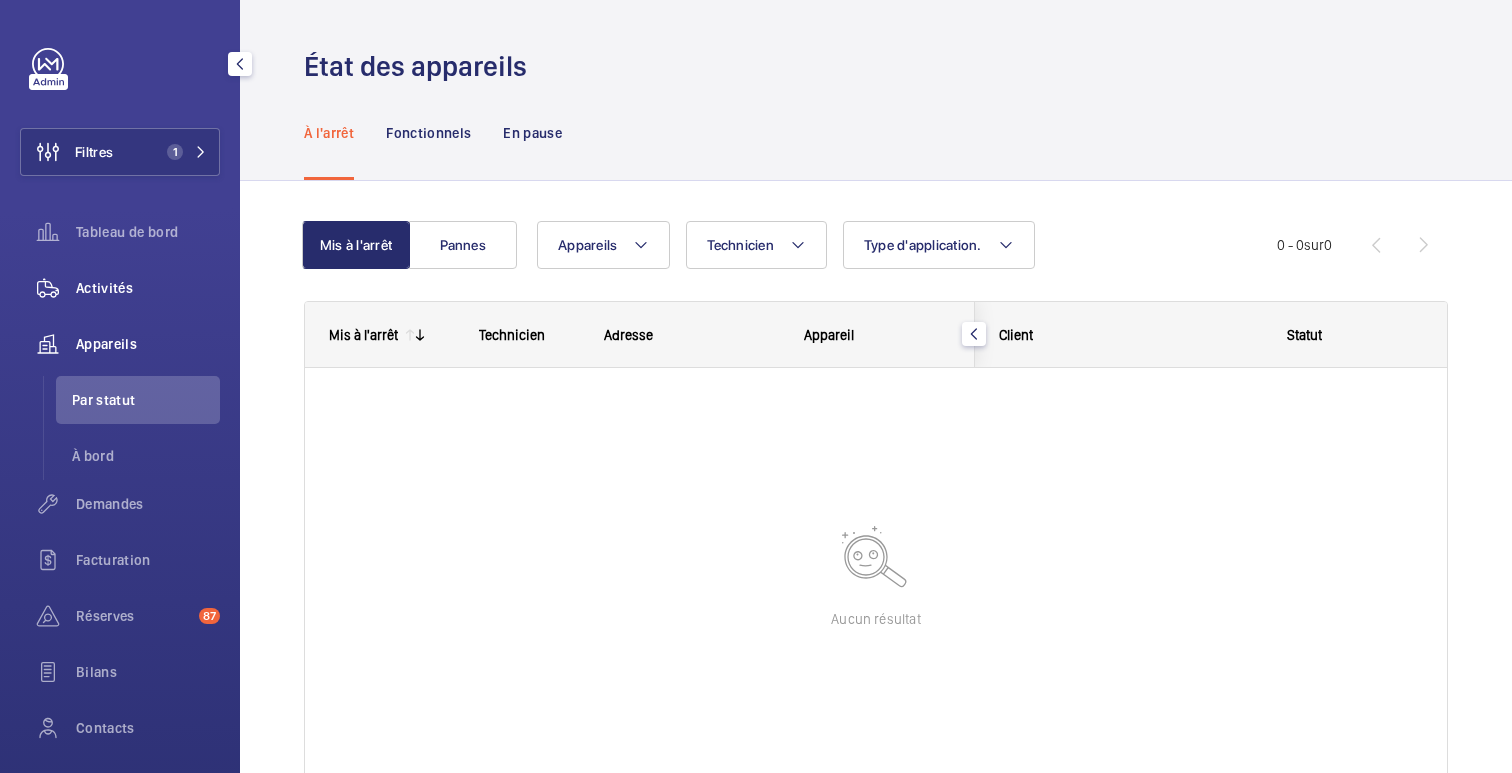 click on "Activités" 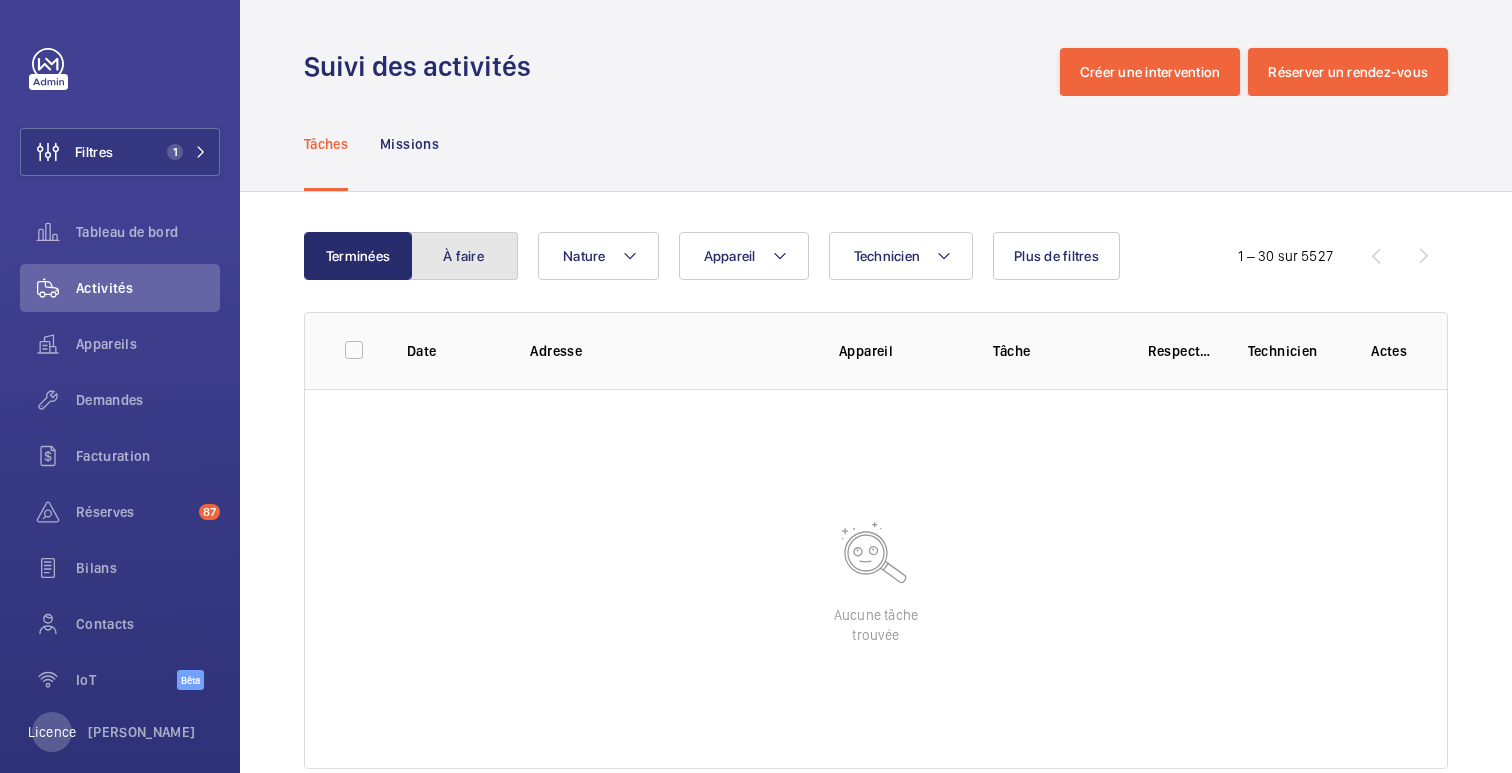 click on "À faire" 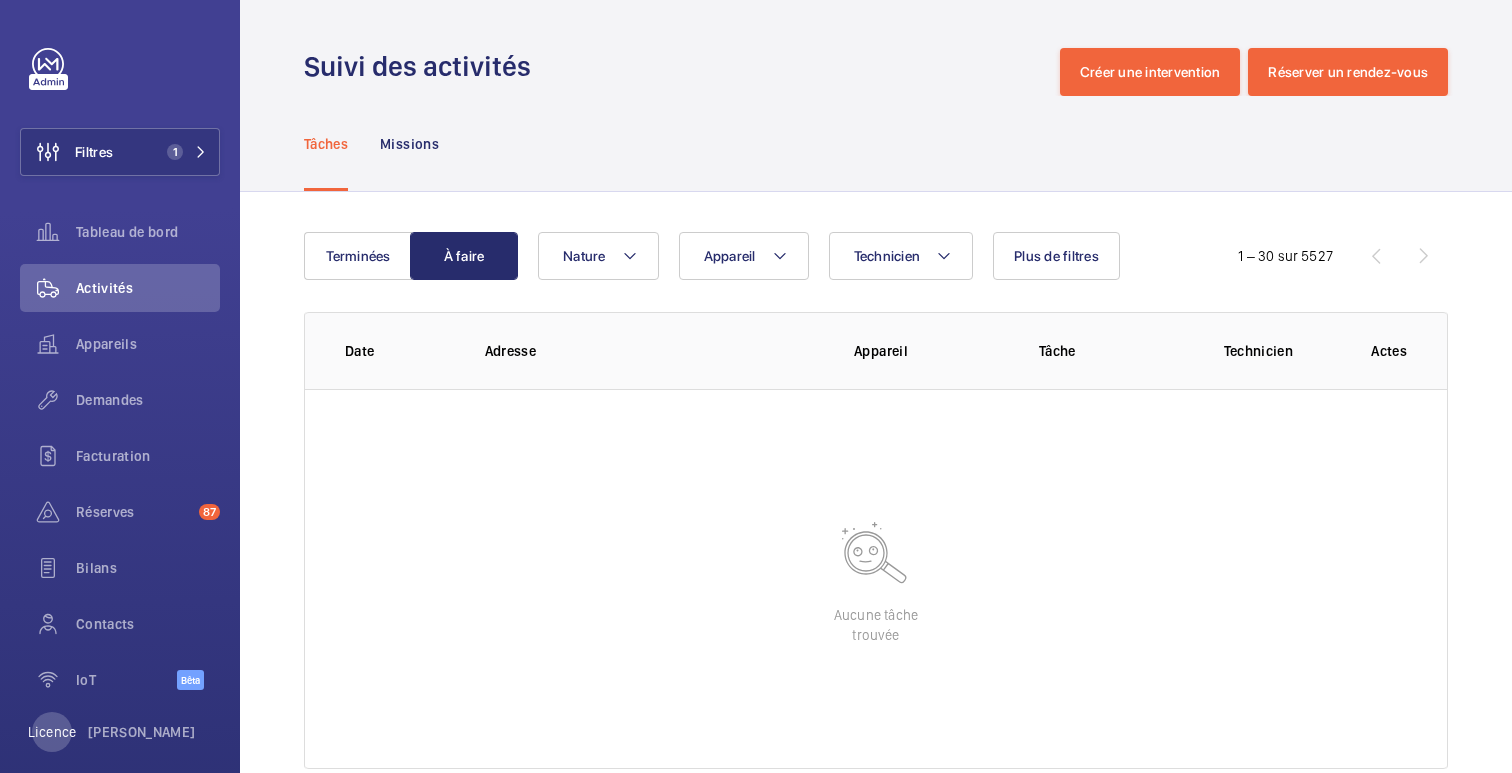 scroll, scrollTop: 44, scrollLeft: 0, axis: vertical 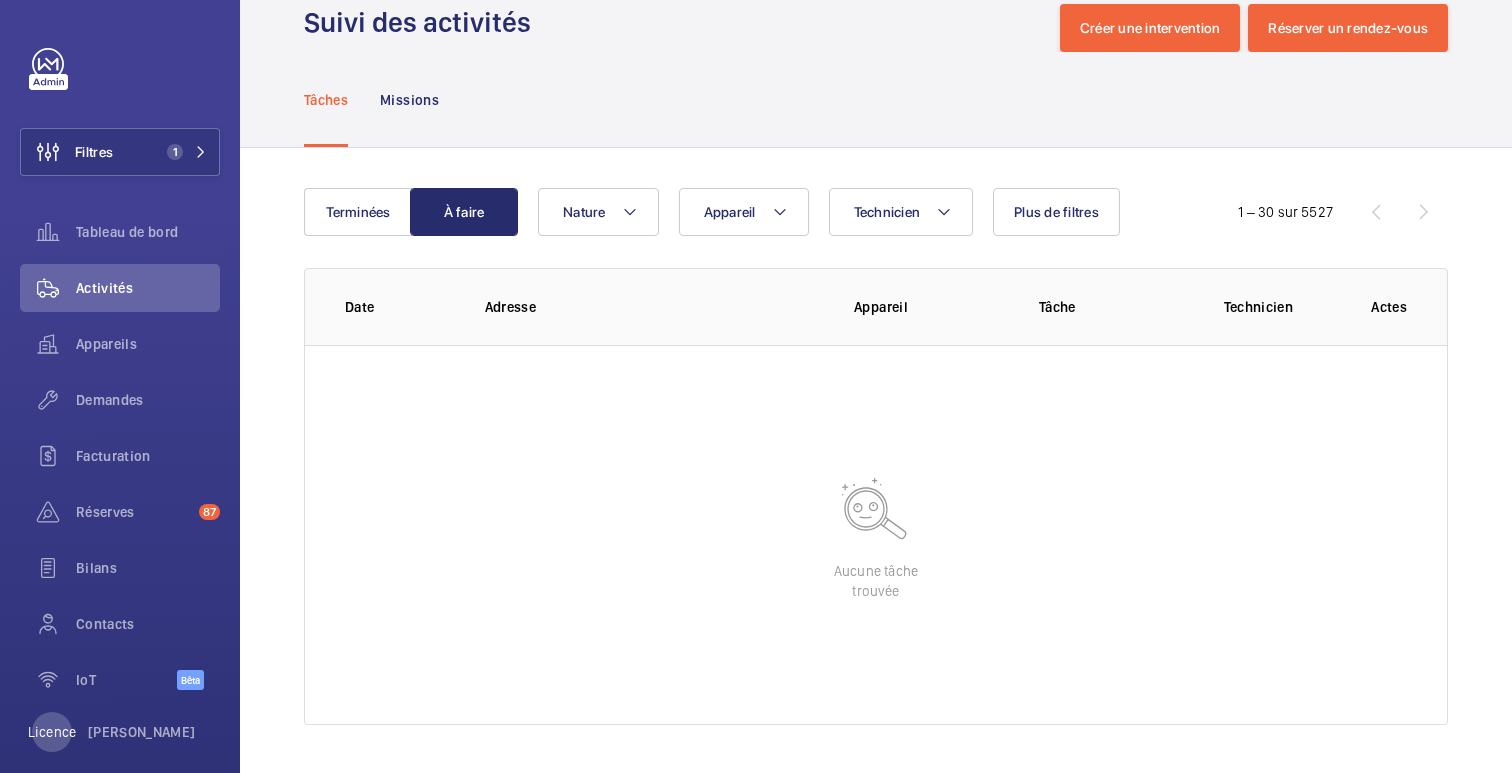 click on "Terminées À faire Technicien Appareil Nature Plus de filtres 1 – 30 sur 5527 Date Adresse Appareil Tâche Technicien Actes Aucune tâche  trouvée" 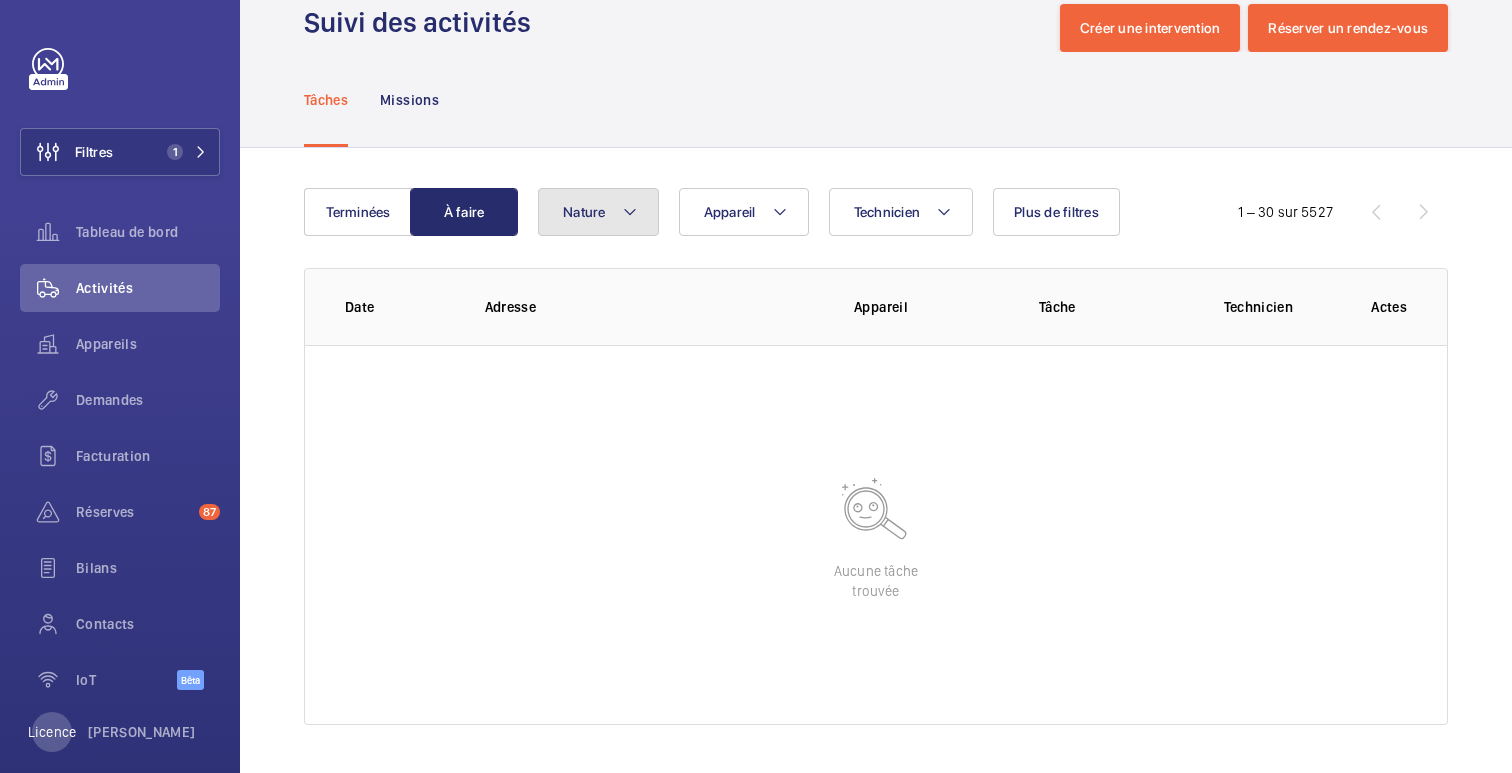click on "Nature" 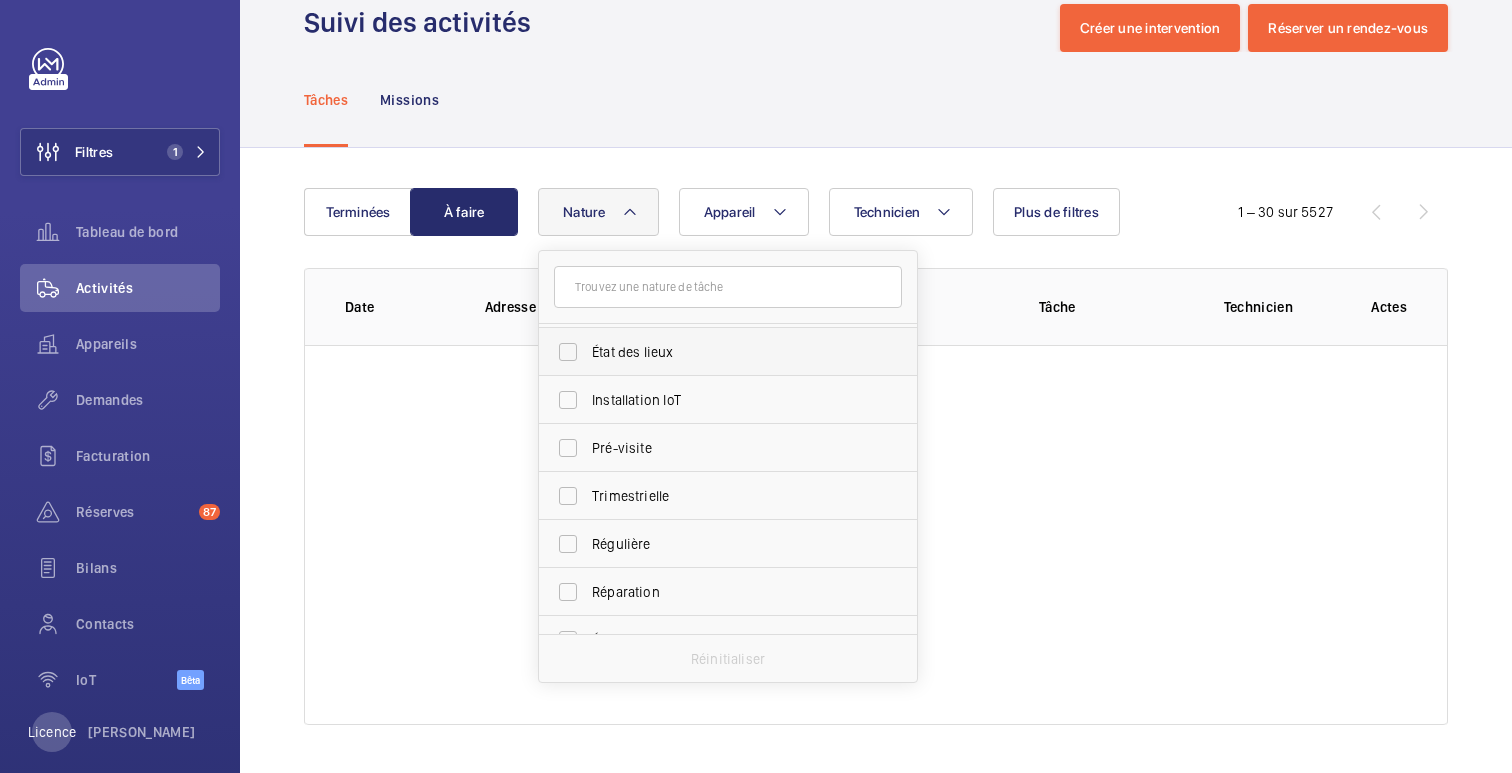 scroll, scrollTop: 190, scrollLeft: 0, axis: vertical 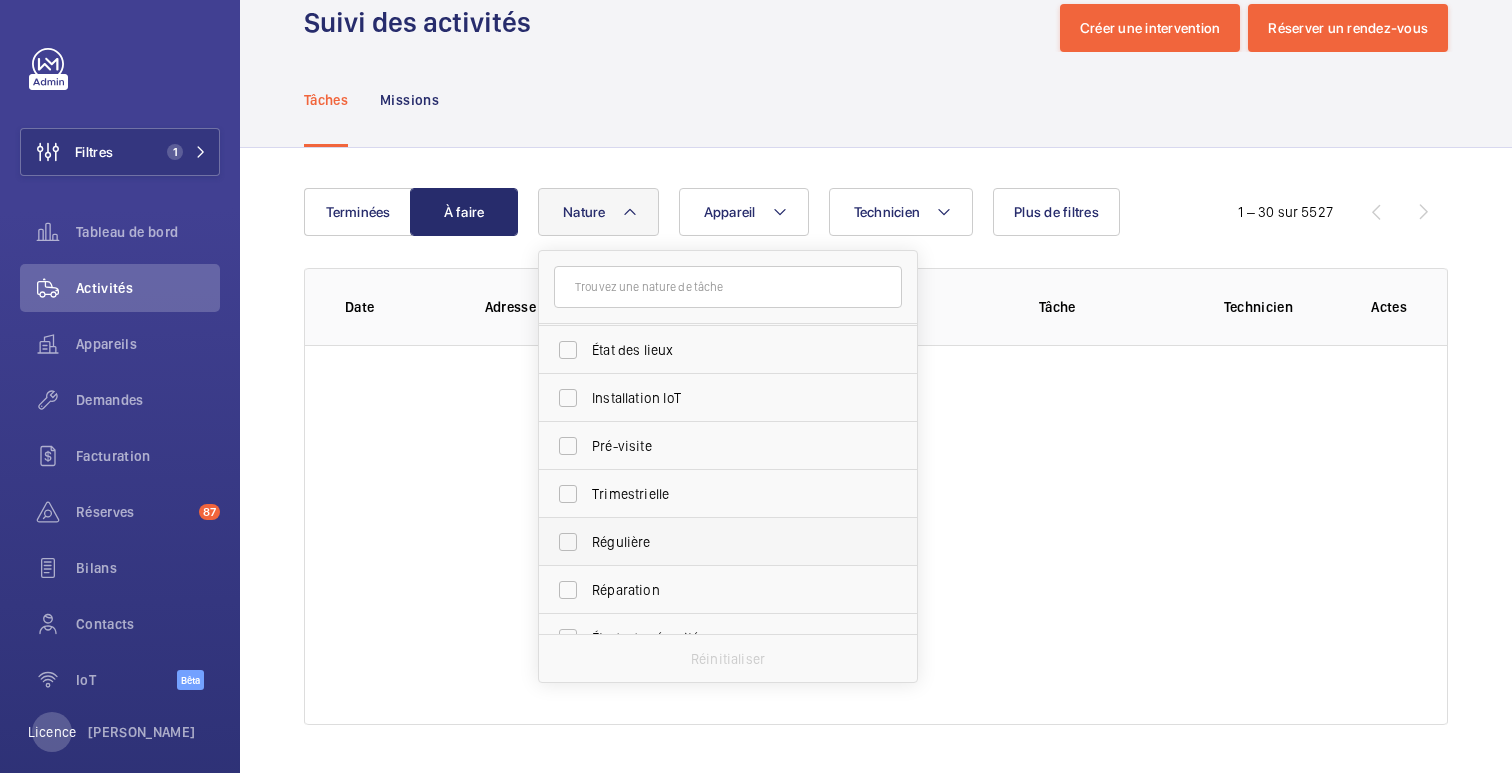 click on "Régulière" at bounding box center [729, 542] 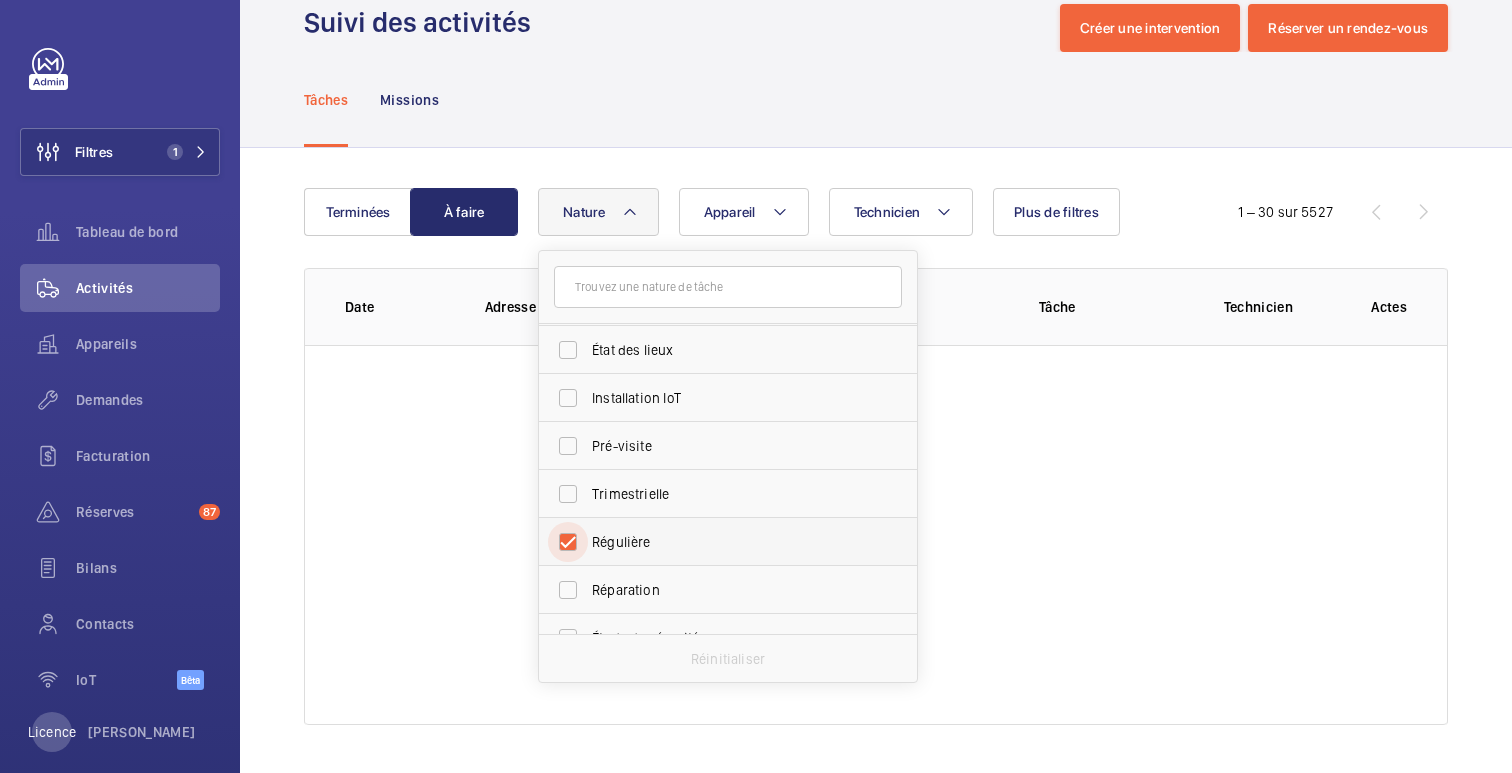 checkbox on "true" 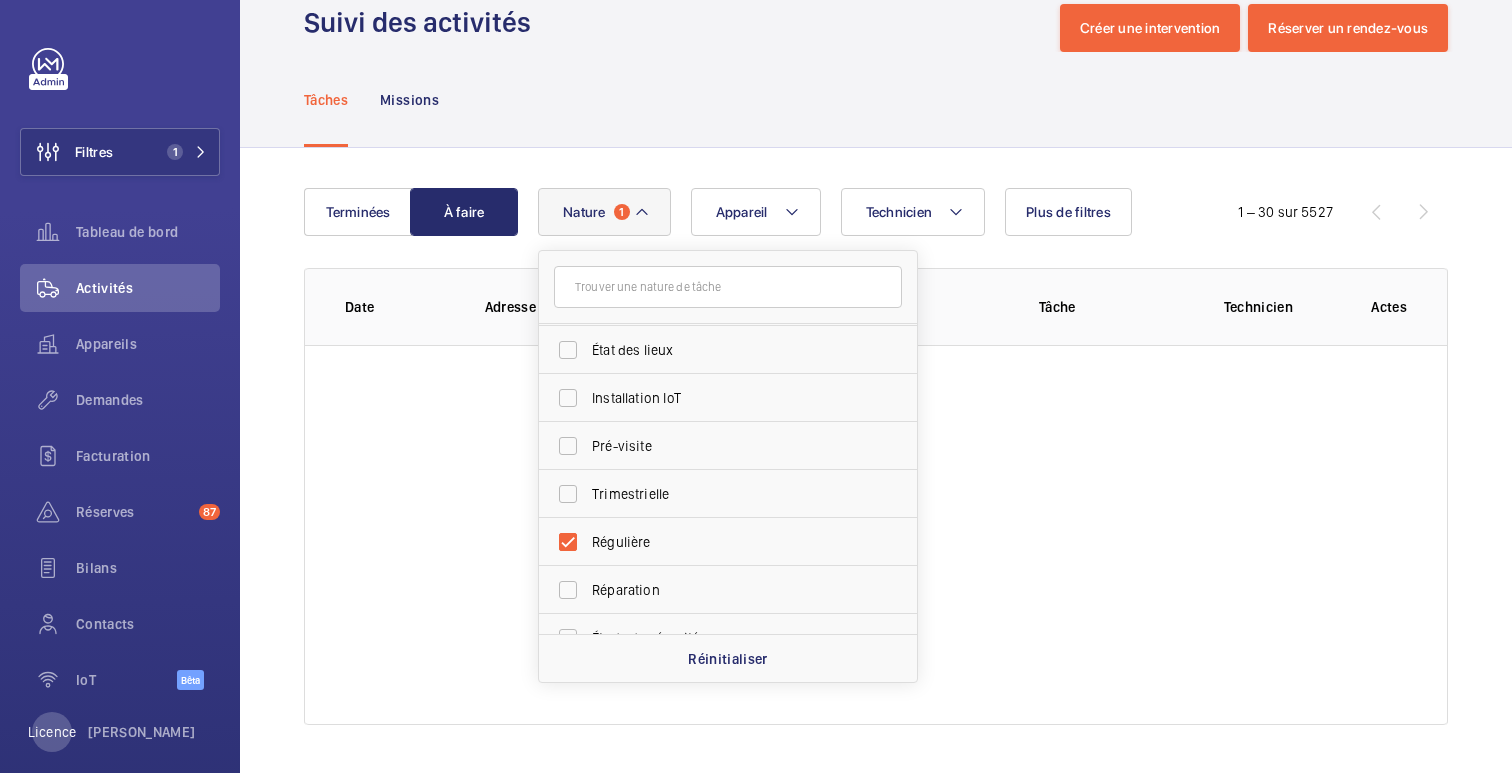 click on "Tâches Missions" 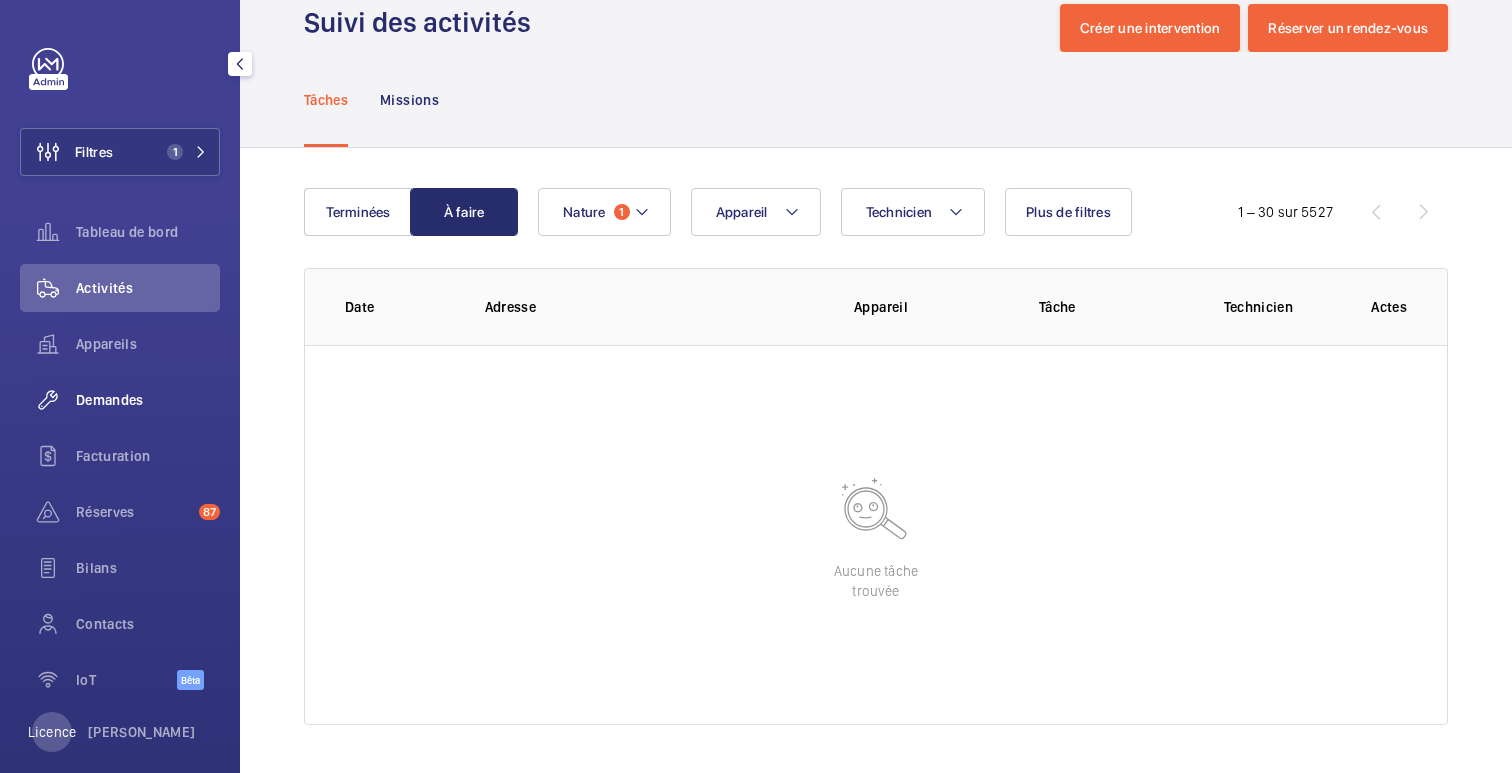 click on "Demandes" 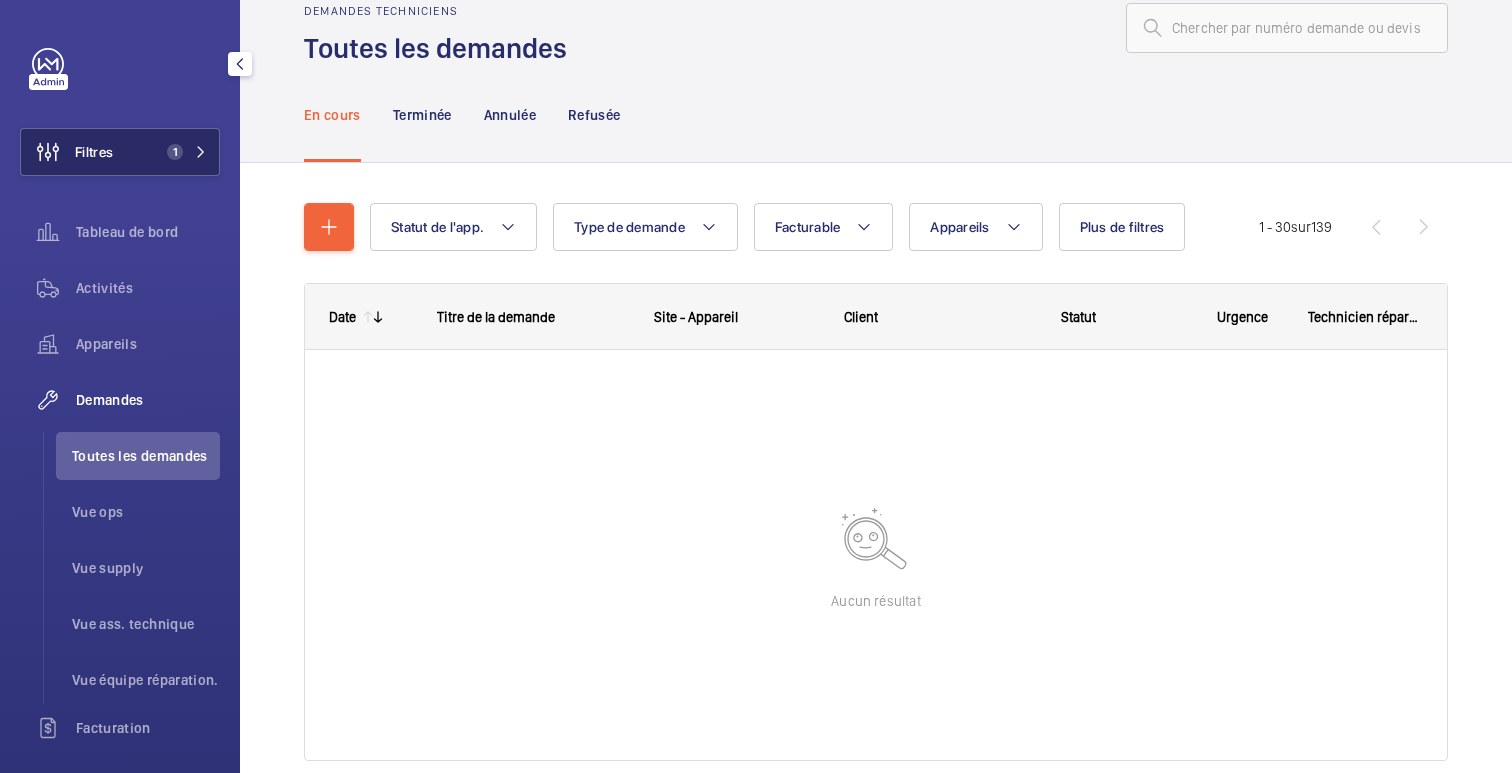 click on "Filtres 1" 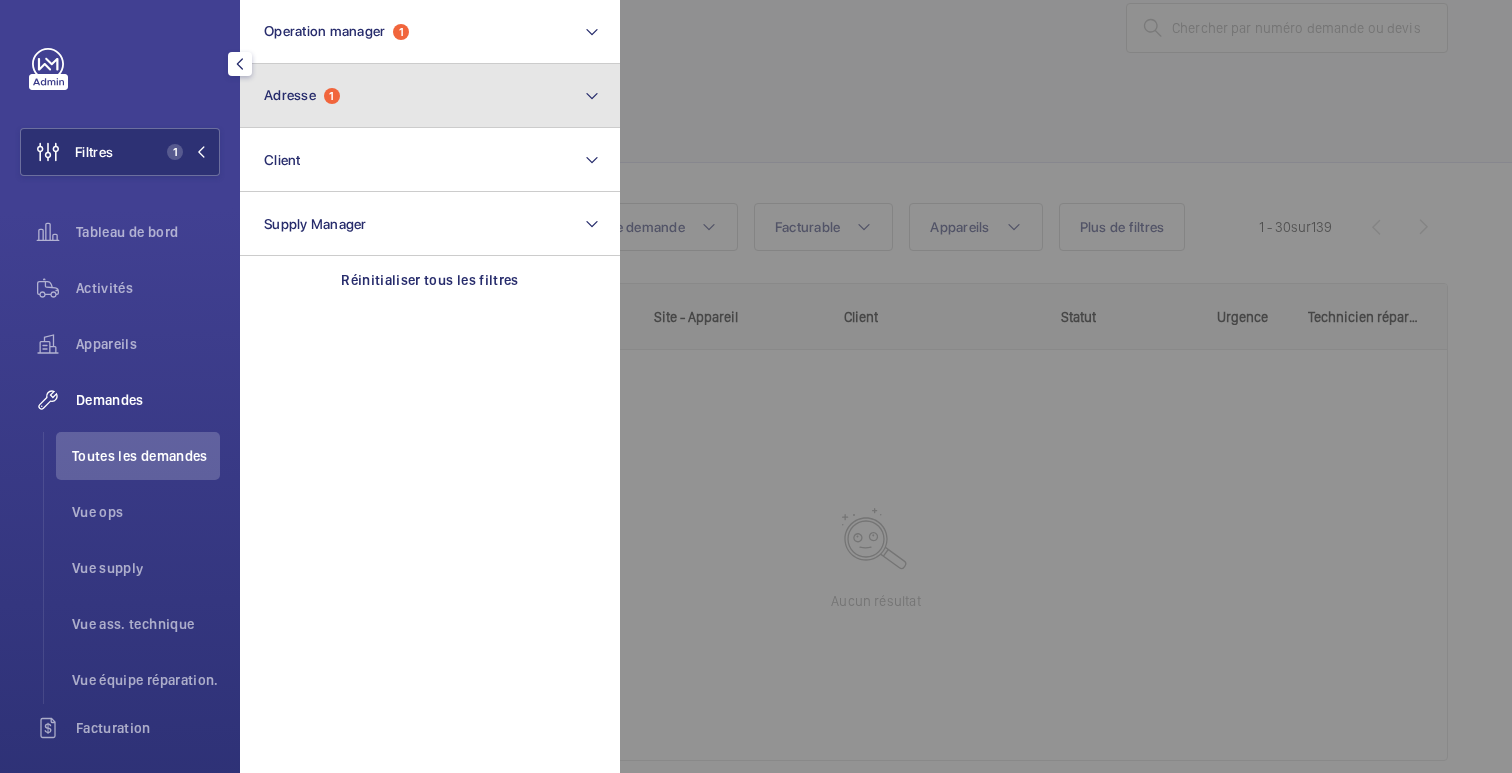 click on "Adresse  1" 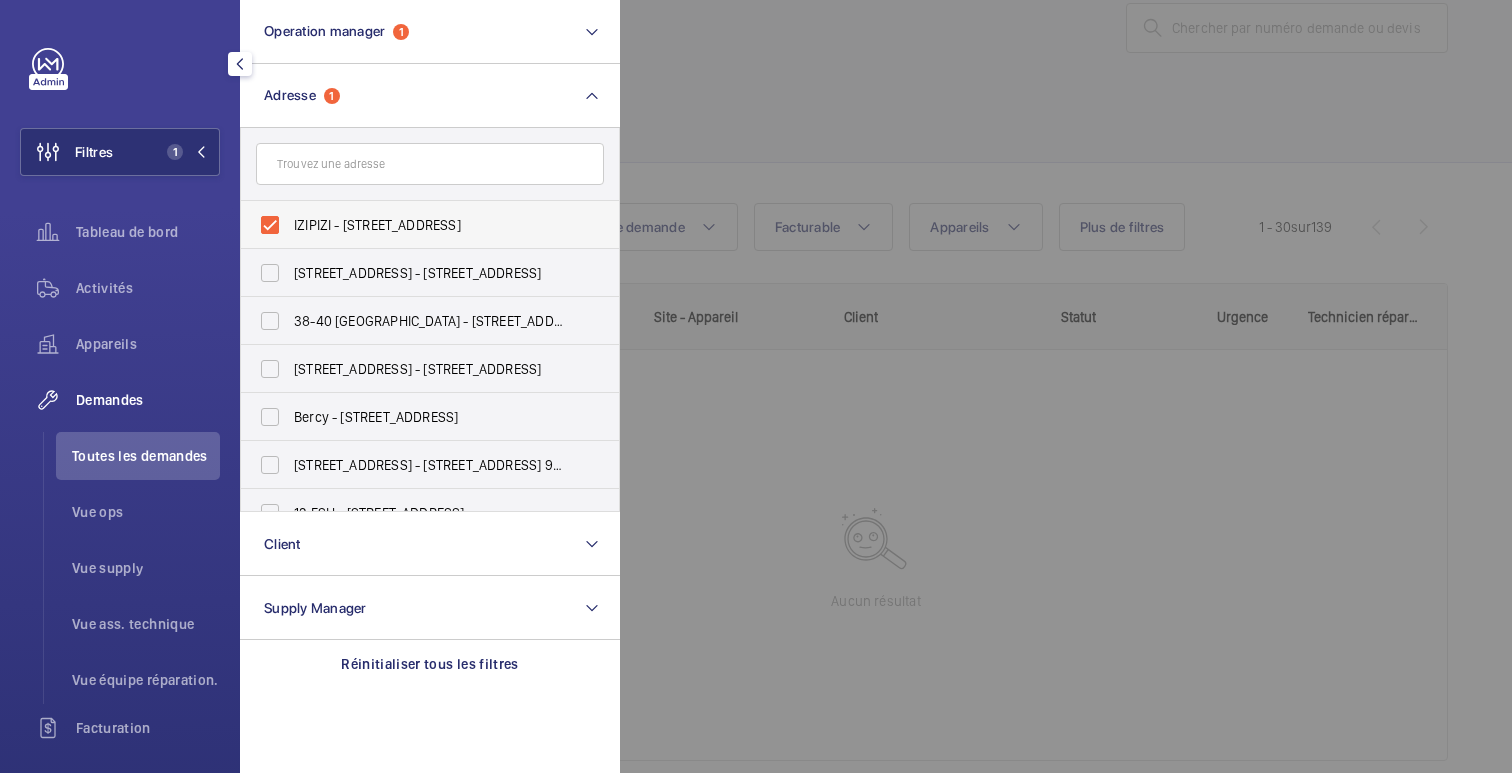 click on "IZIPIZI - [STREET_ADDRESS]" at bounding box center (415, 225) 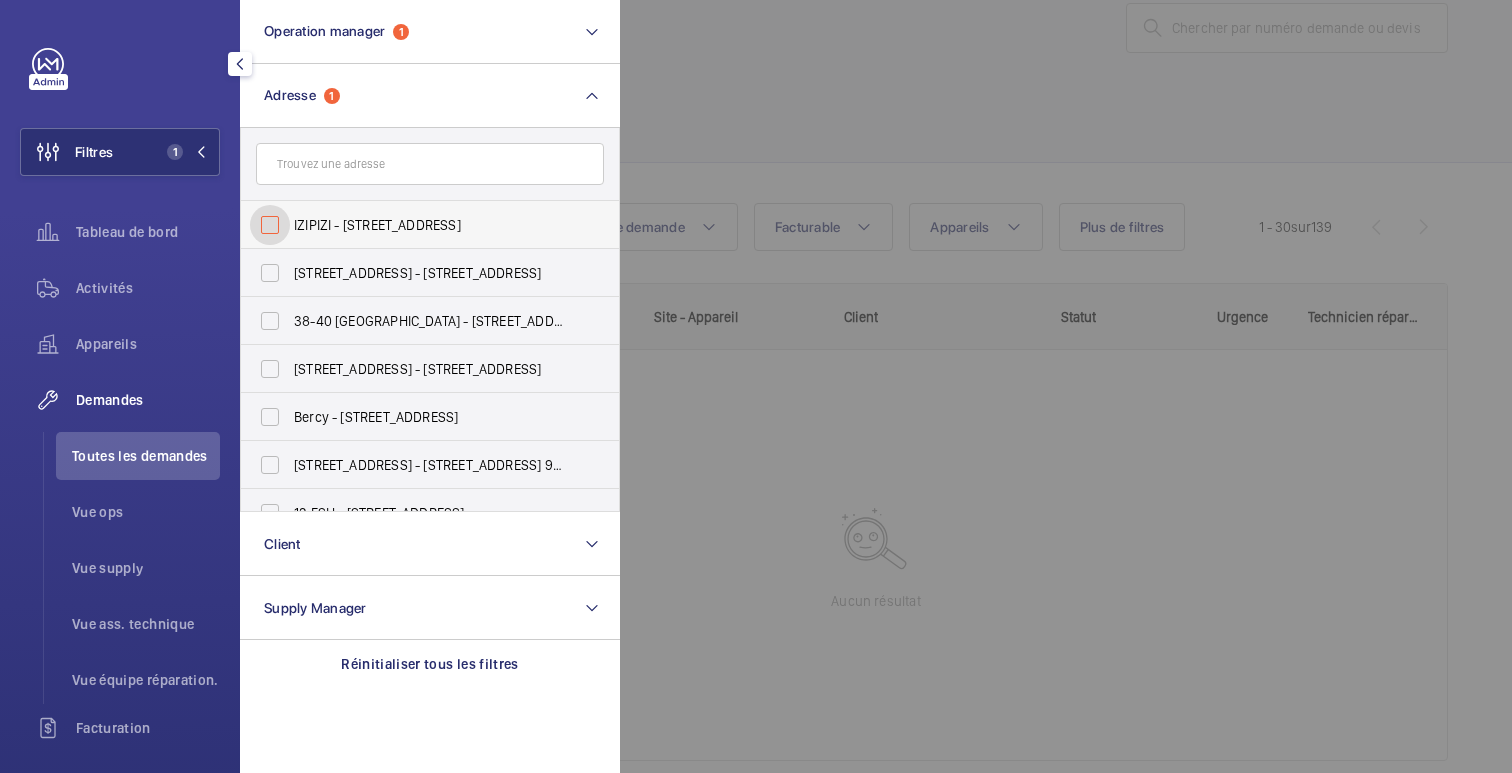 checkbox on "false" 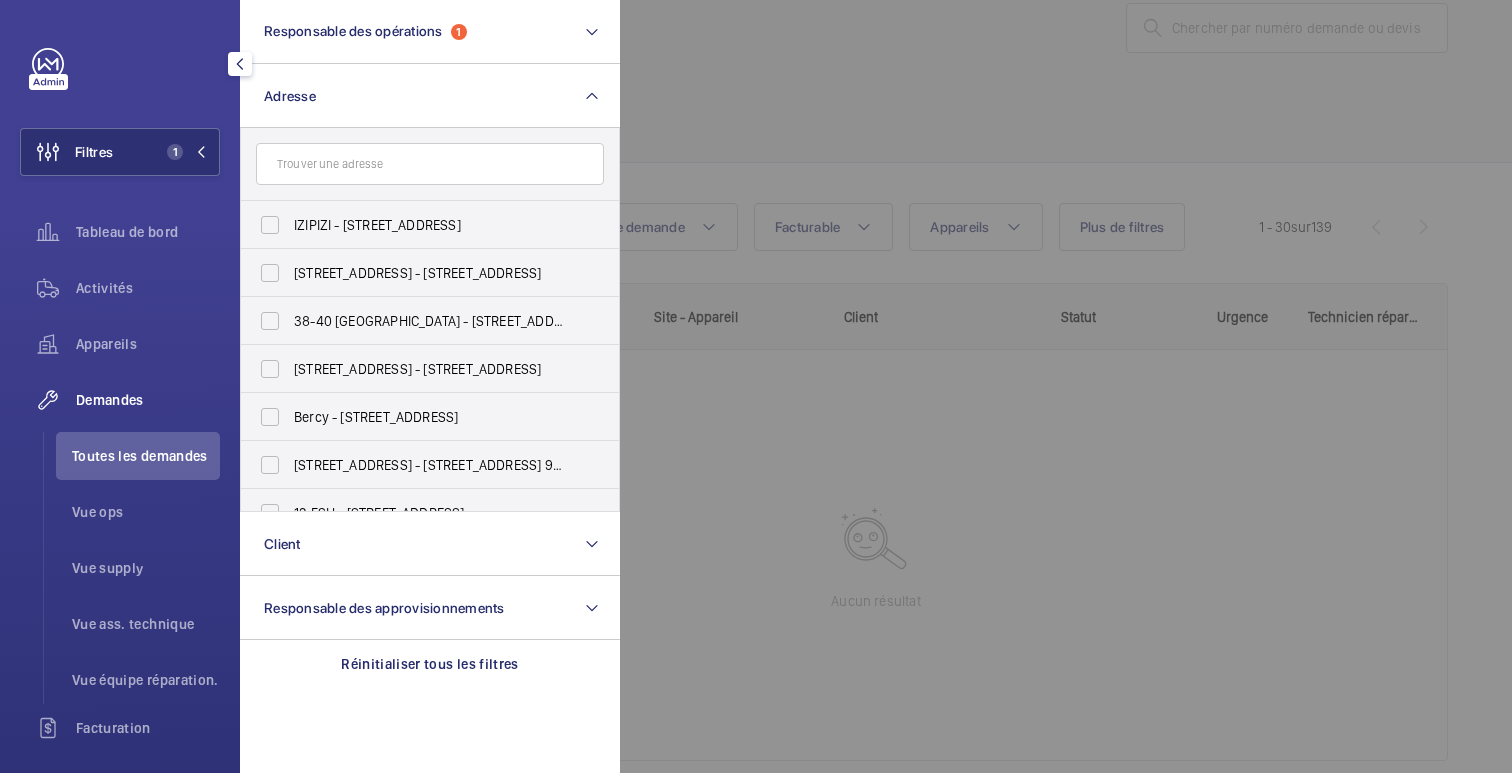 click 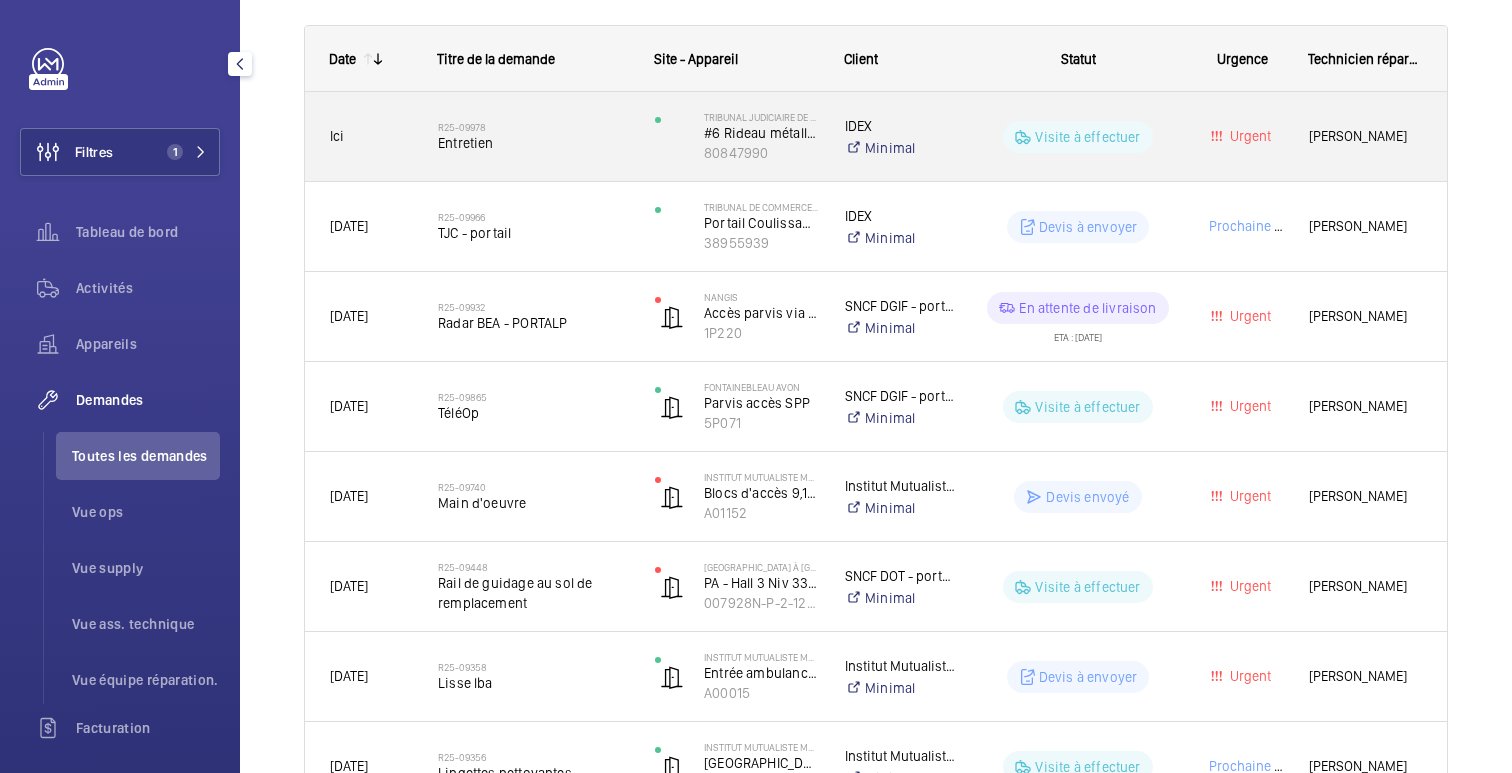 scroll, scrollTop: 296, scrollLeft: 0, axis: vertical 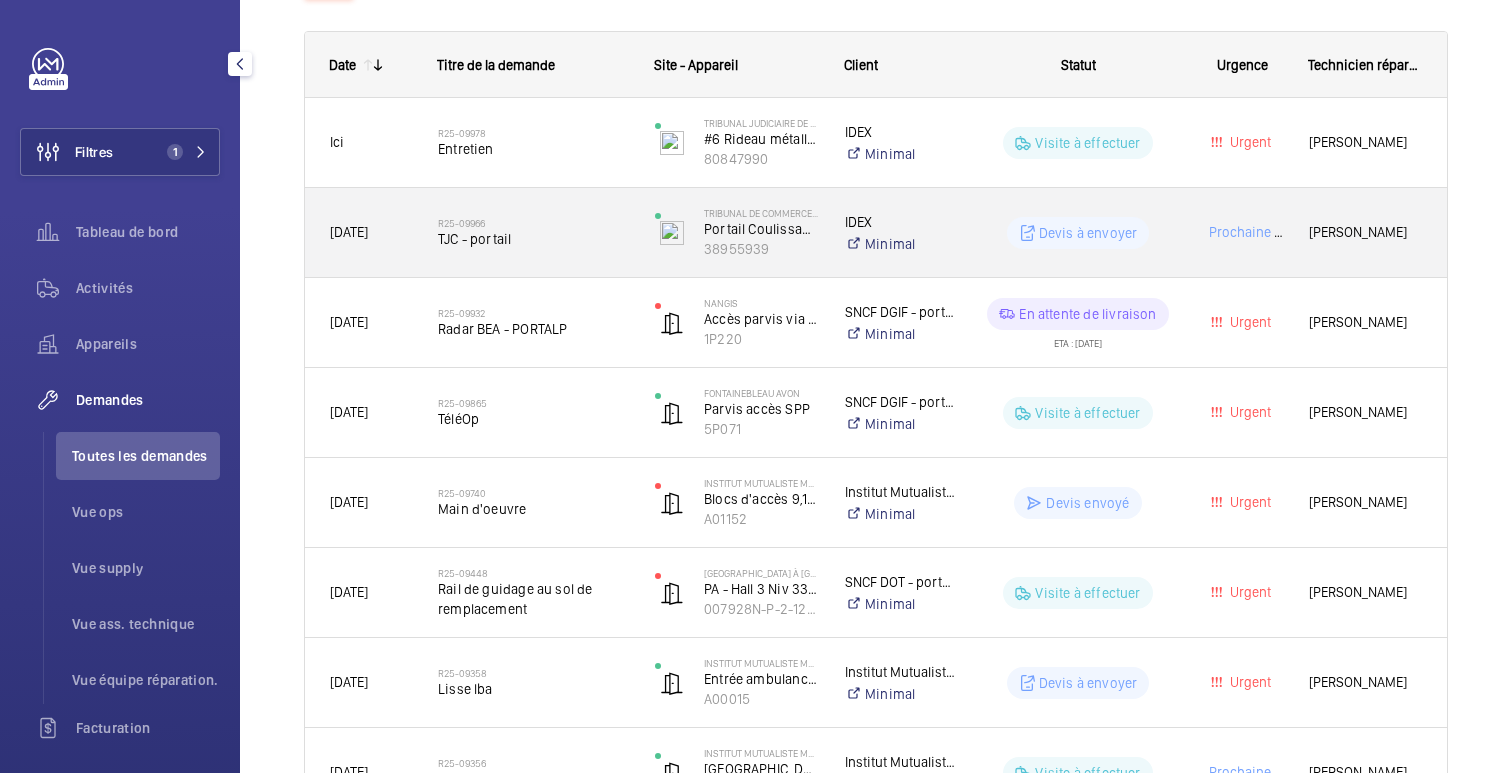 click on "Devis à envoyer" 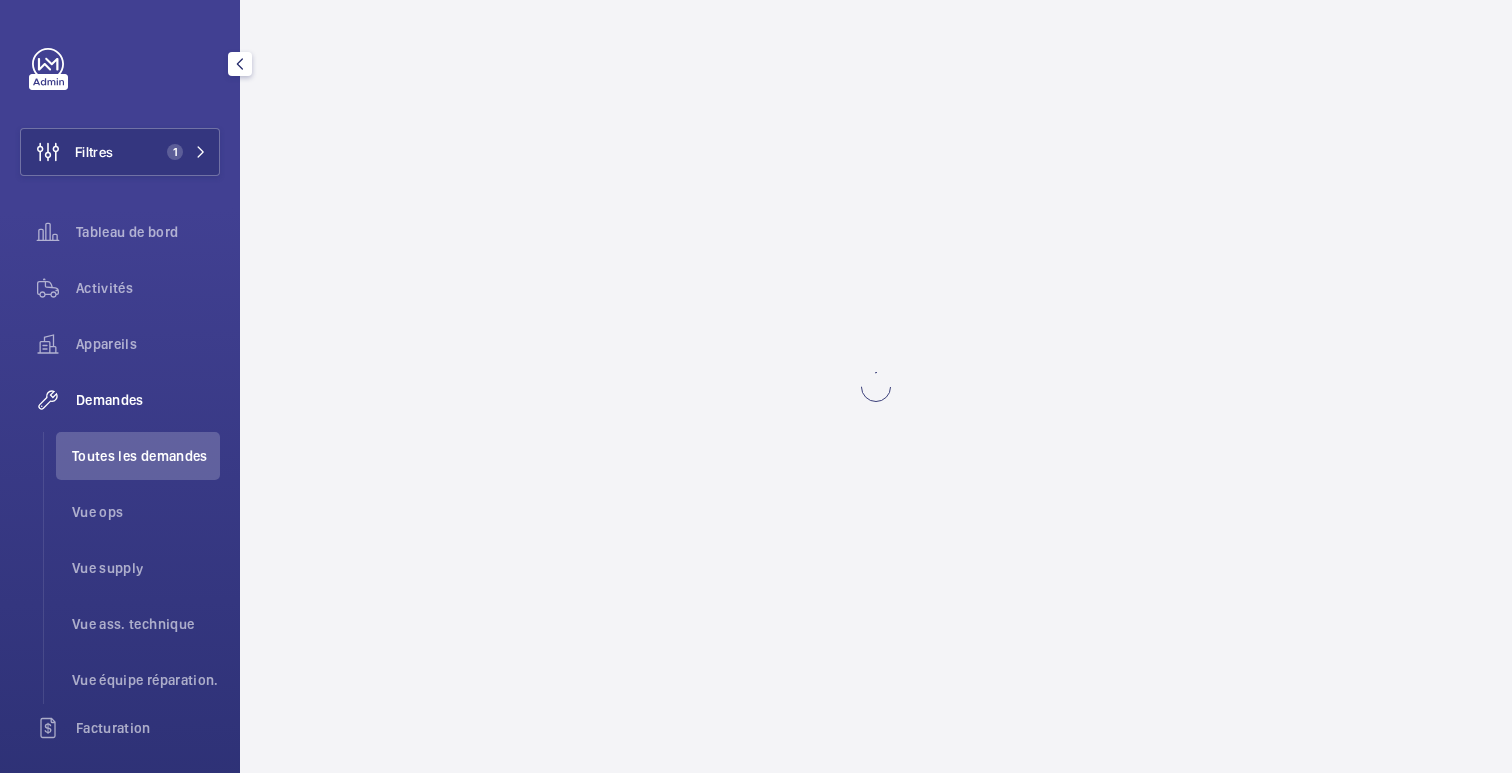 scroll, scrollTop: 0, scrollLeft: 0, axis: both 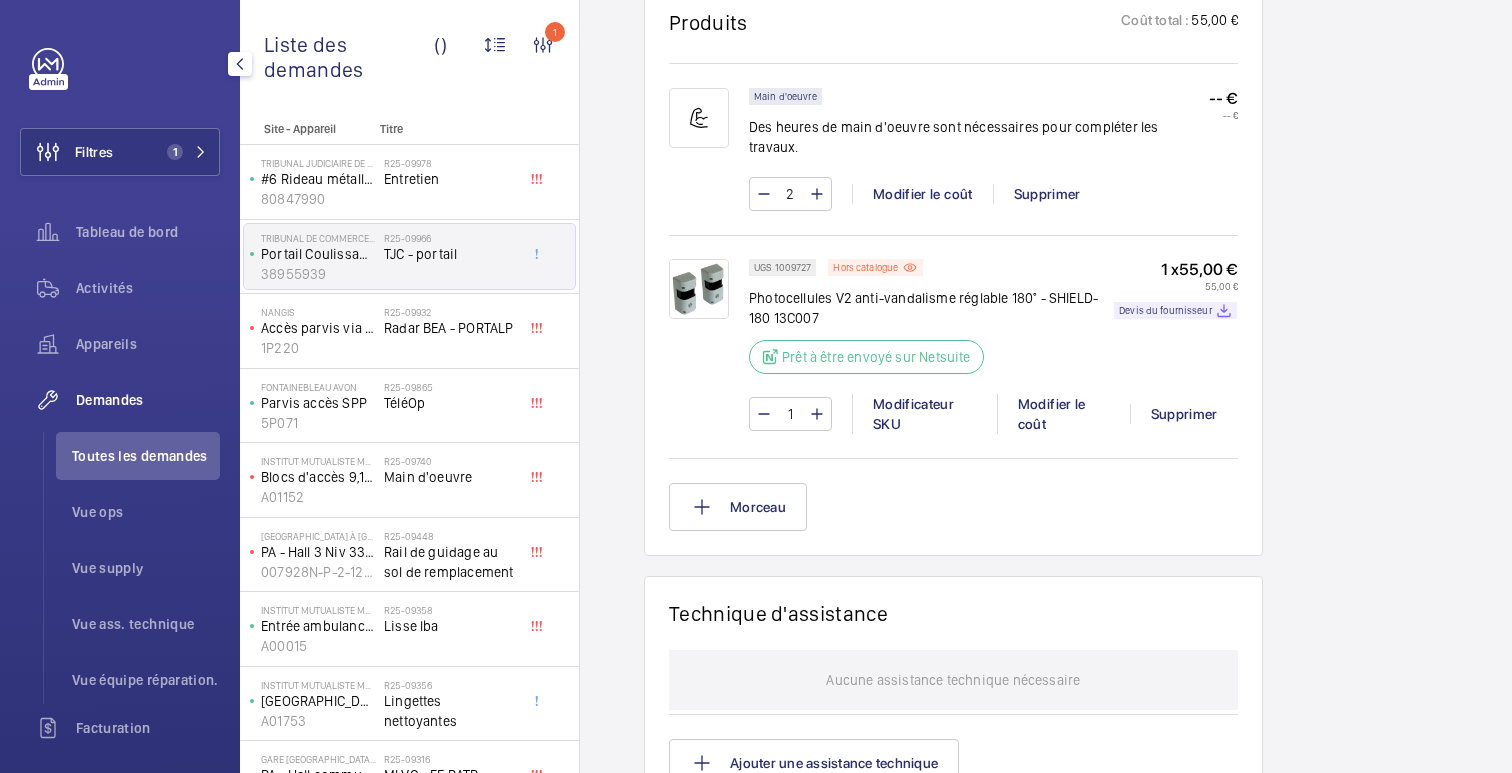 click 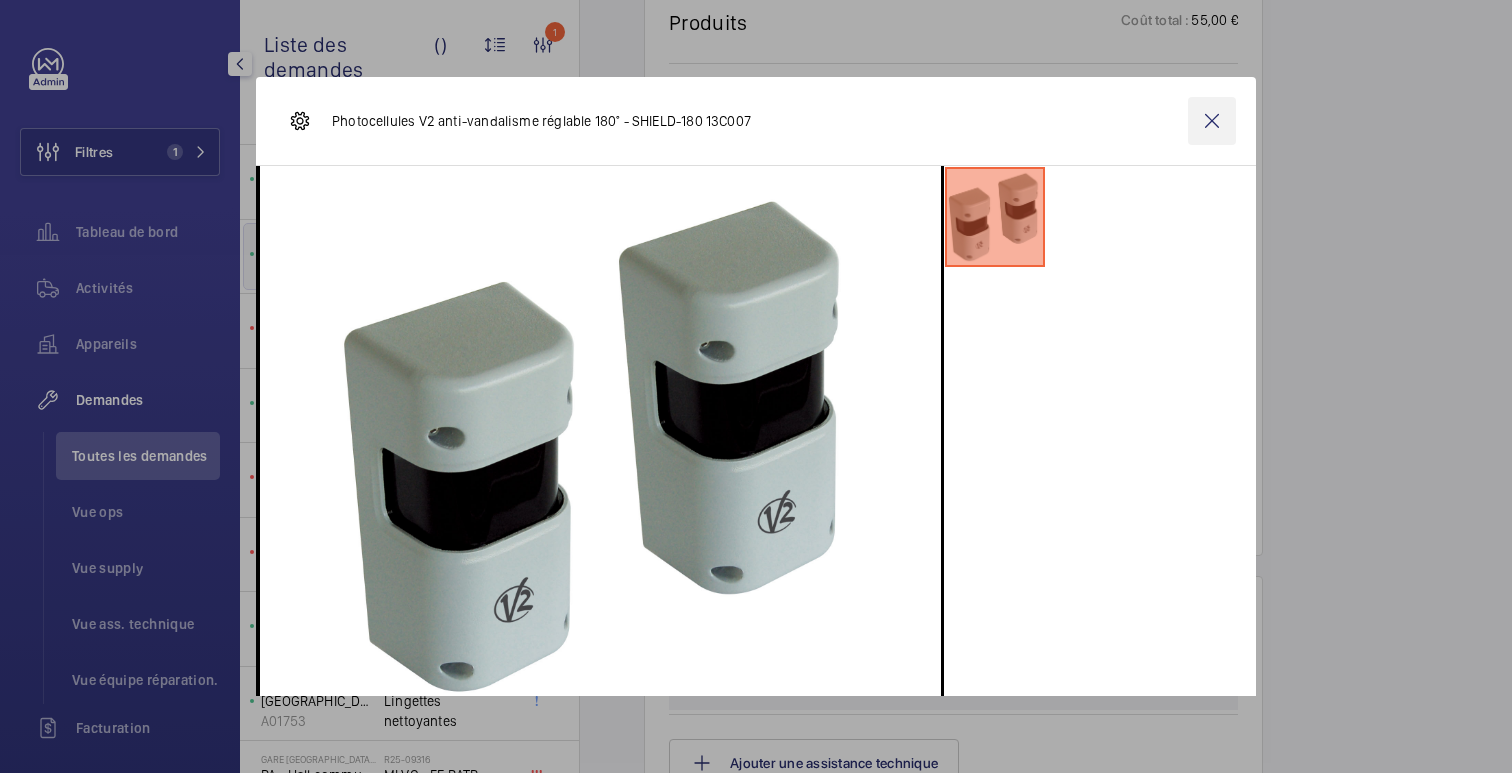 click at bounding box center (1212, 121) 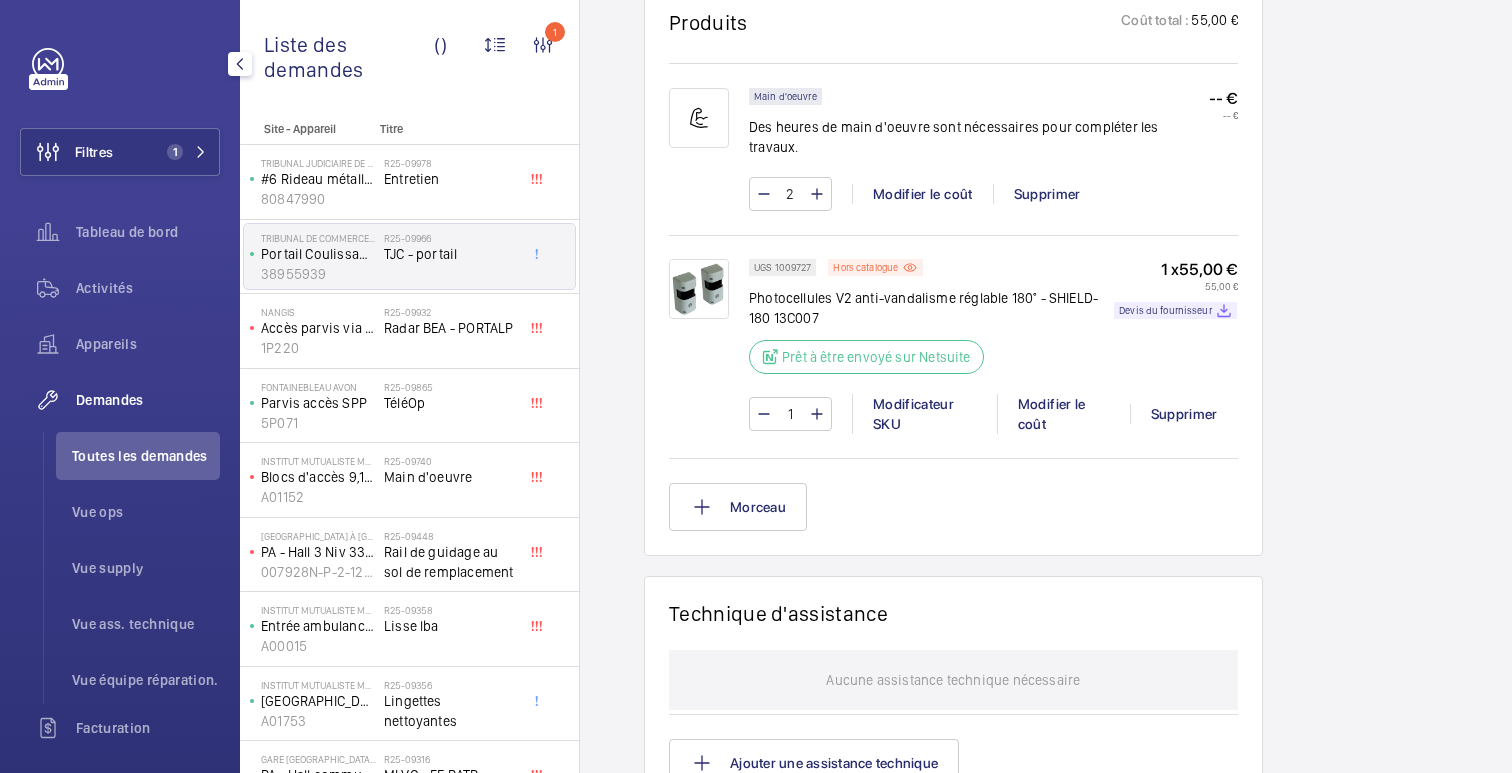 scroll, scrollTop: 283, scrollLeft: 0, axis: vertical 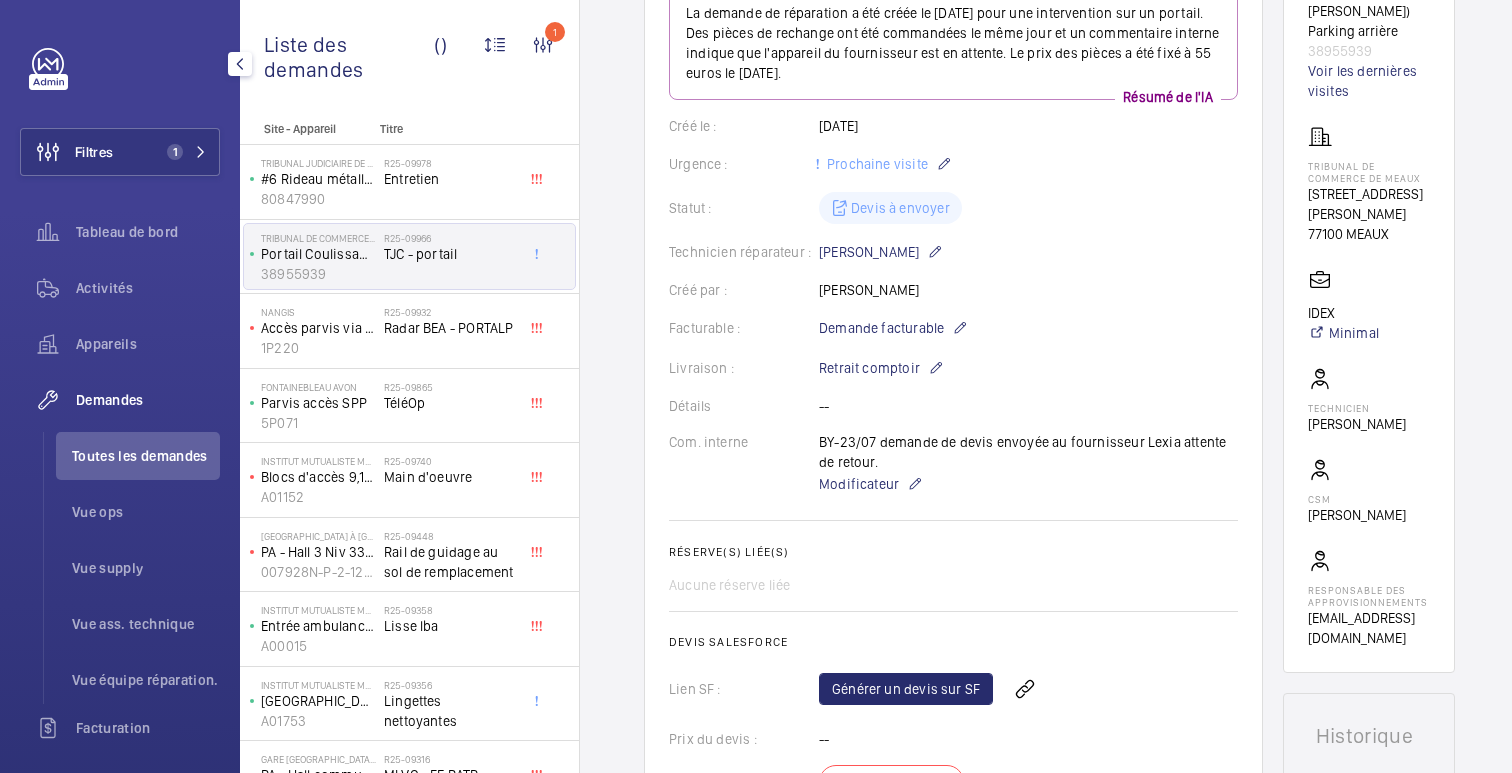 click on "Retour" 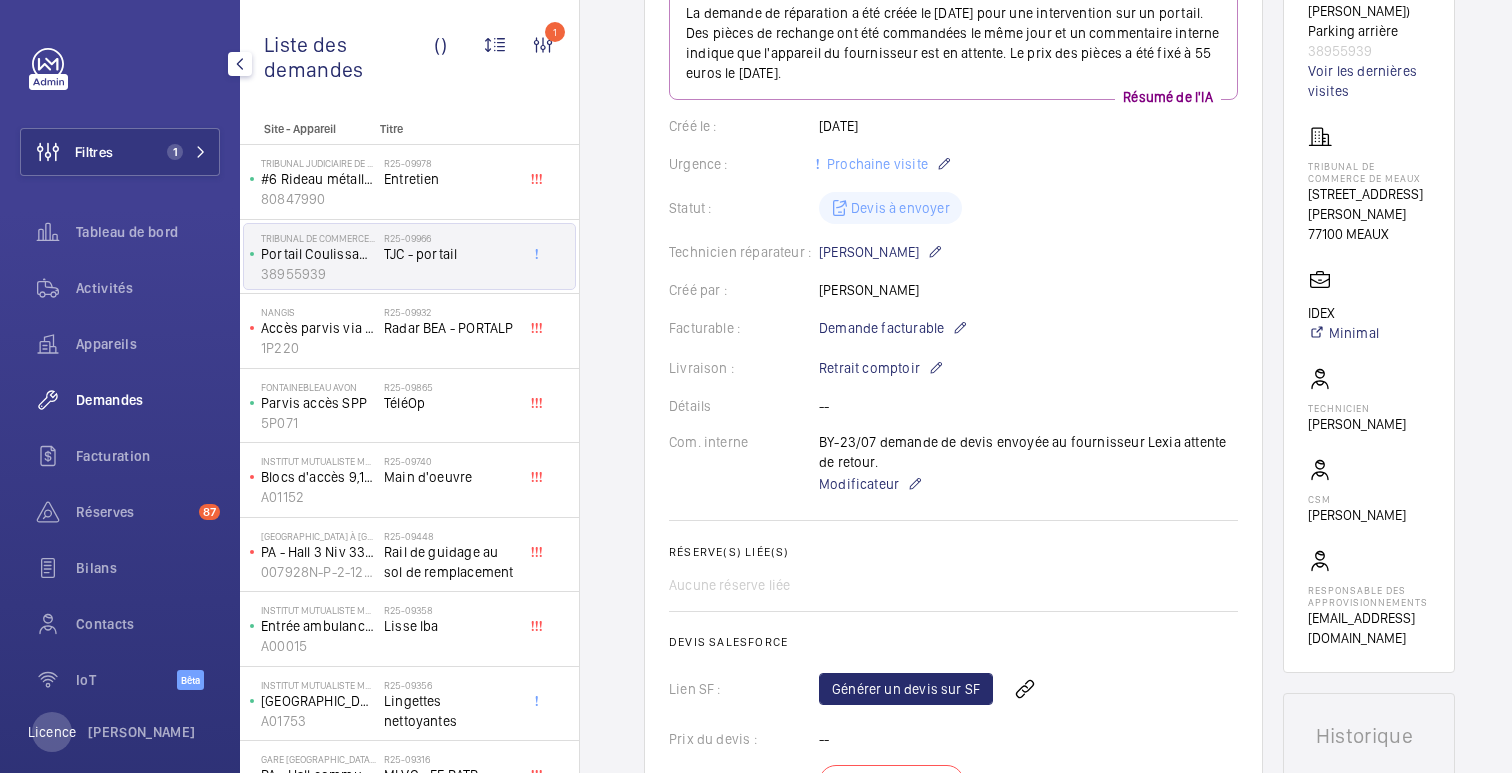scroll, scrollTop: 0, scrollLeft: 0, axis: both 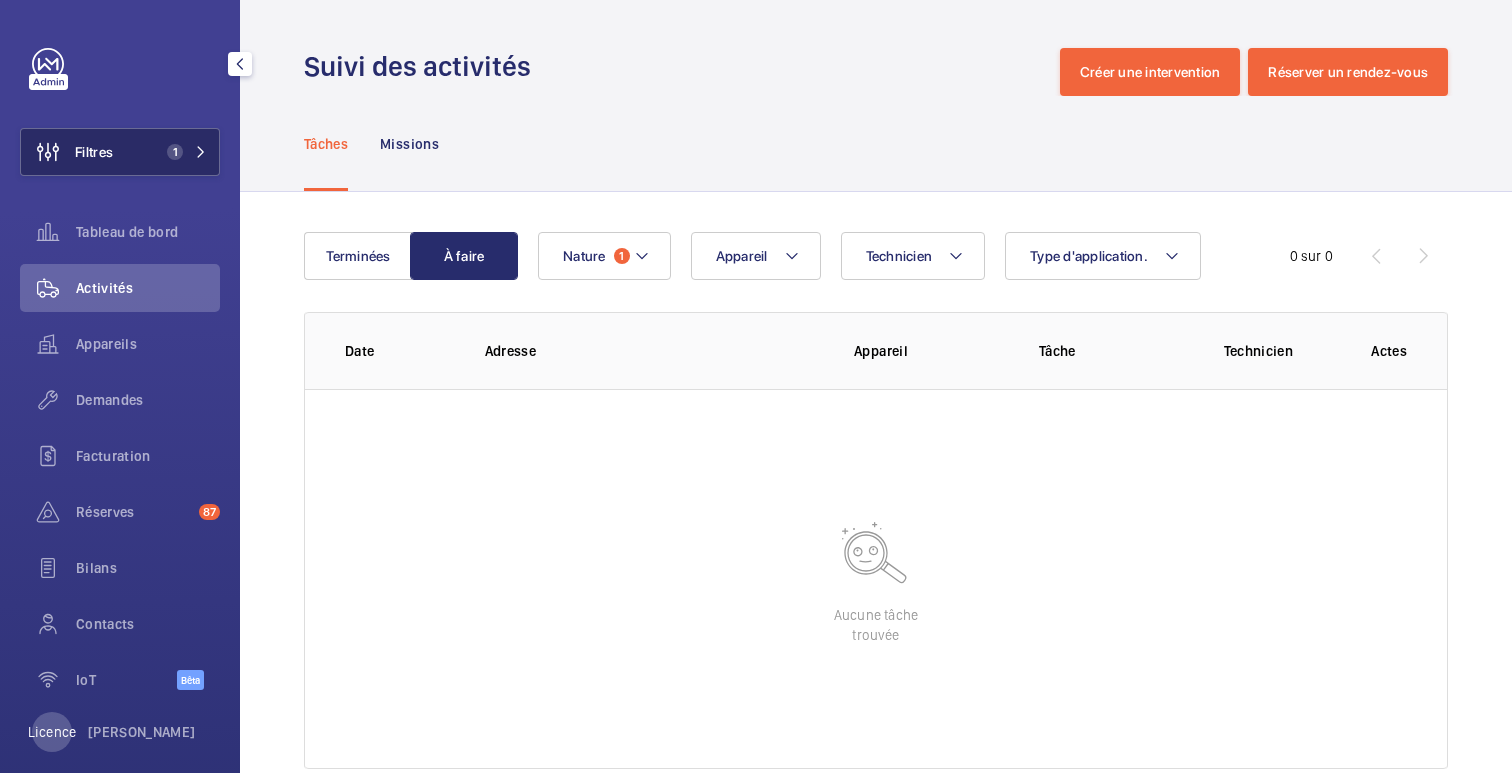 click on "Filtres" 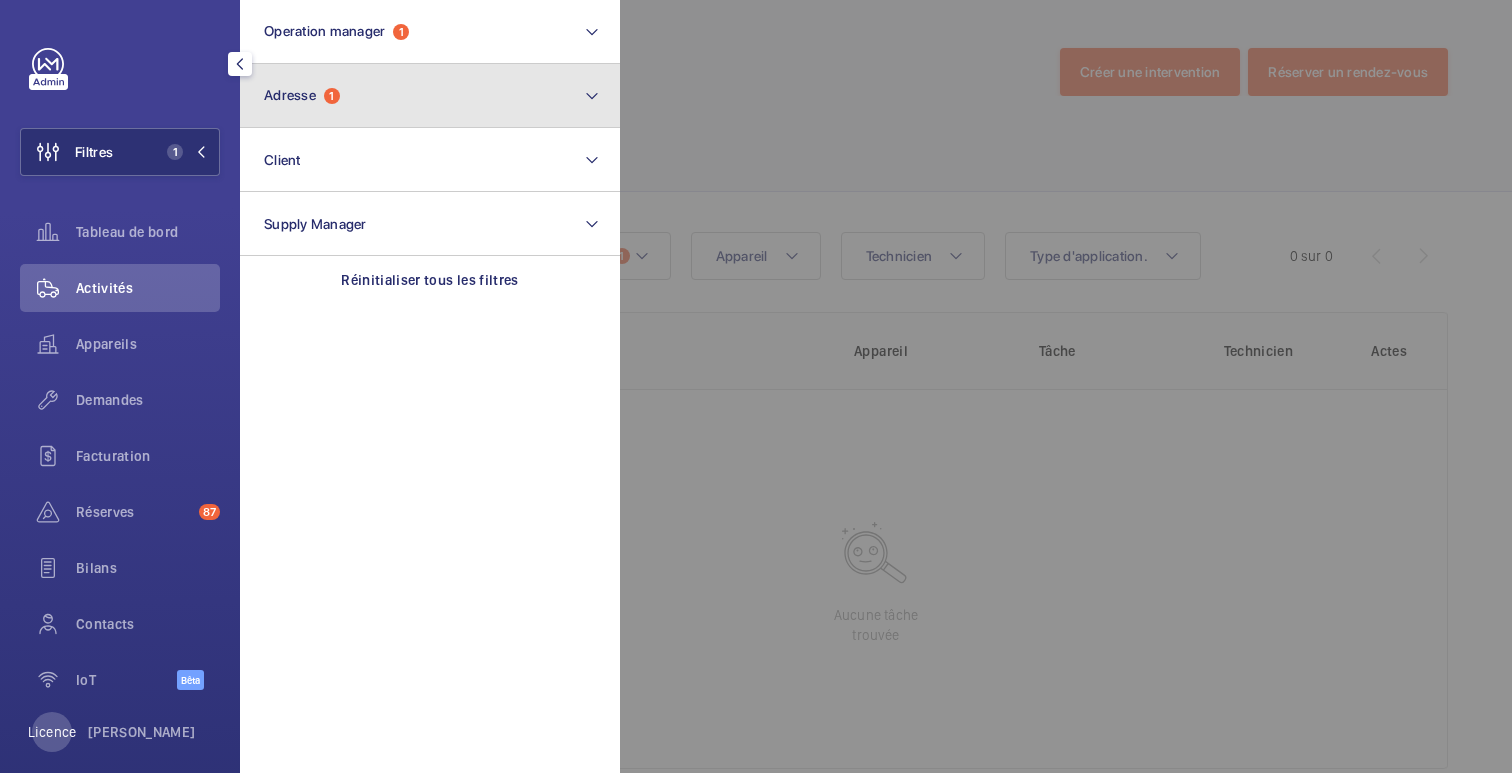 click on "Adresse  1" 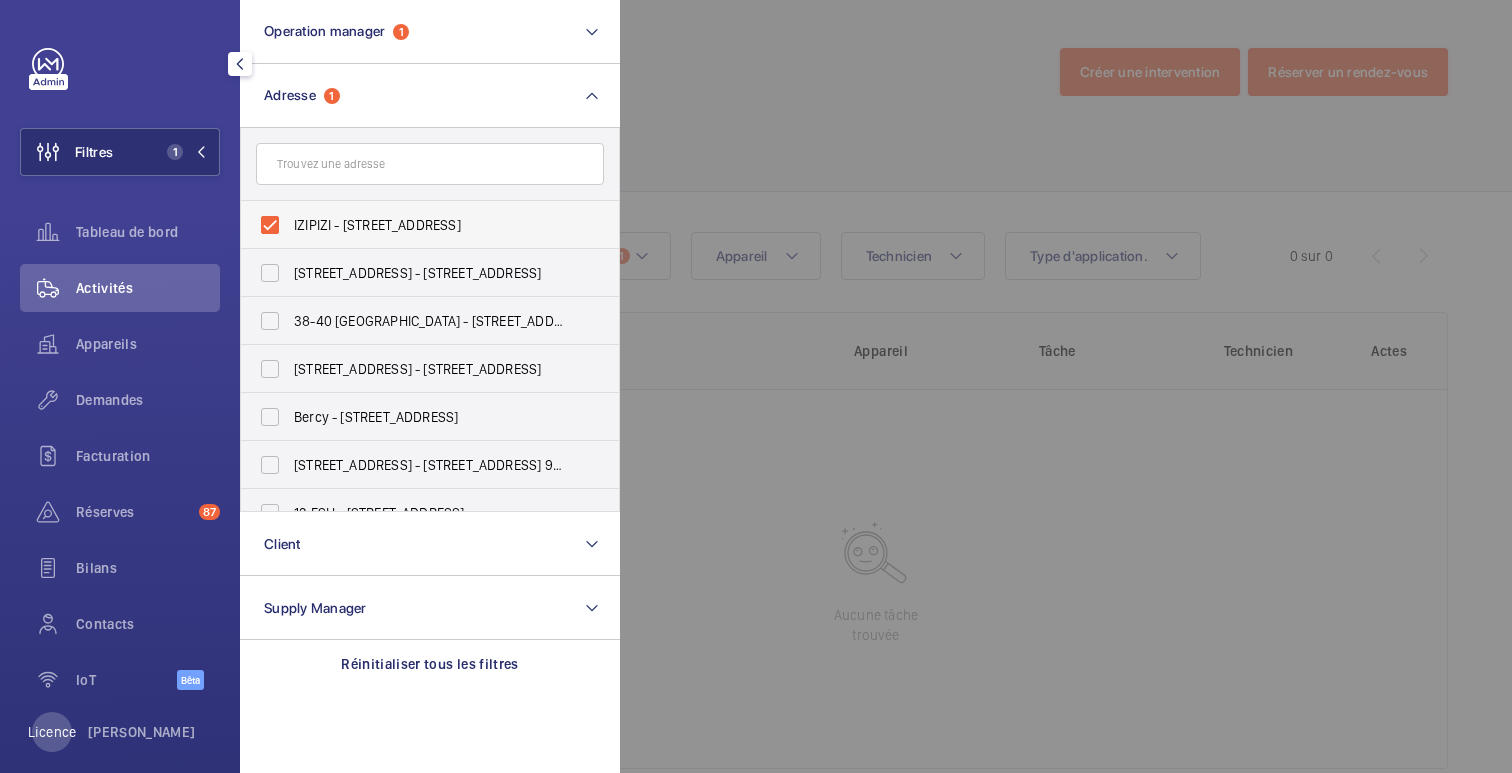 click on "IZIPIZI - [STREET_ADDRESS]" at bounding box center [415, 225] 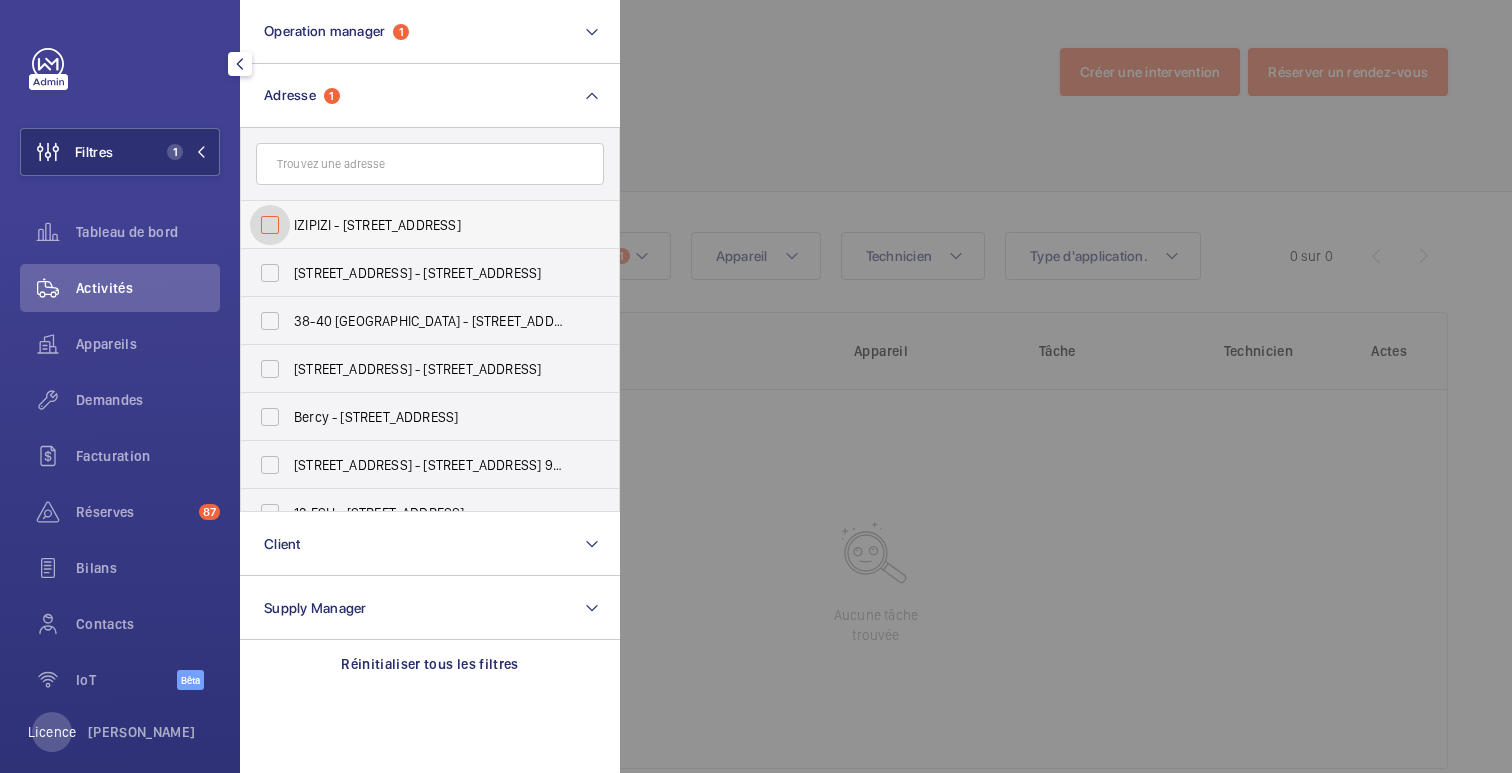 checkbox on "false" 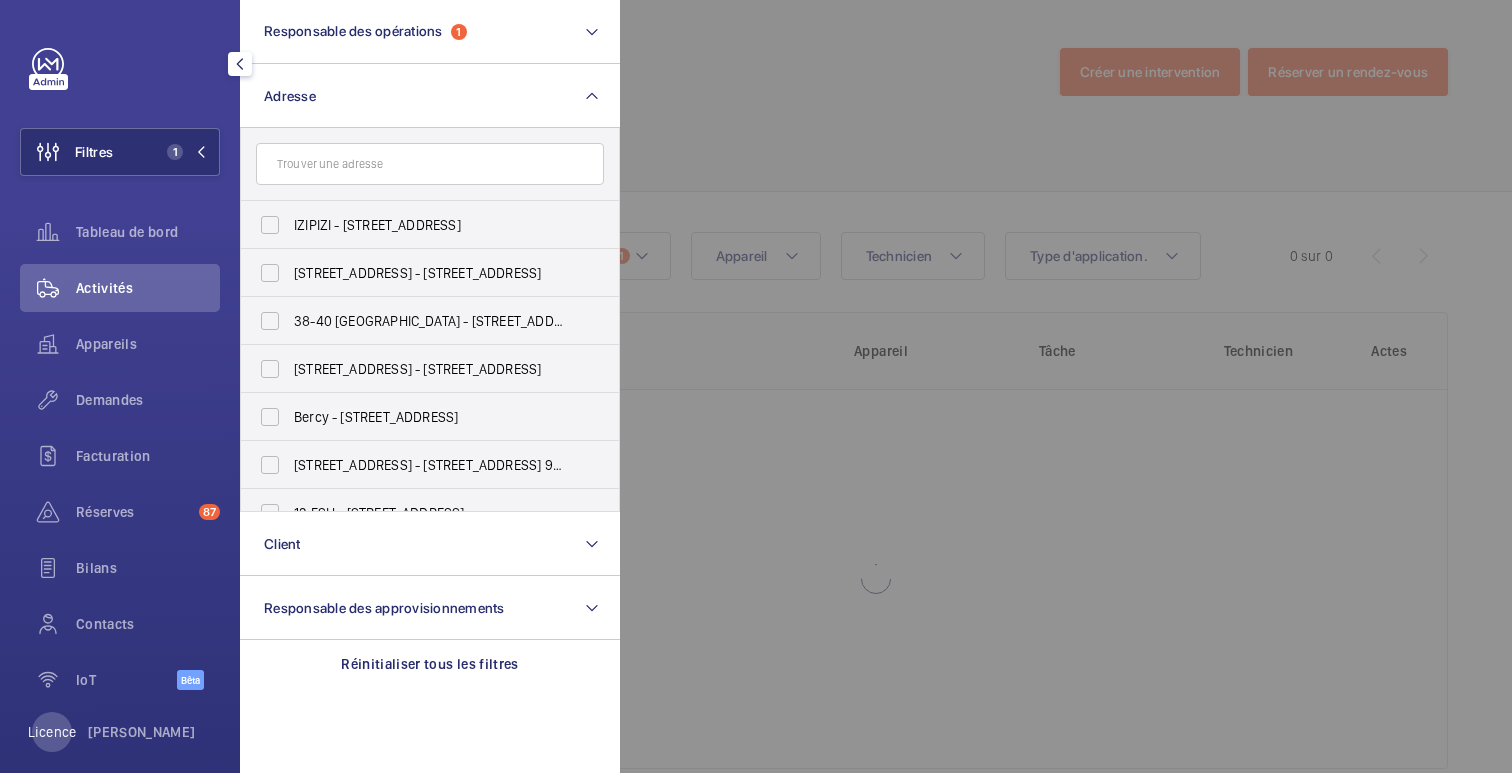 click 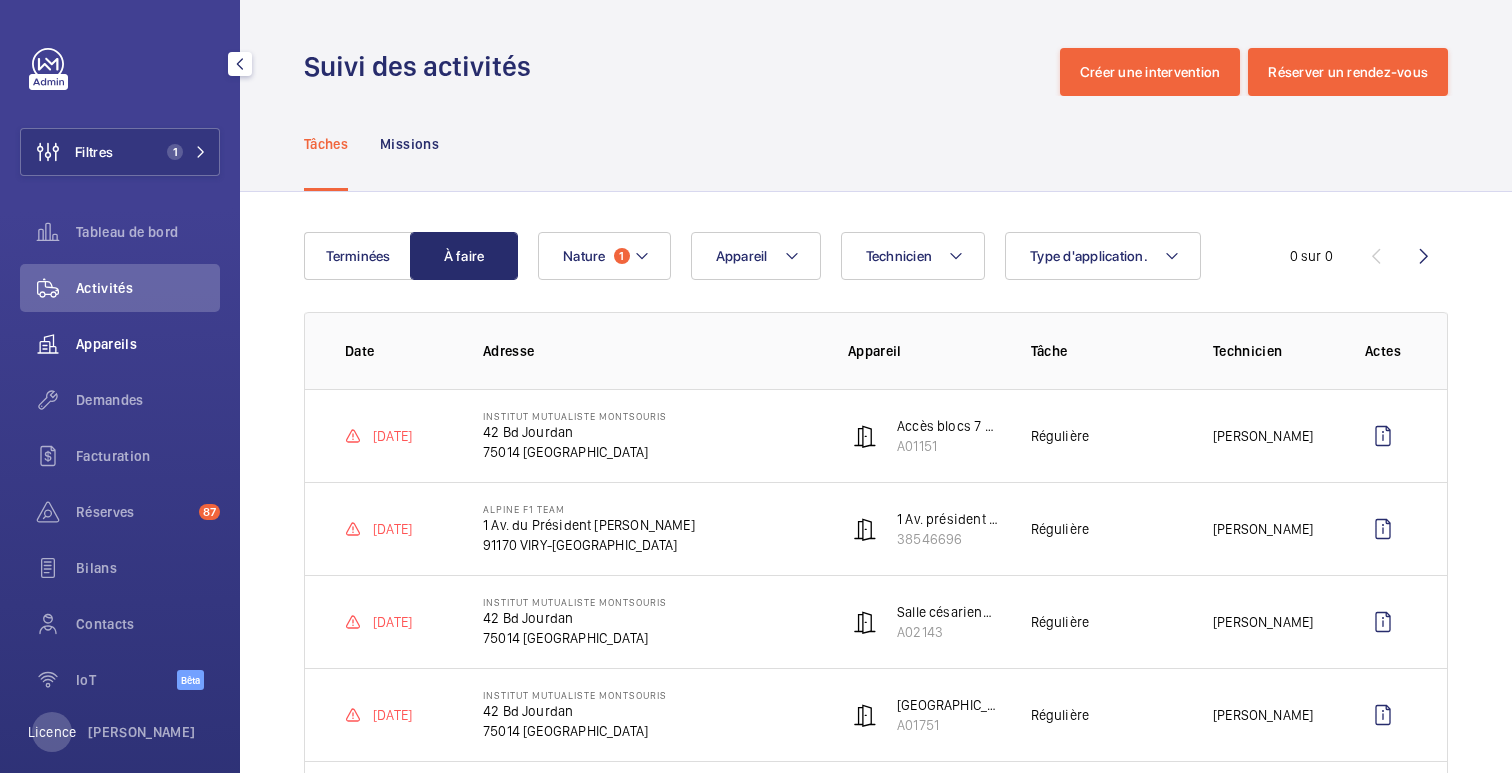 click on "Appareils" 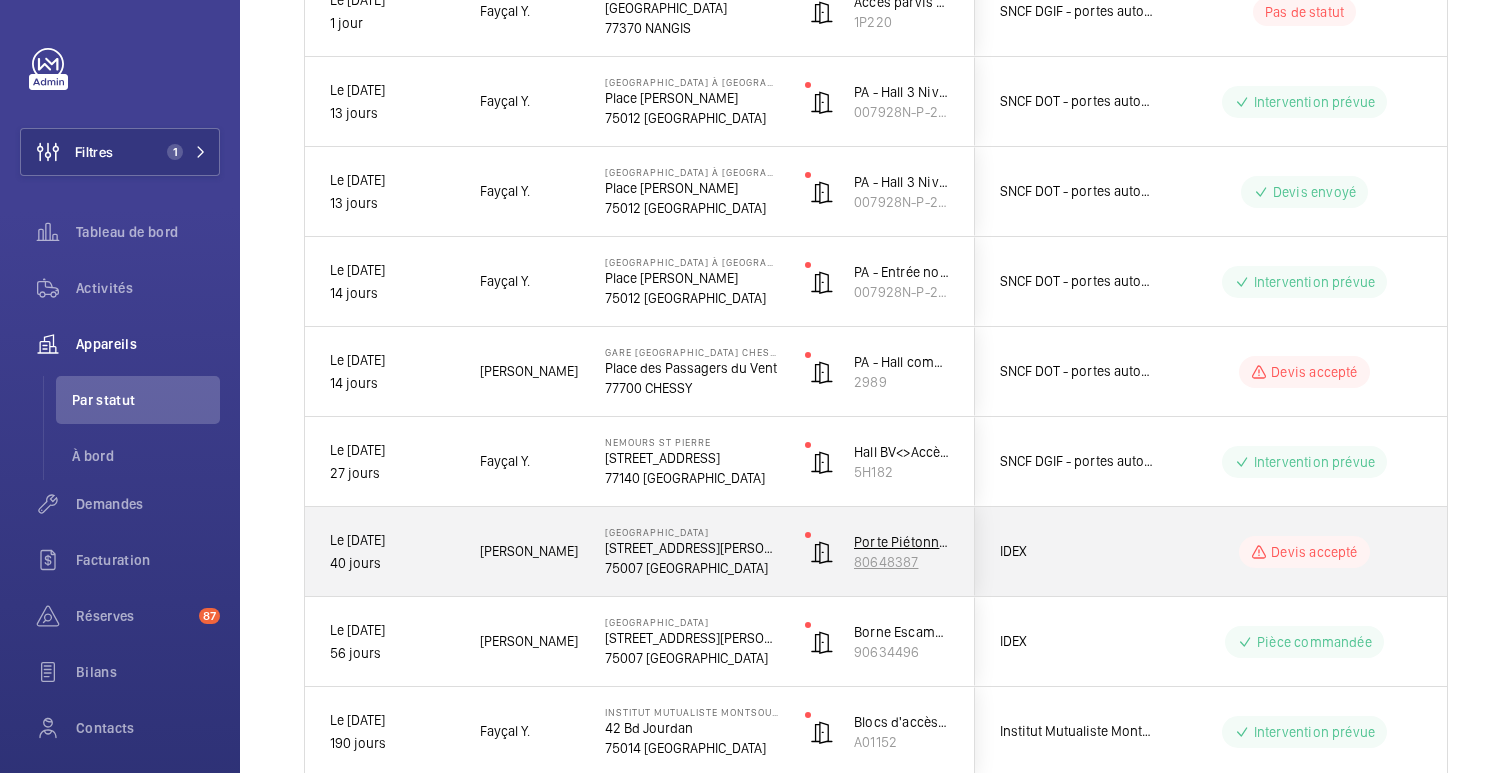 scroll, scrollTop: 399, scrollLeft: 0, axis: vertical 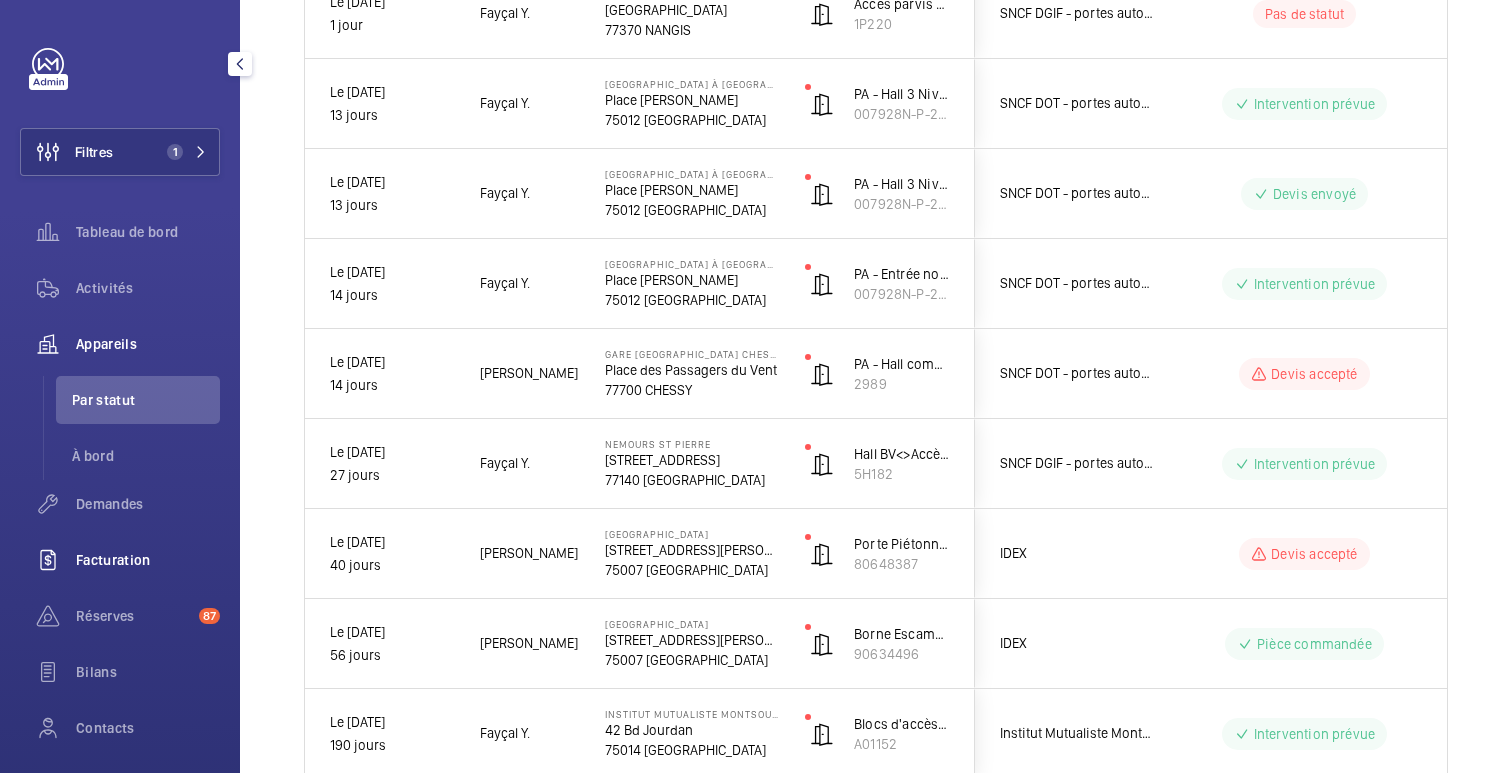 click on "Facturation" 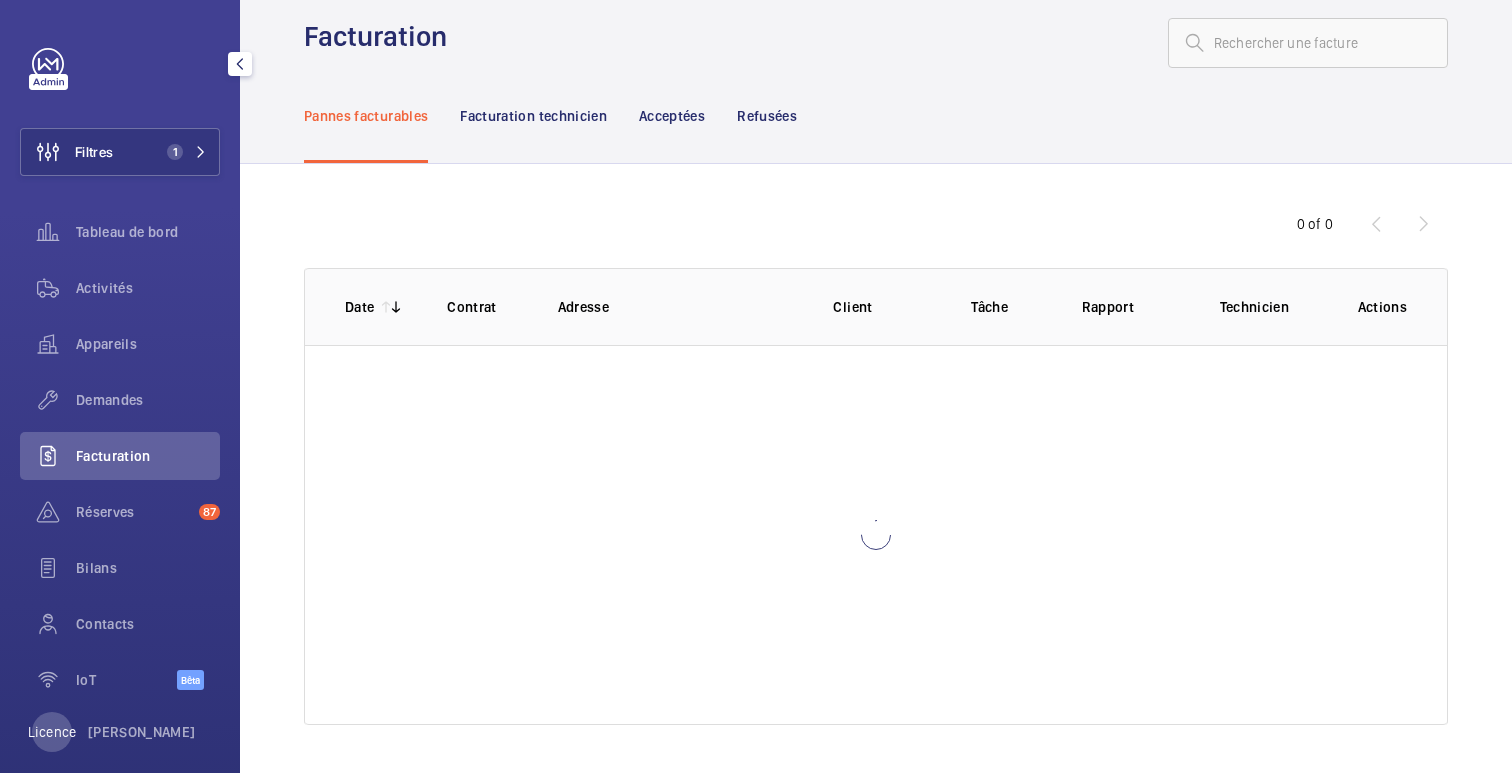 scroll, scrollTop: 0, scrollLeft: 0, axis: both 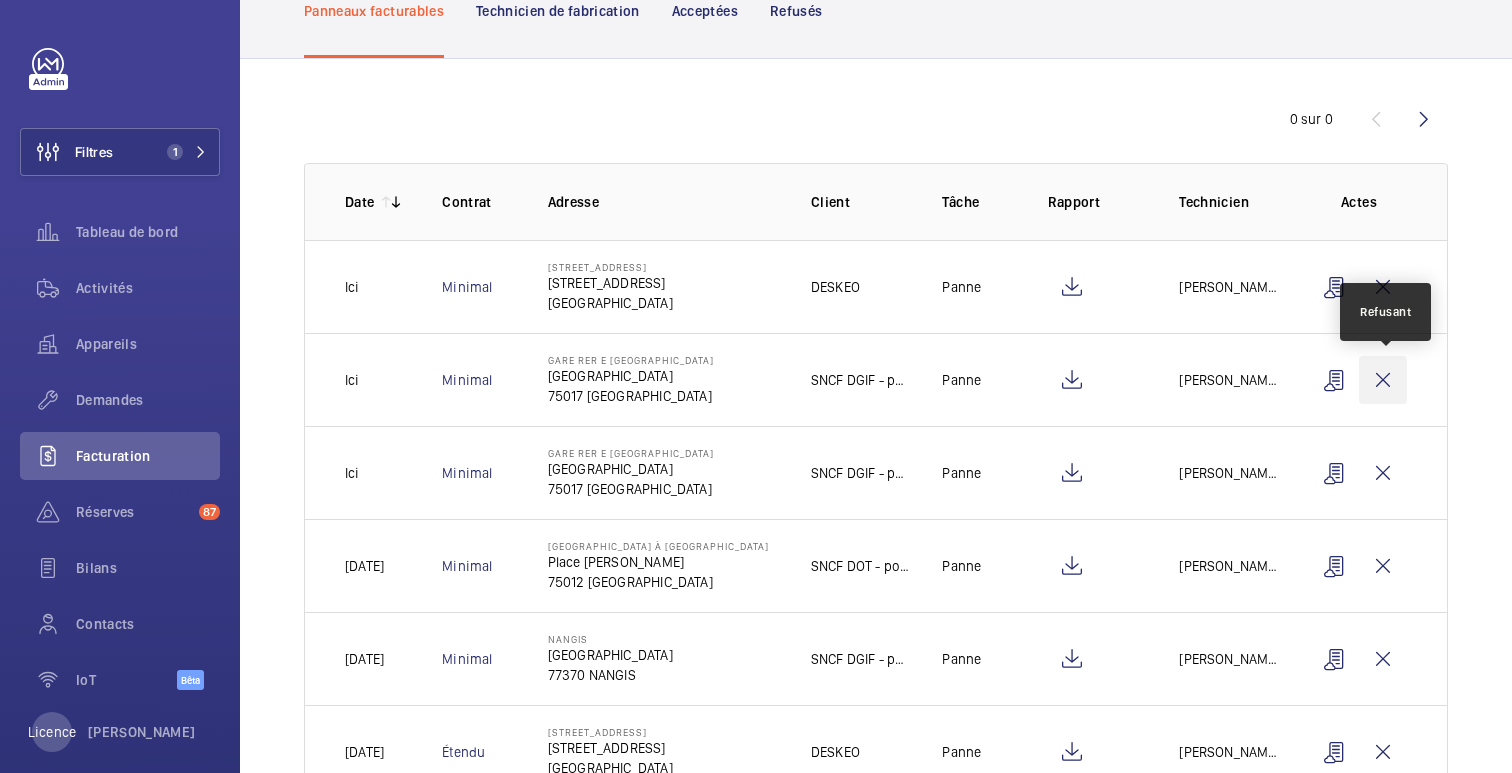 click 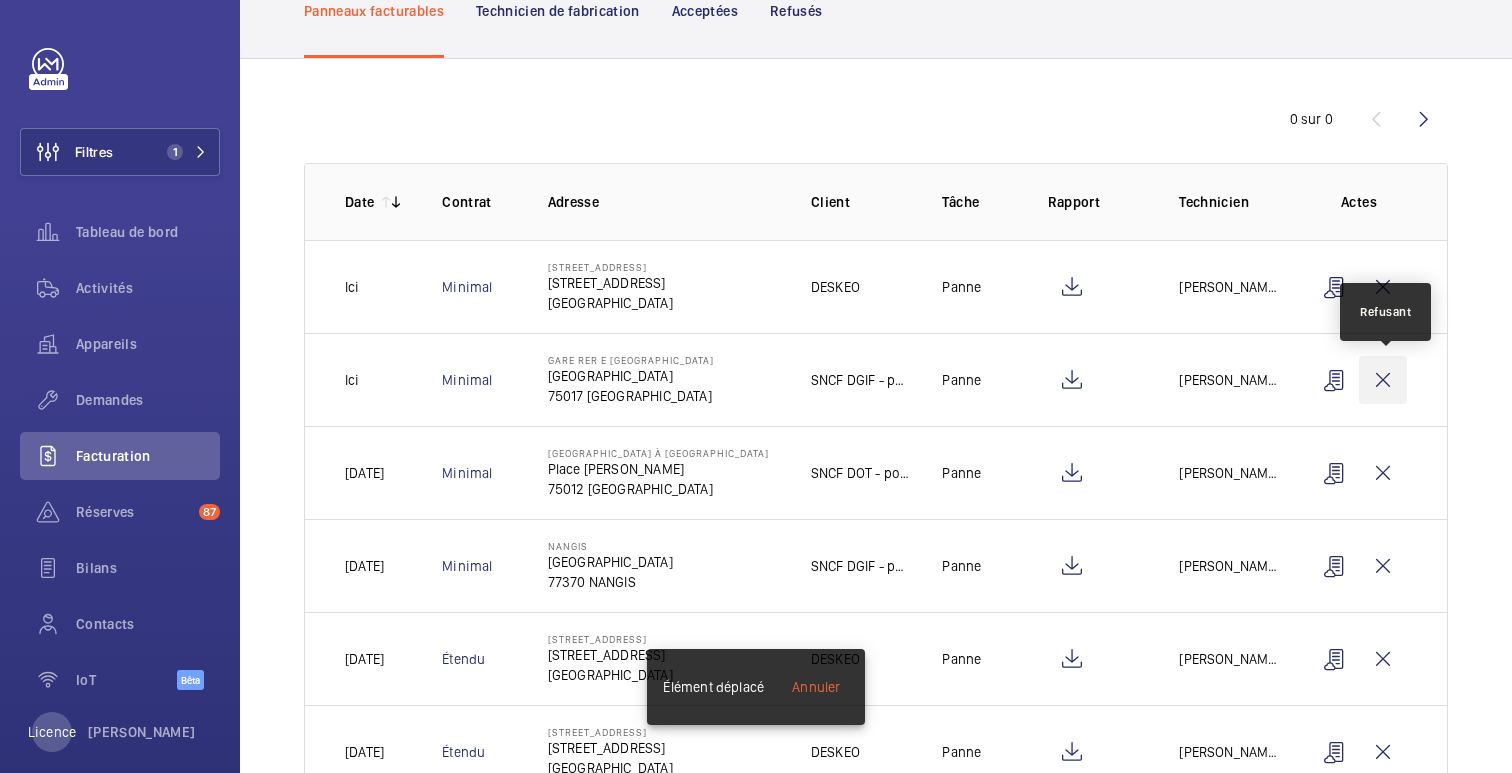 click 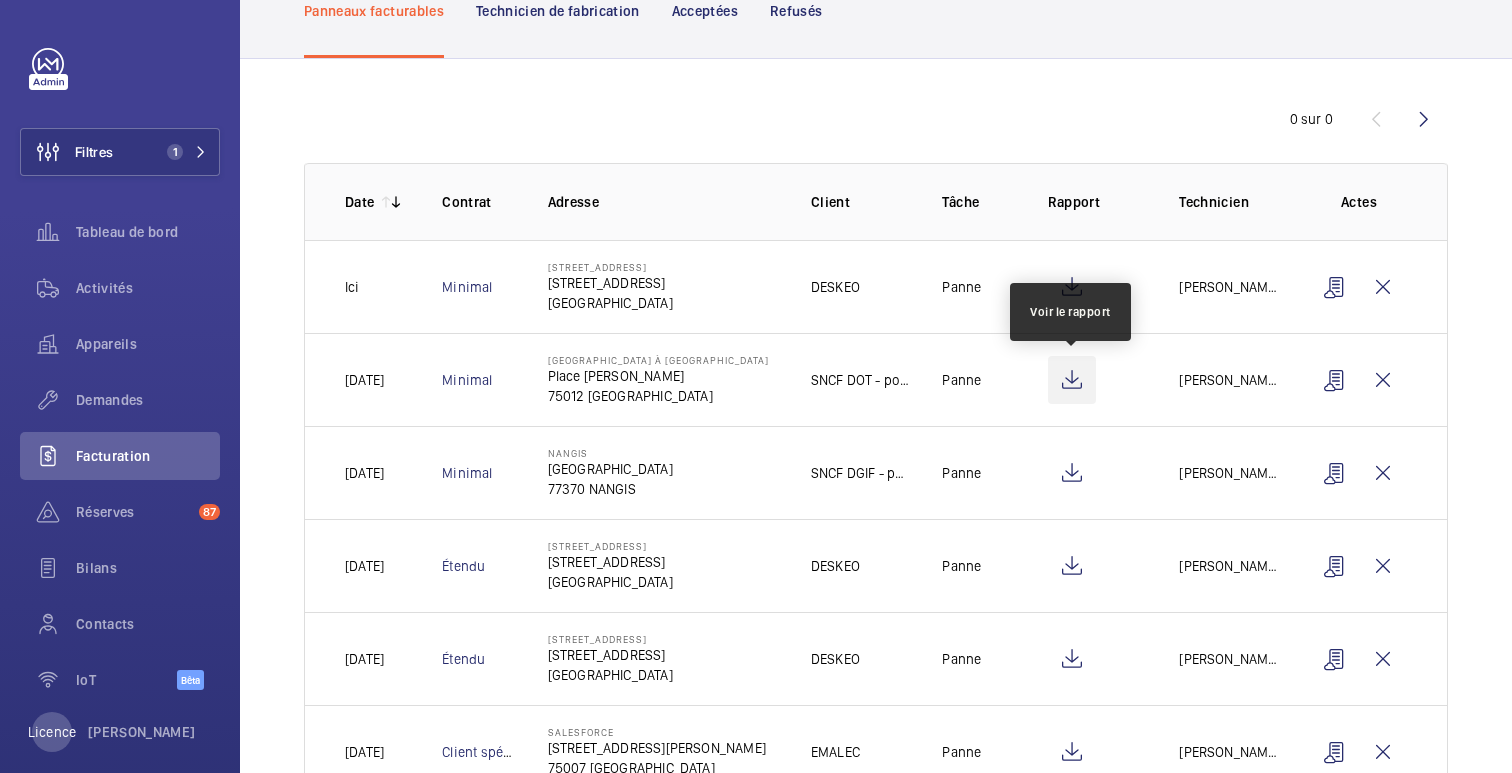click 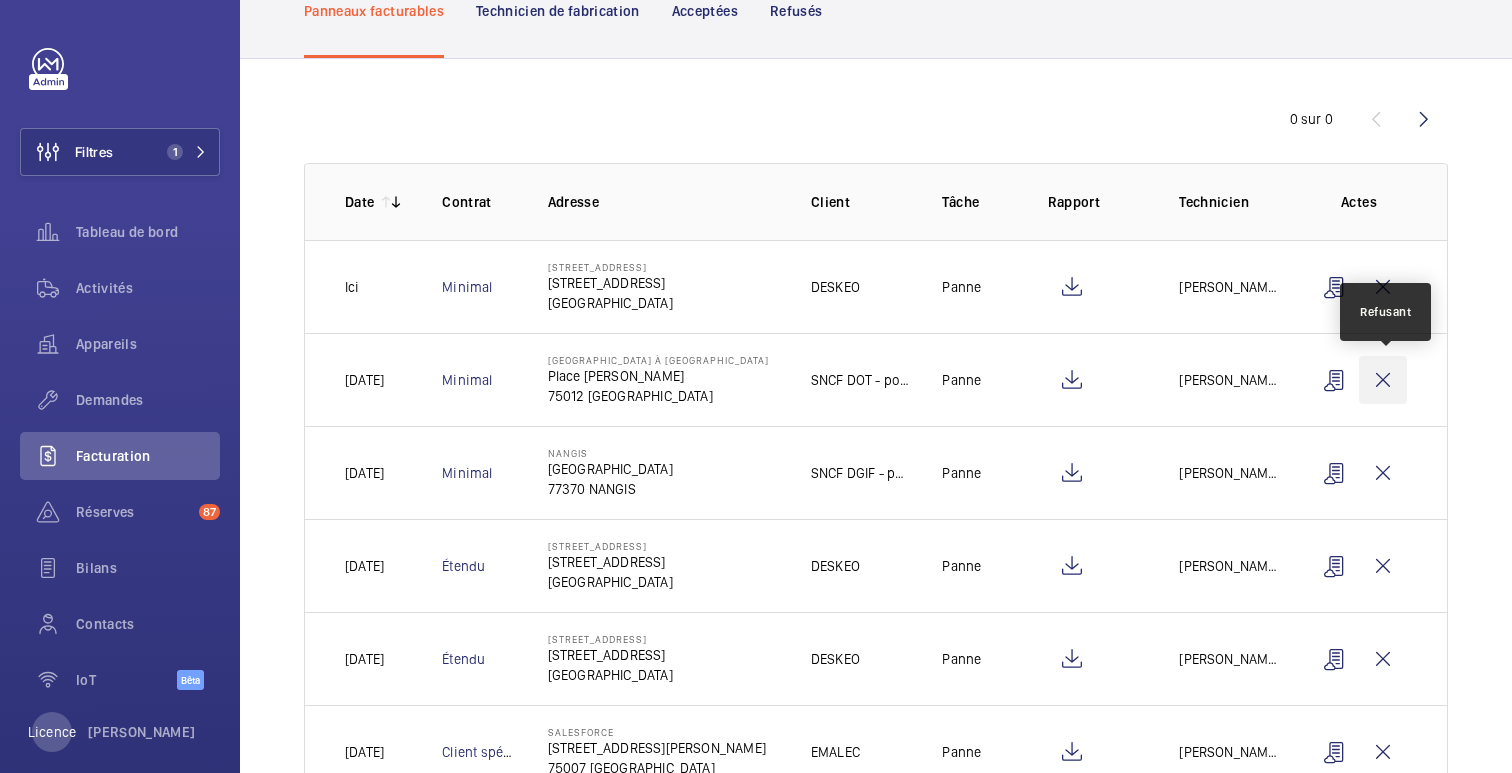 click 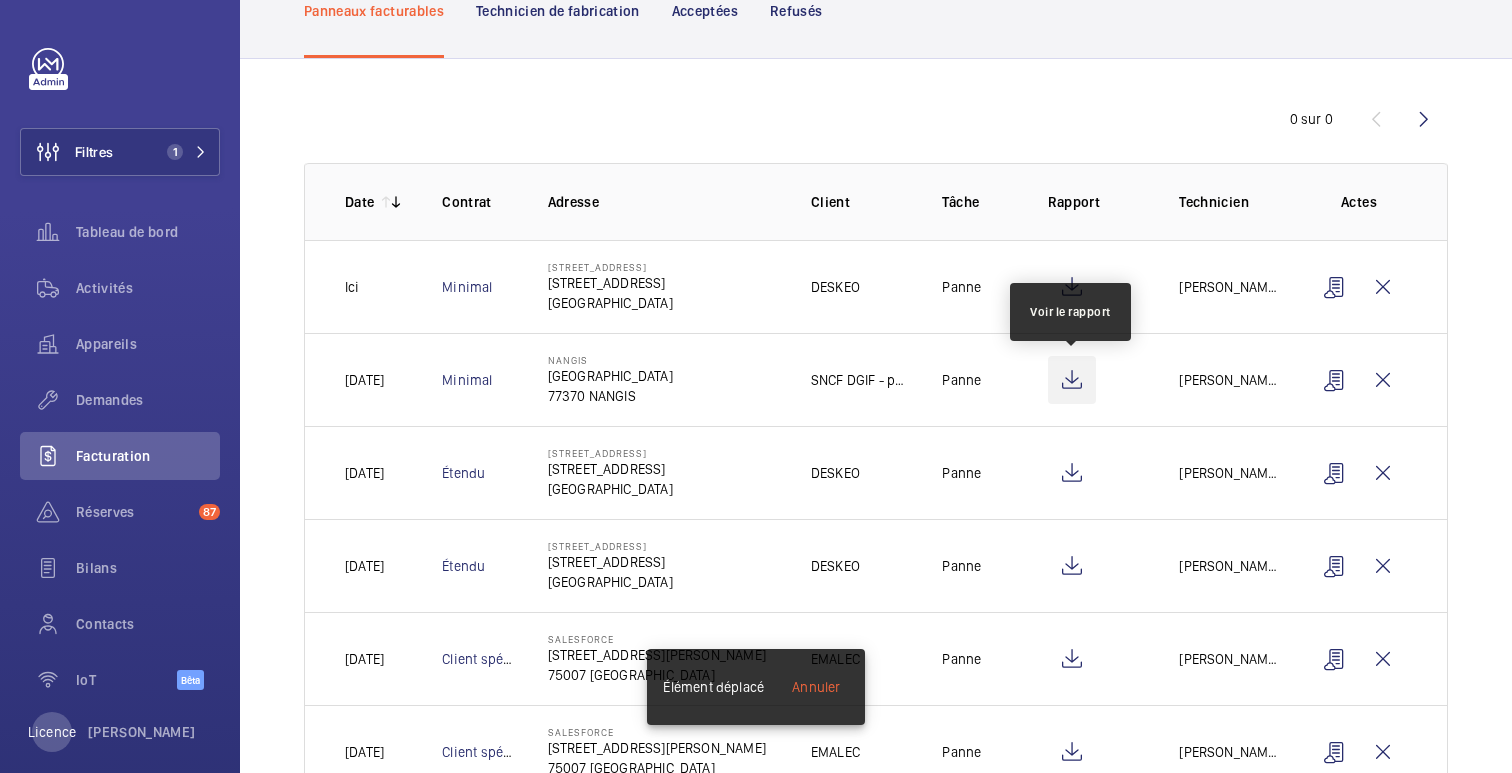 click 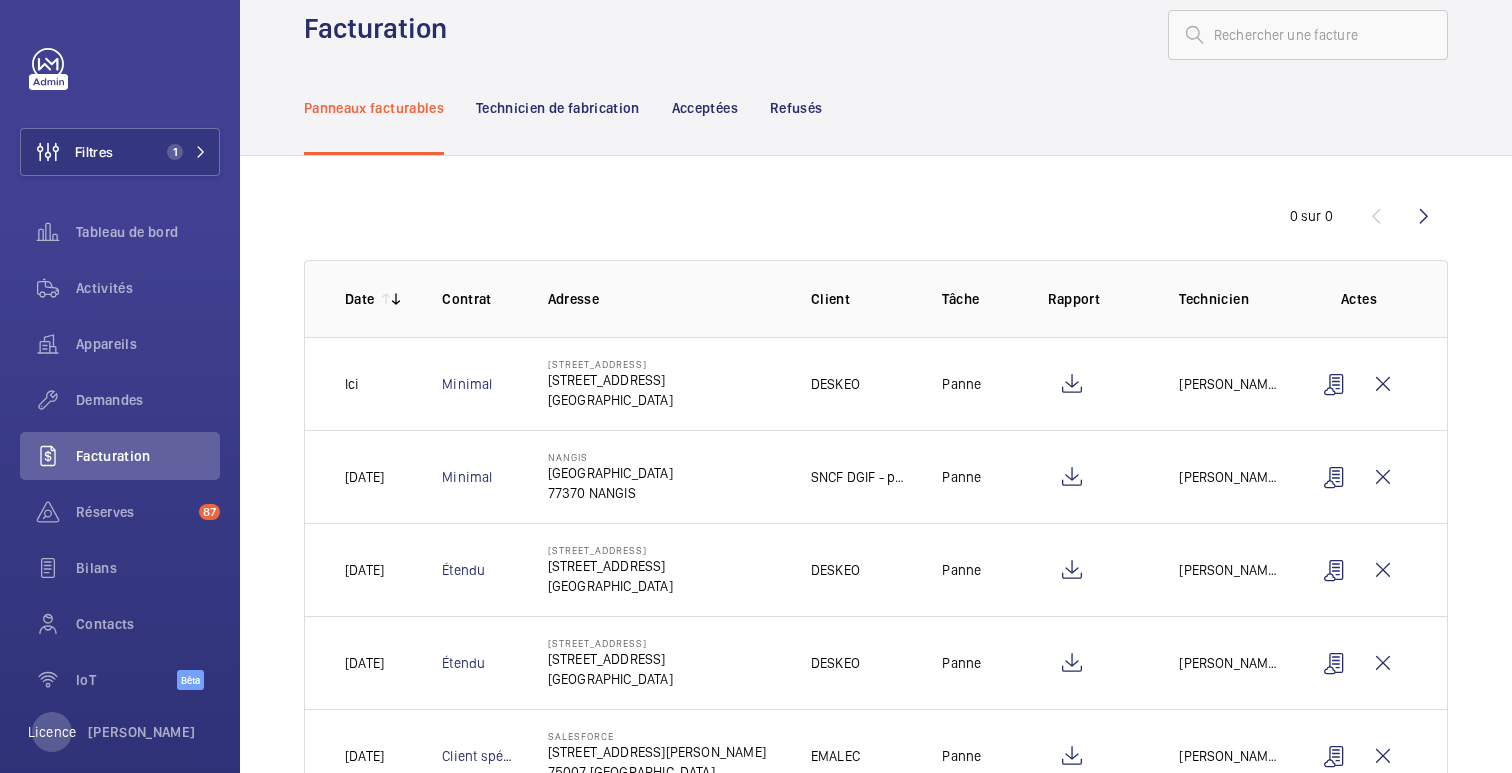 scroll, scrollTop: 0, scrollLeft: 0, axis: both 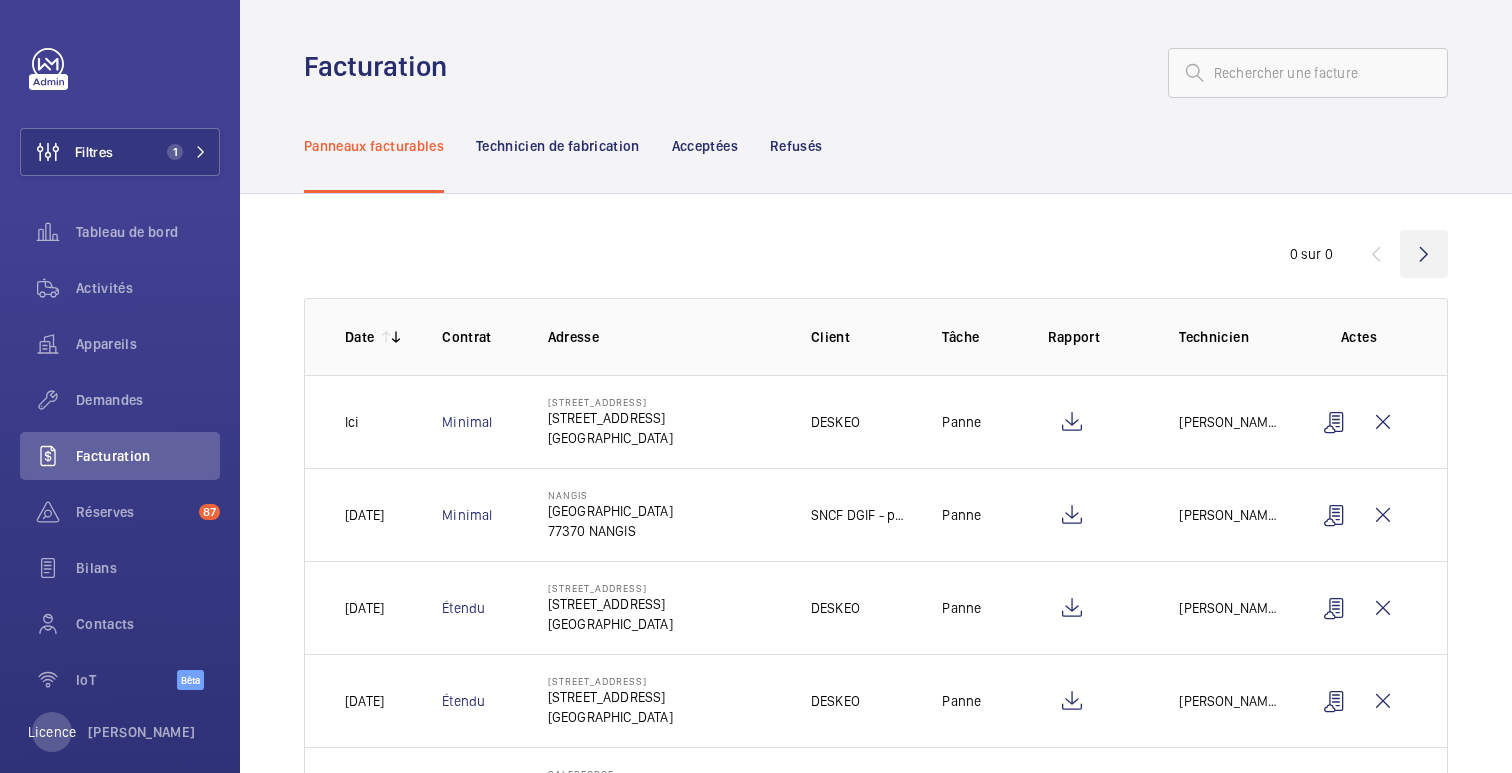 click 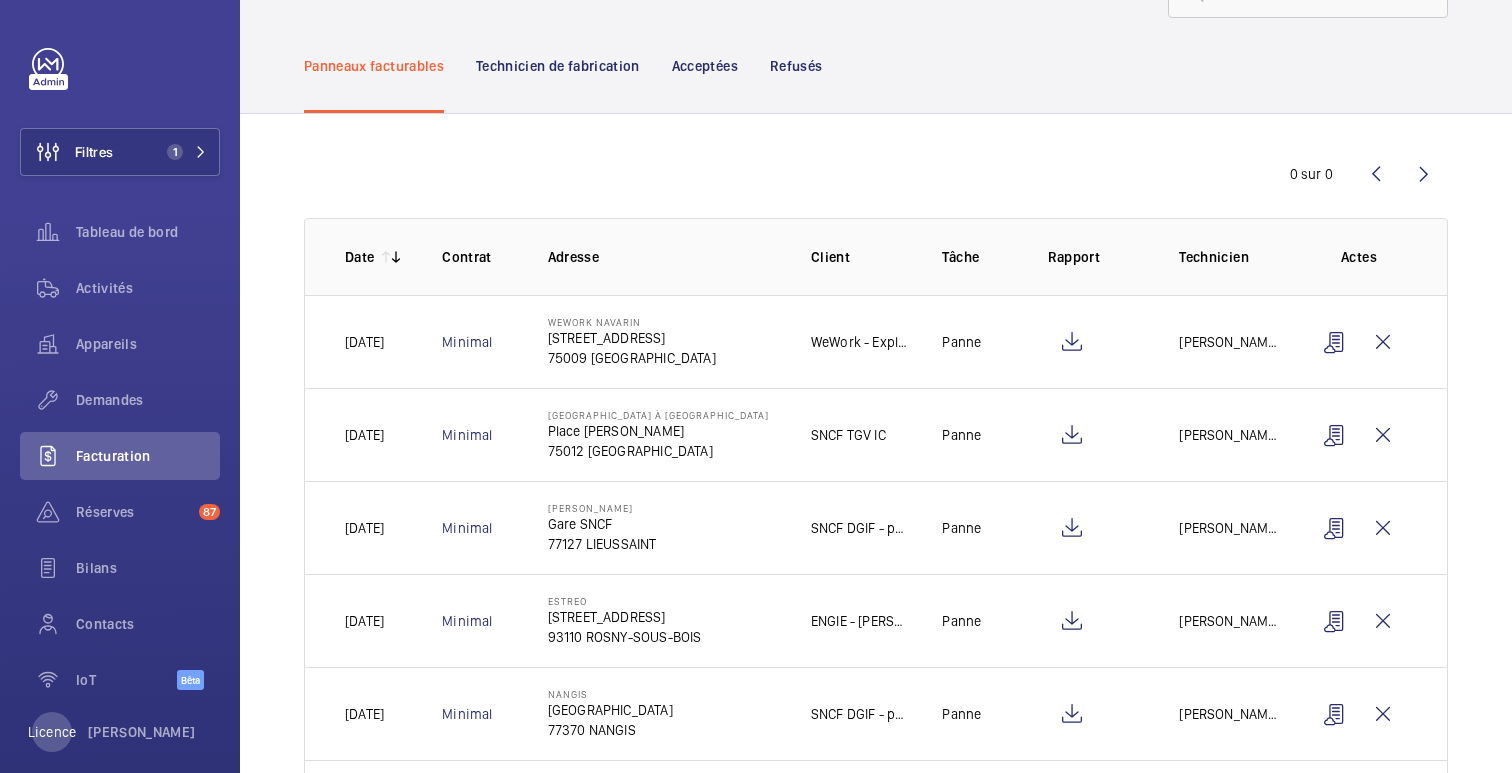 scroll, scrollTop: 89, scrollLeft: 0, axis: vertical 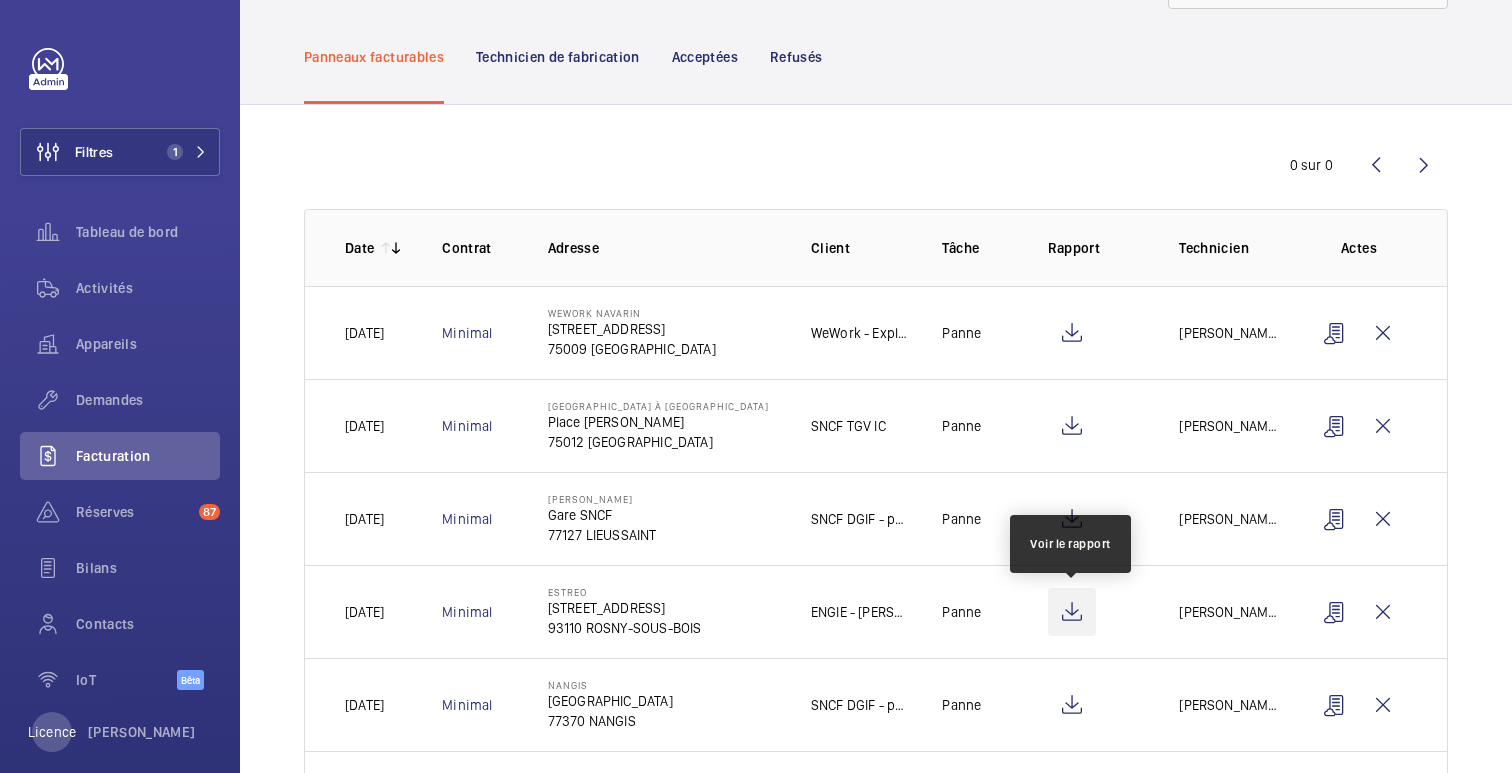 click 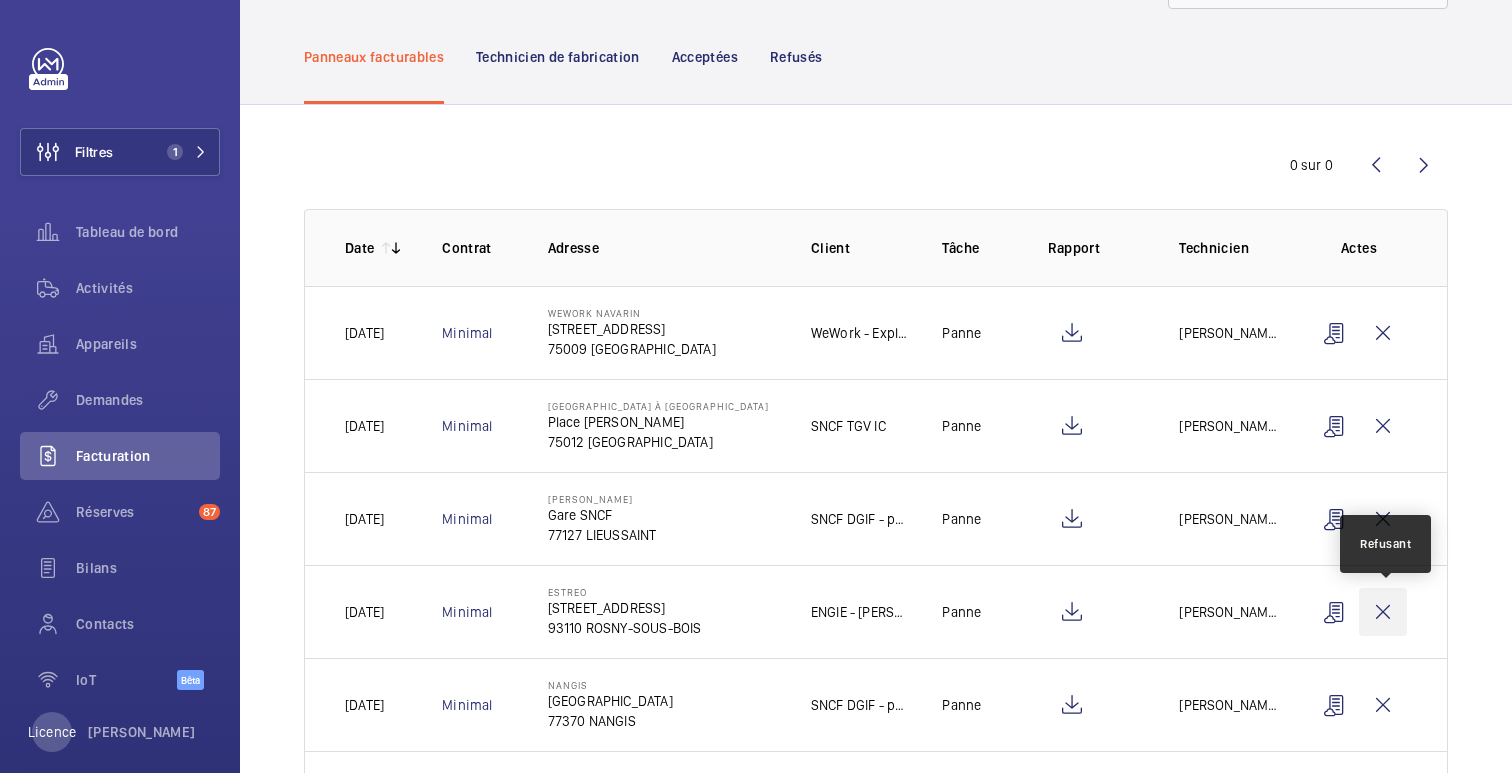 click 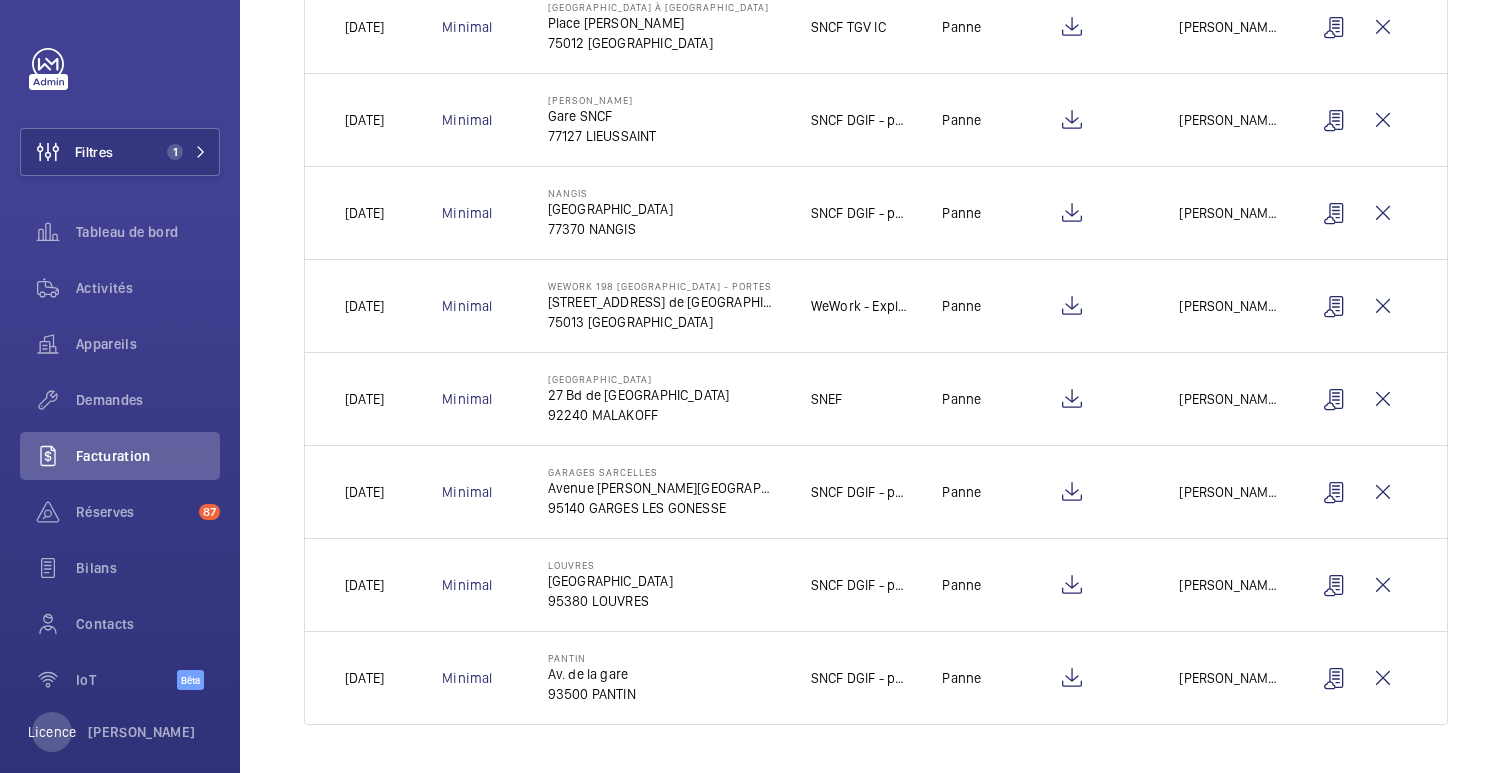 scroll, scrollTop: 0, scrollLeft: 0, axis: both 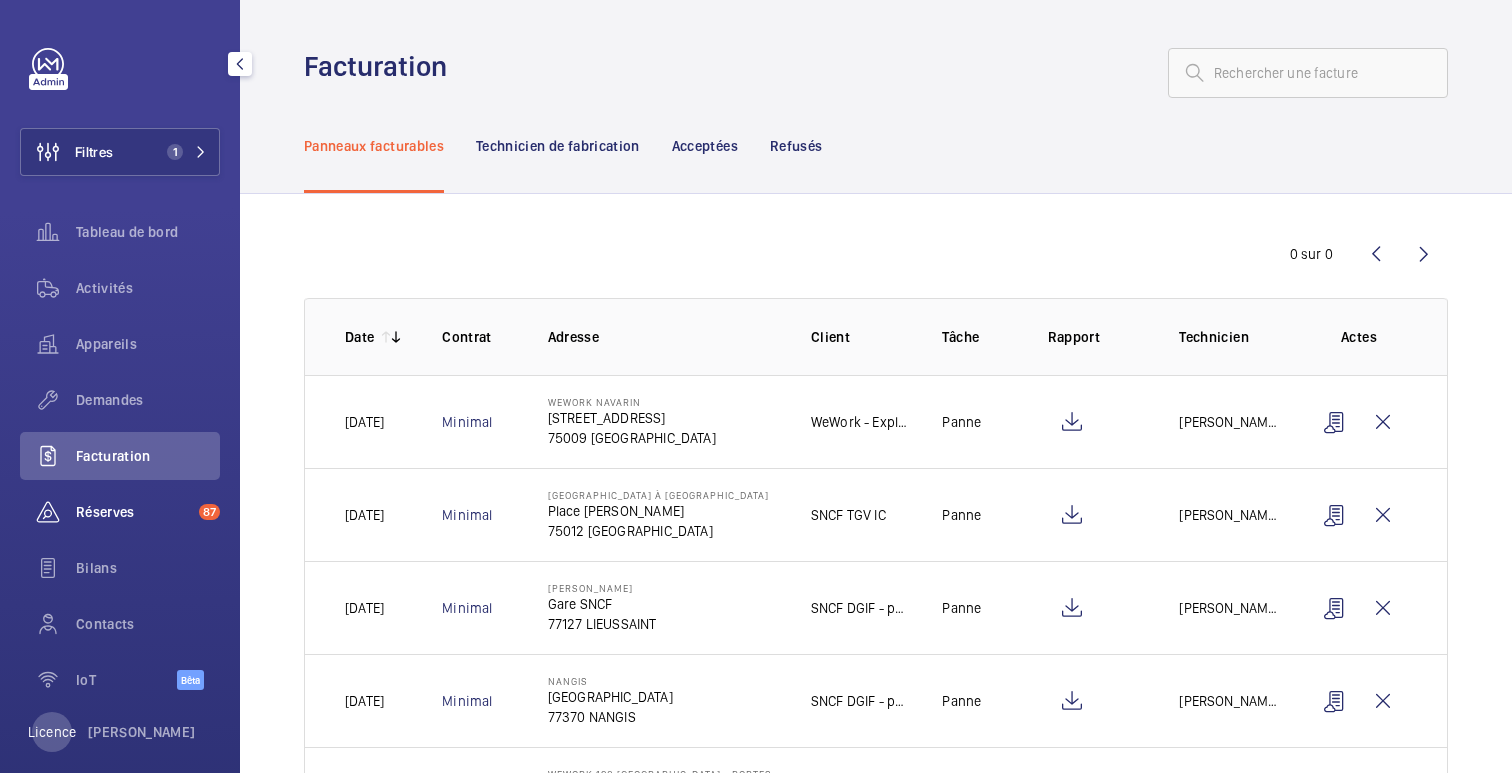 click on "Réserves" 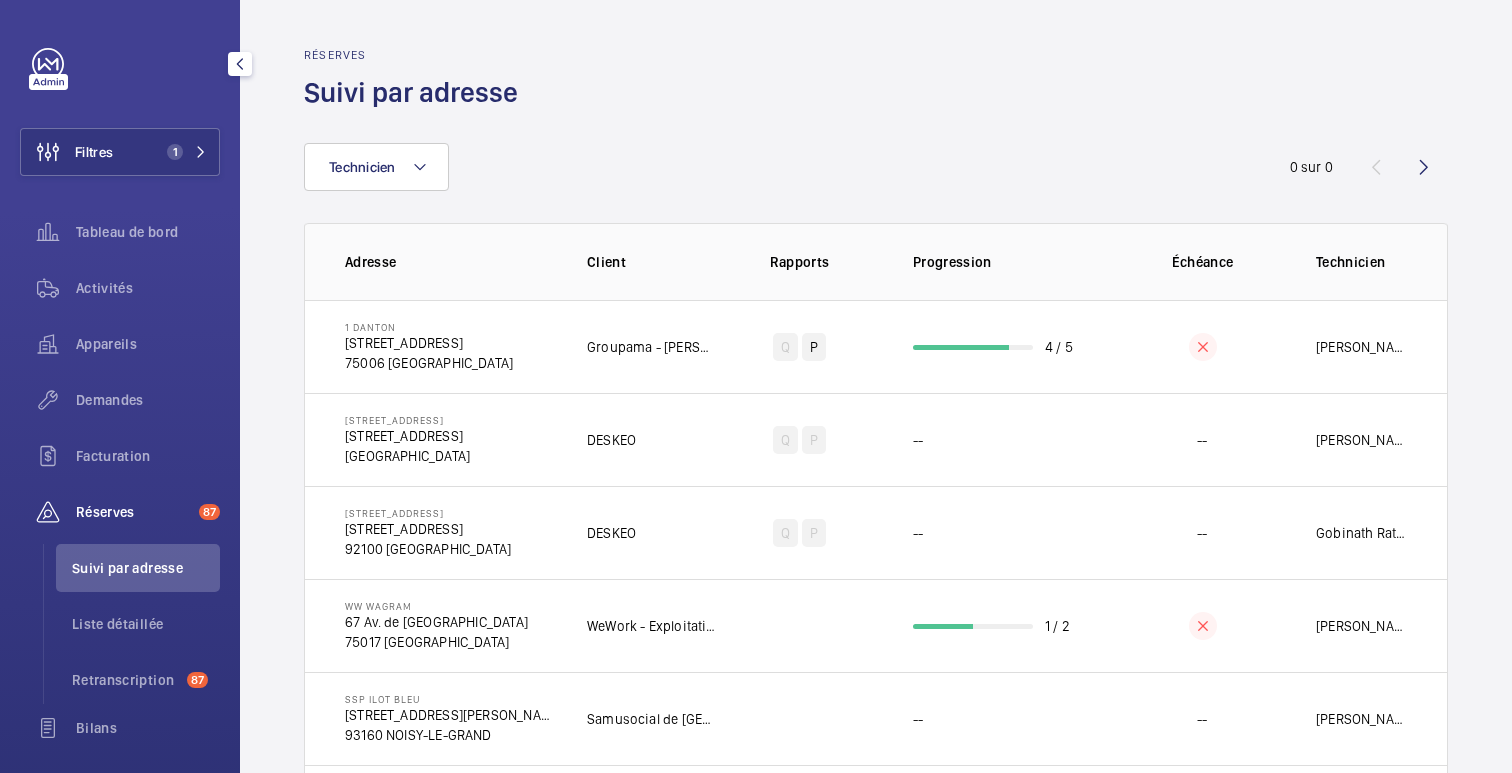 scroll, scrollTop: 187, scrollLeft: 0, axis: vertical 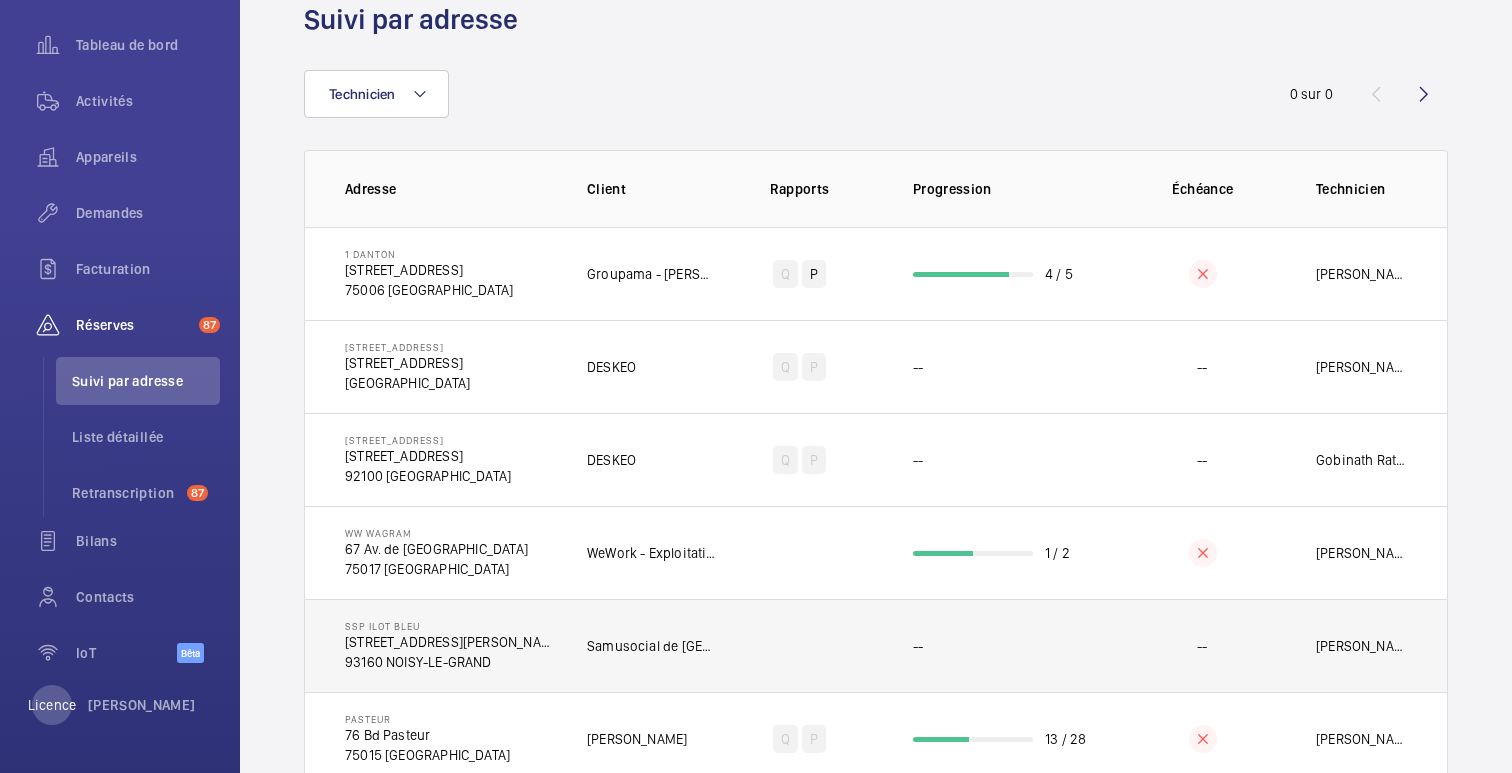 click on "--" 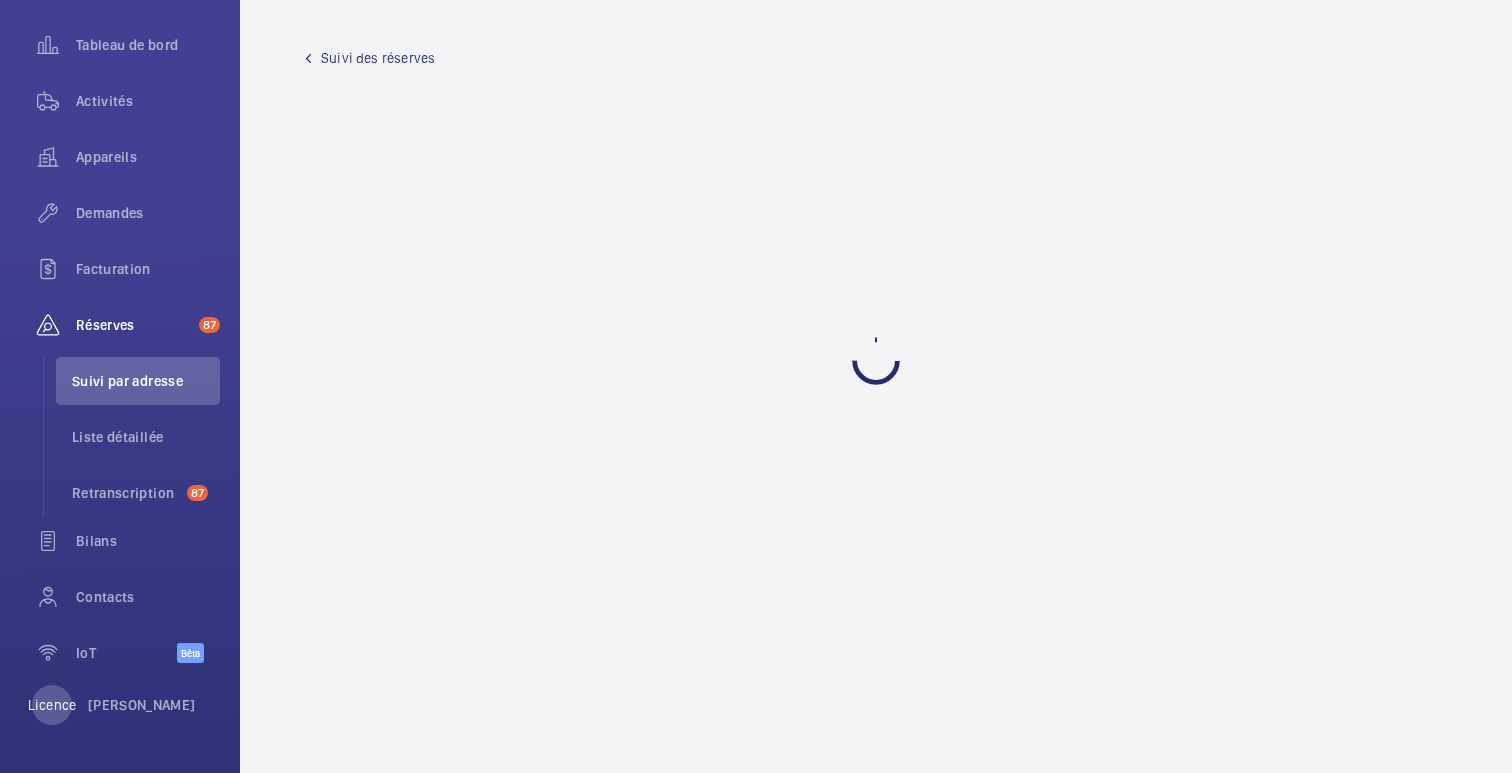 scroll, scrollTop: 0, scrollLeft: 0, axis: both 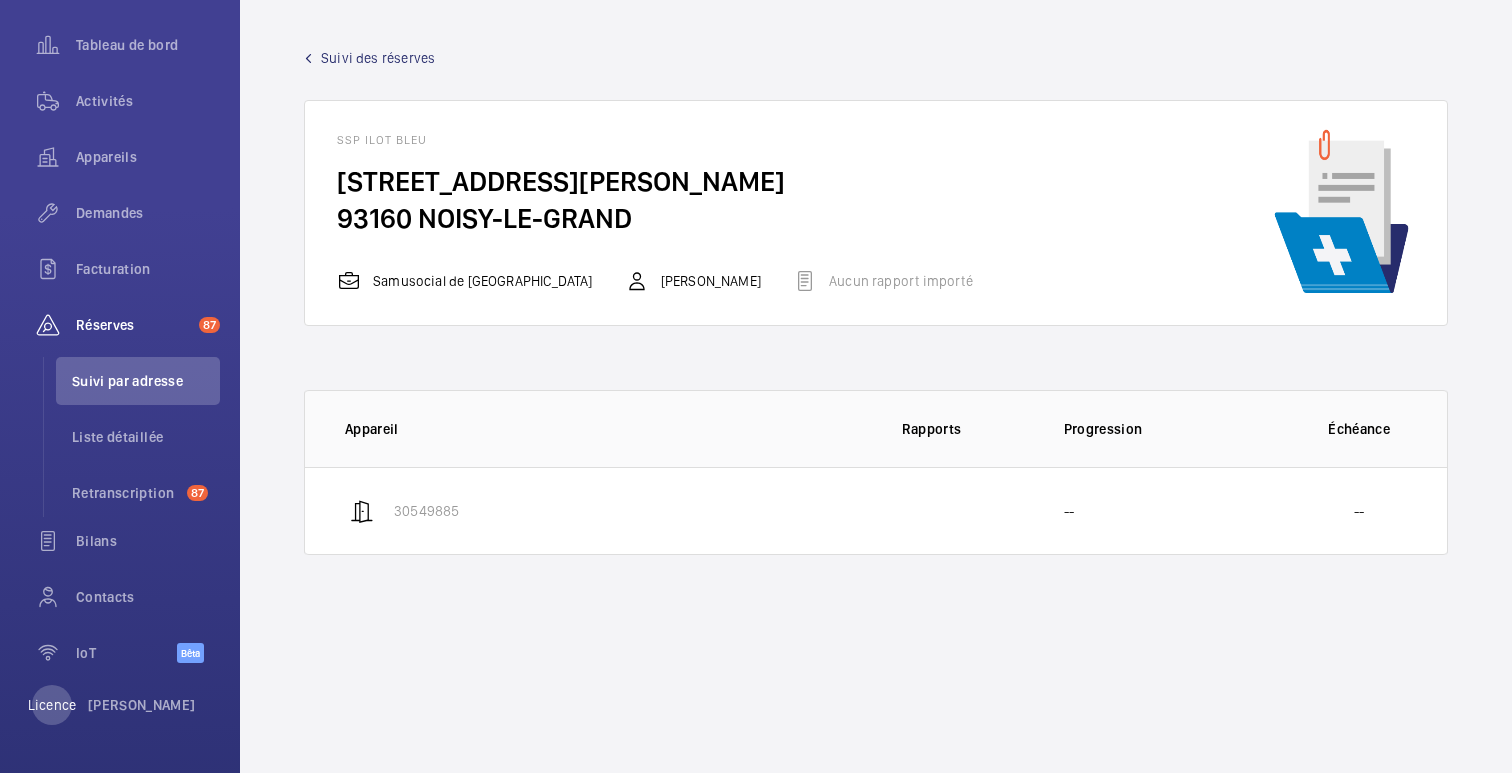 click on "Suivi des réserves" 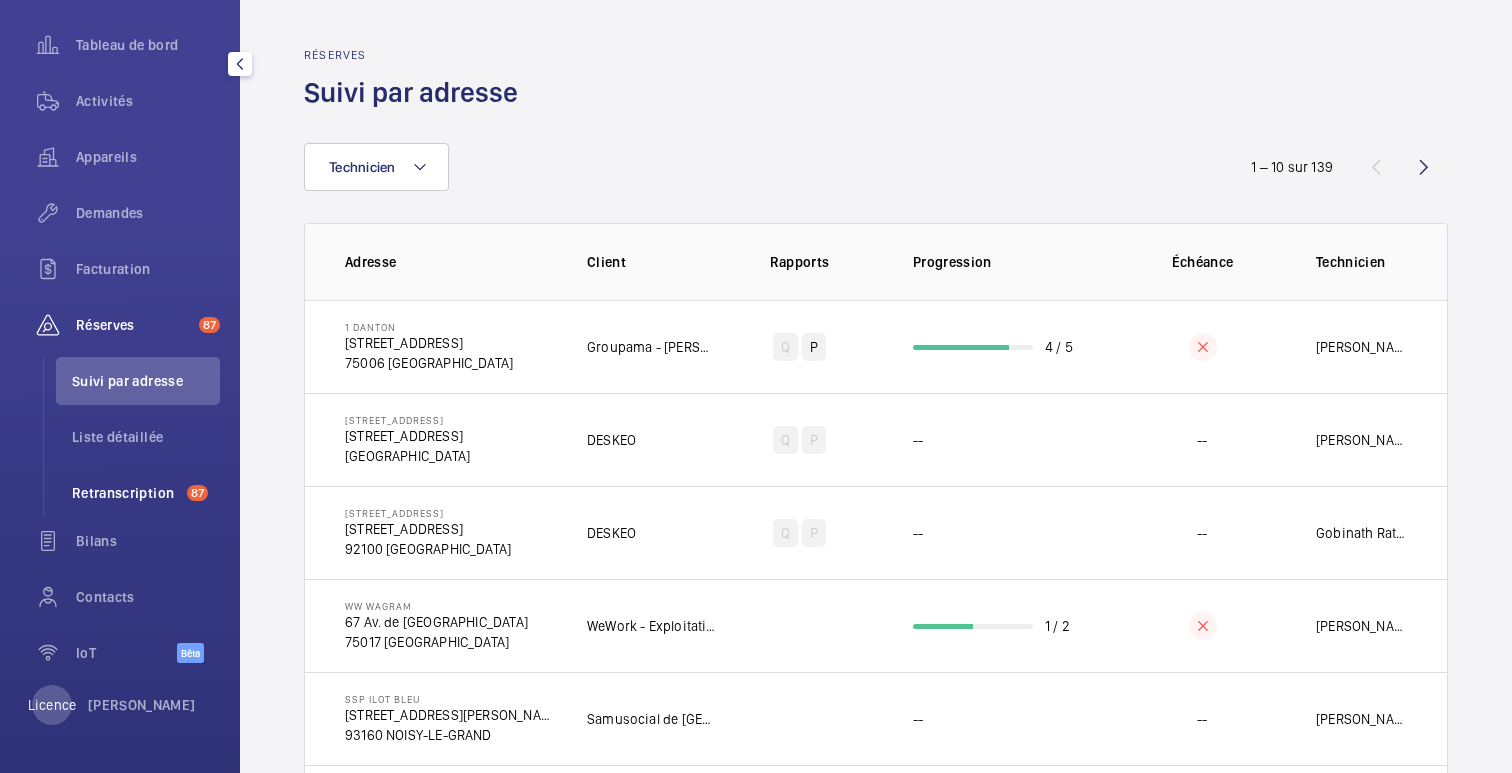click on "Retranscription" 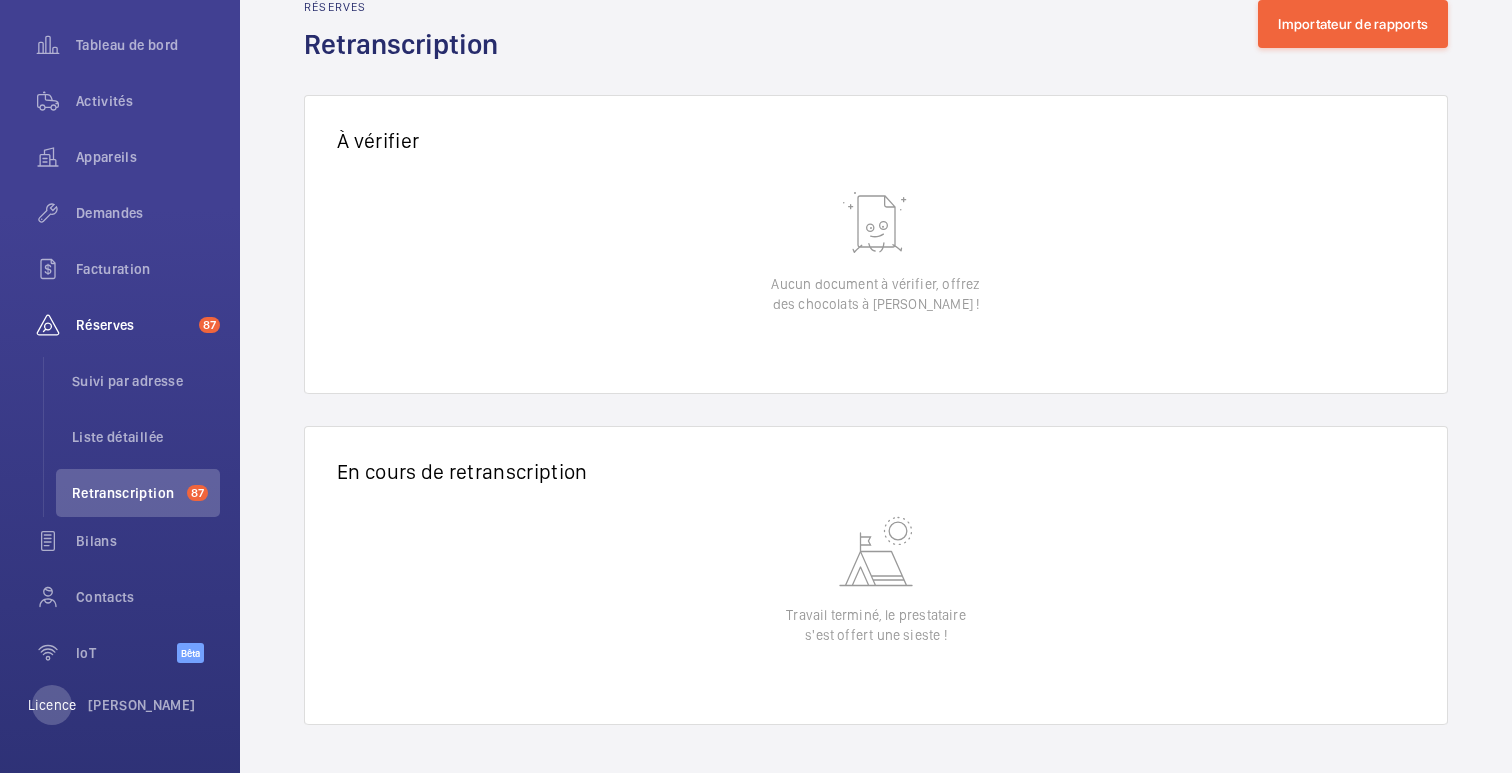 scroll, scrollTop: 0, scrollLeft: 0, axis: both 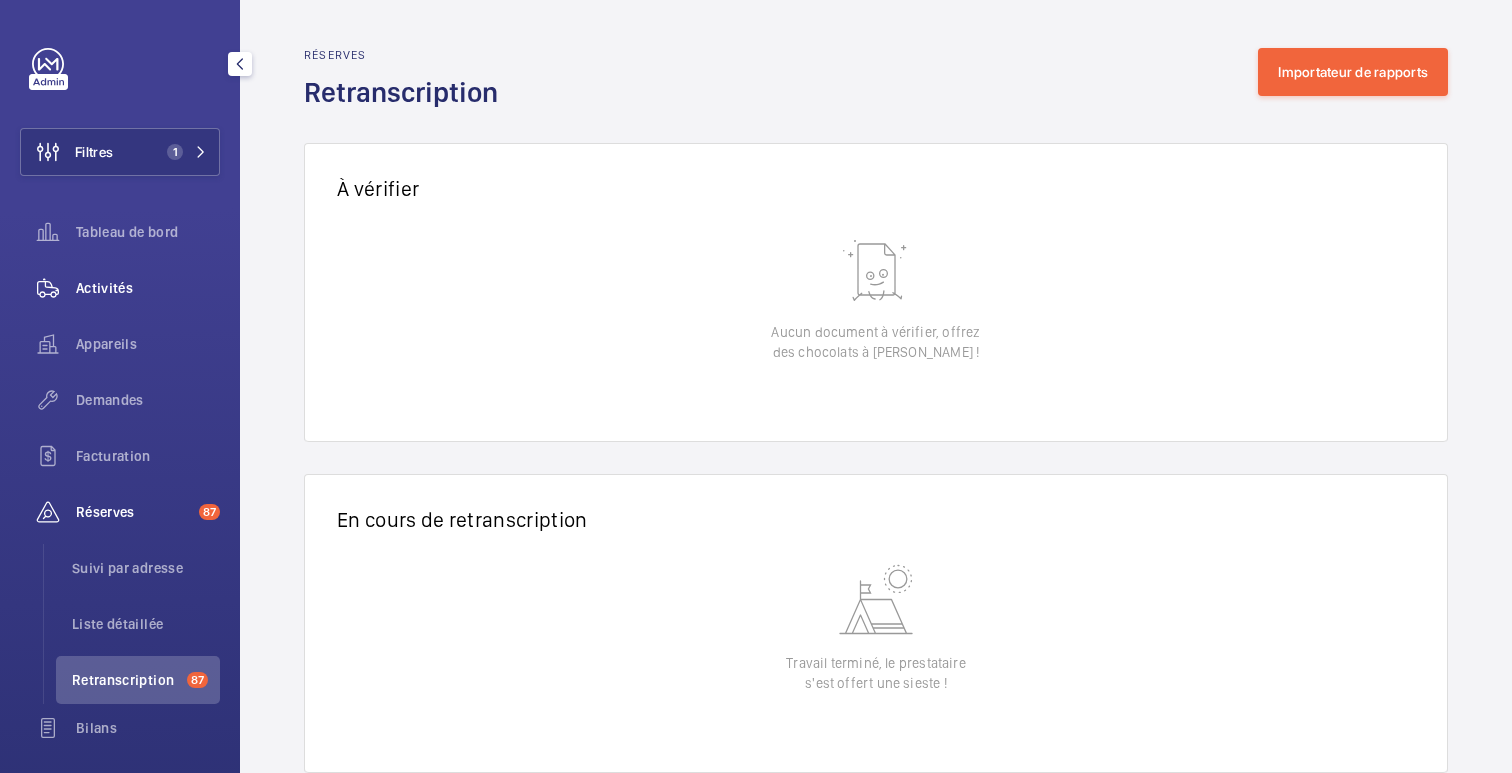 click on "Activités" 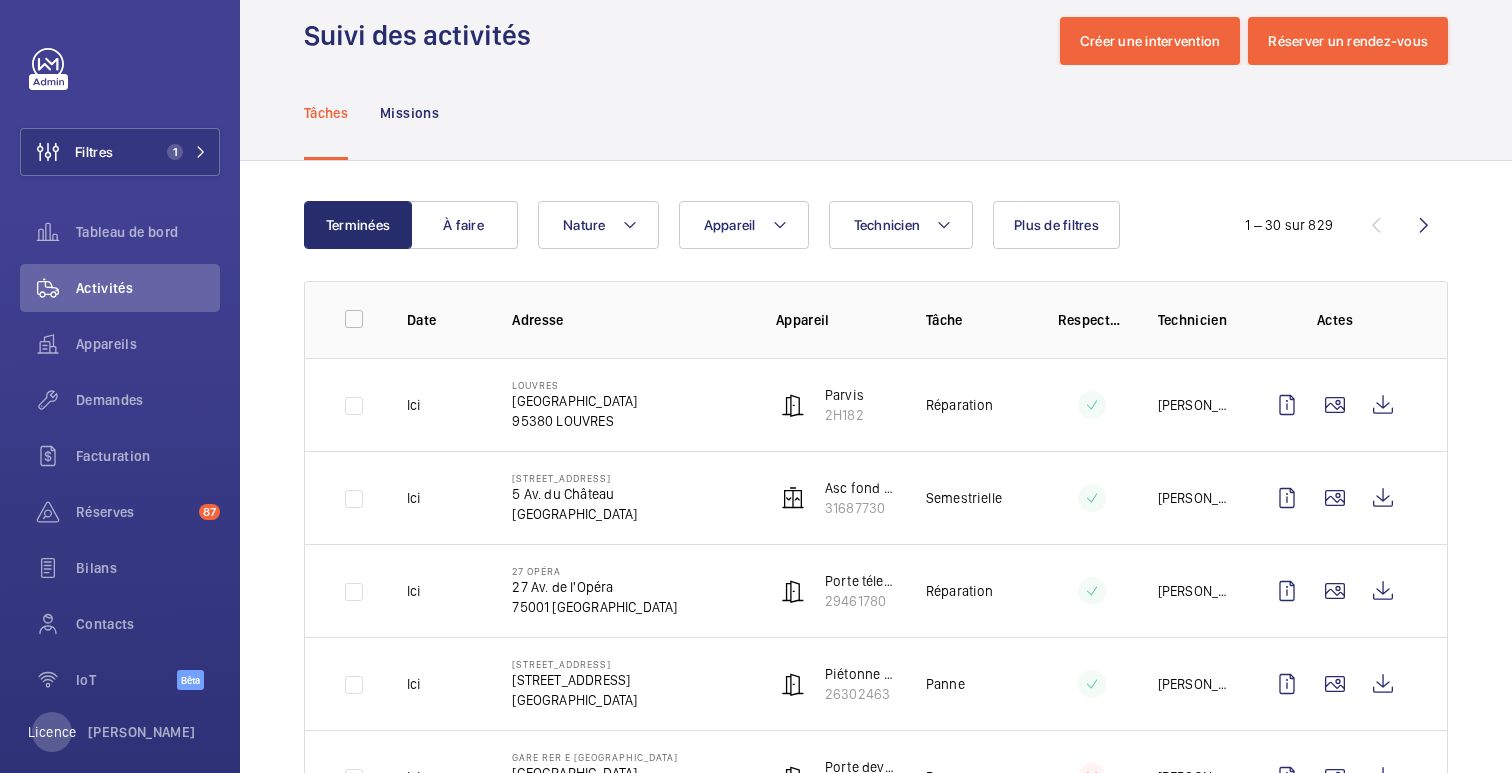 scroll, scrollTop: 0, scrollLeft: 0, axis: both 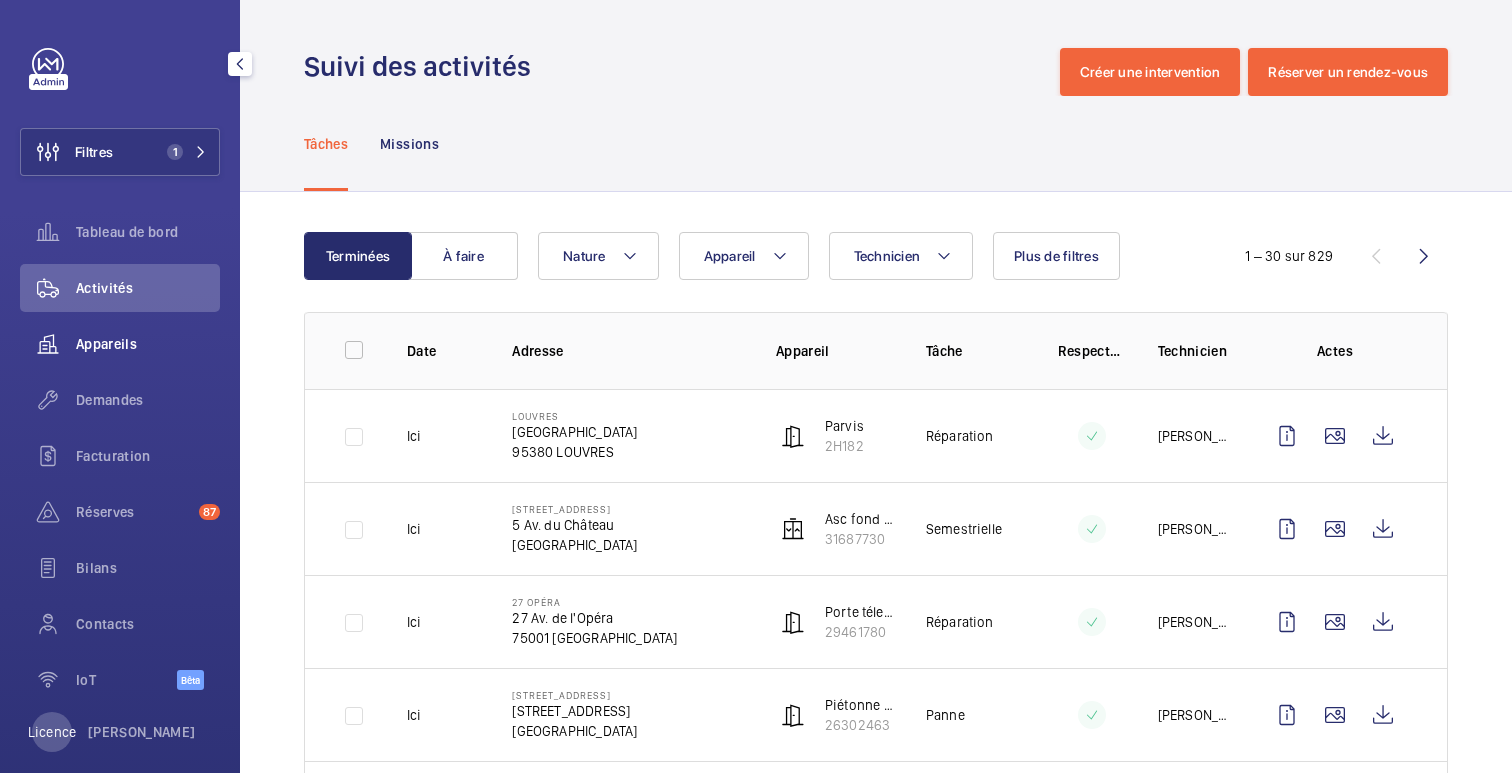 click on "Appareils" 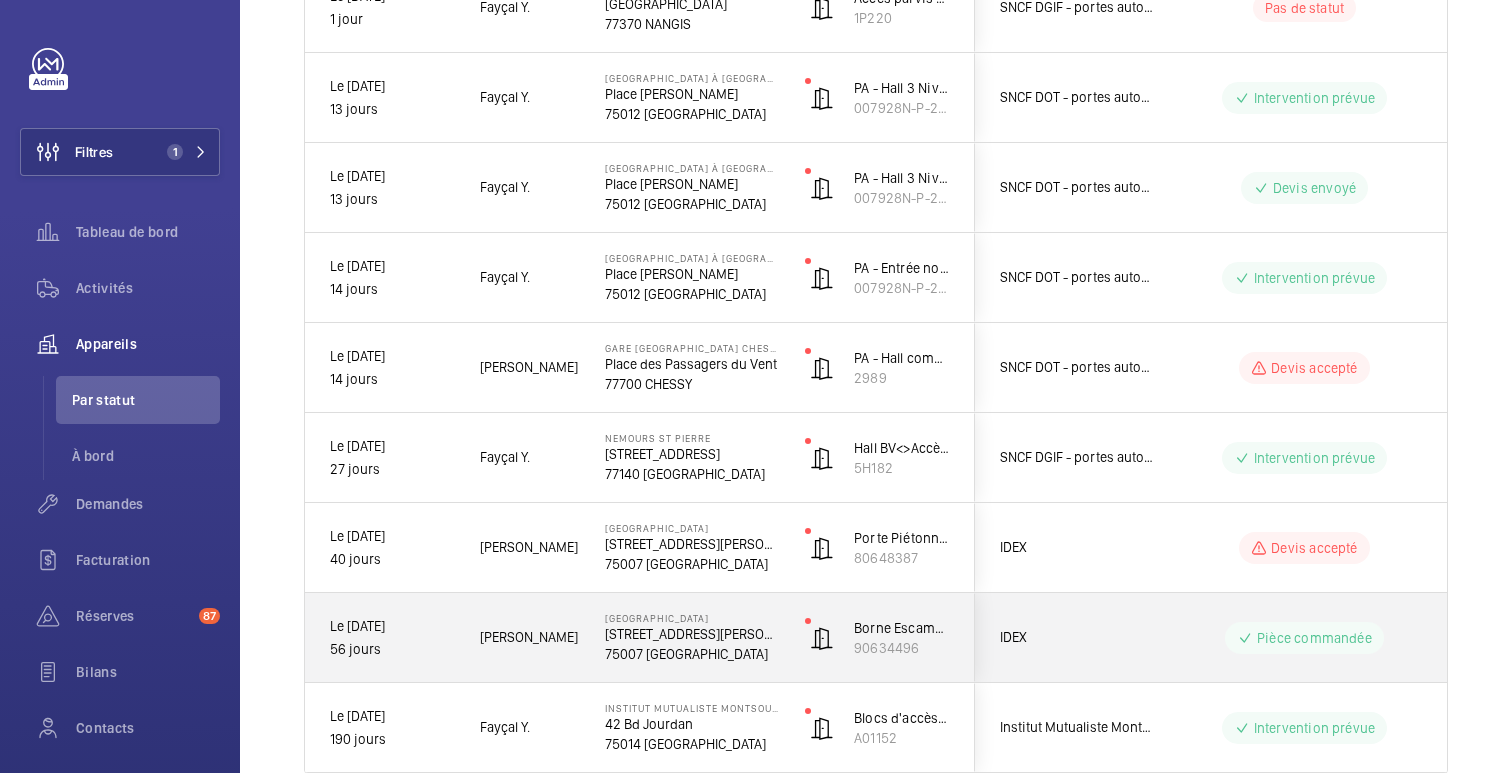 scroll, scrollTop: 385, scrollLeft: 0, axis: vertical 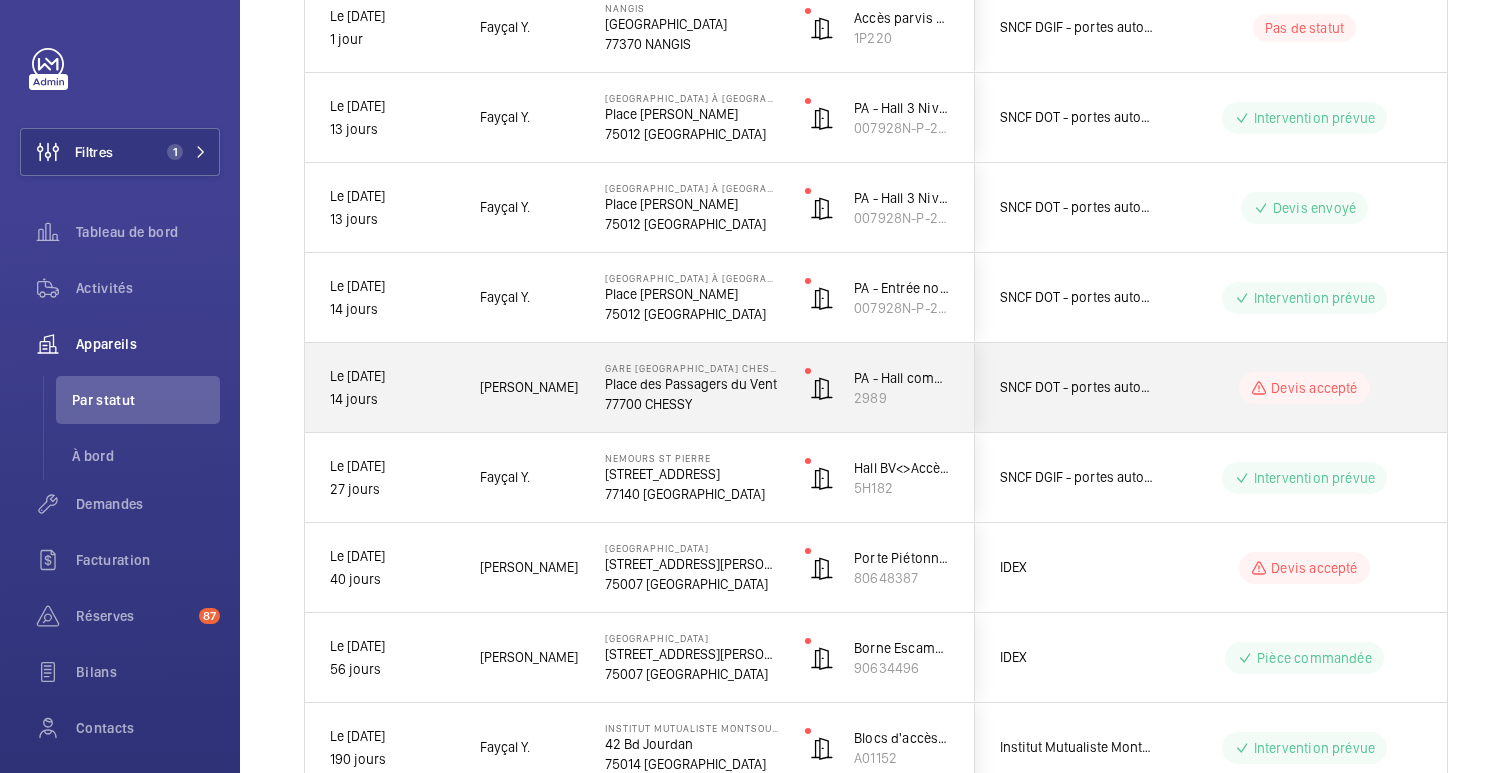 click on "Devis accepté" 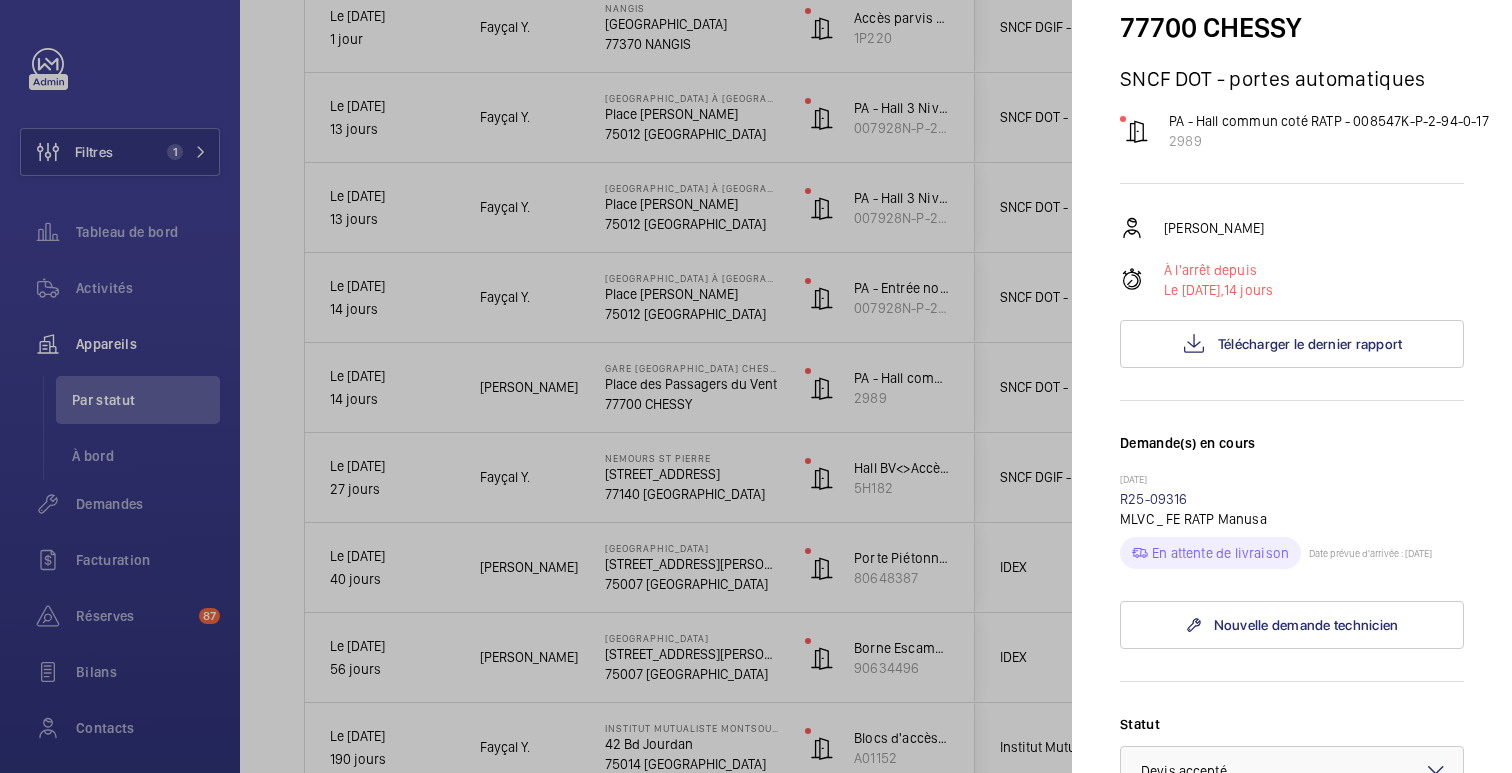 scroll, scrollTop: 211, scrollLeft: 0, axis: vertical 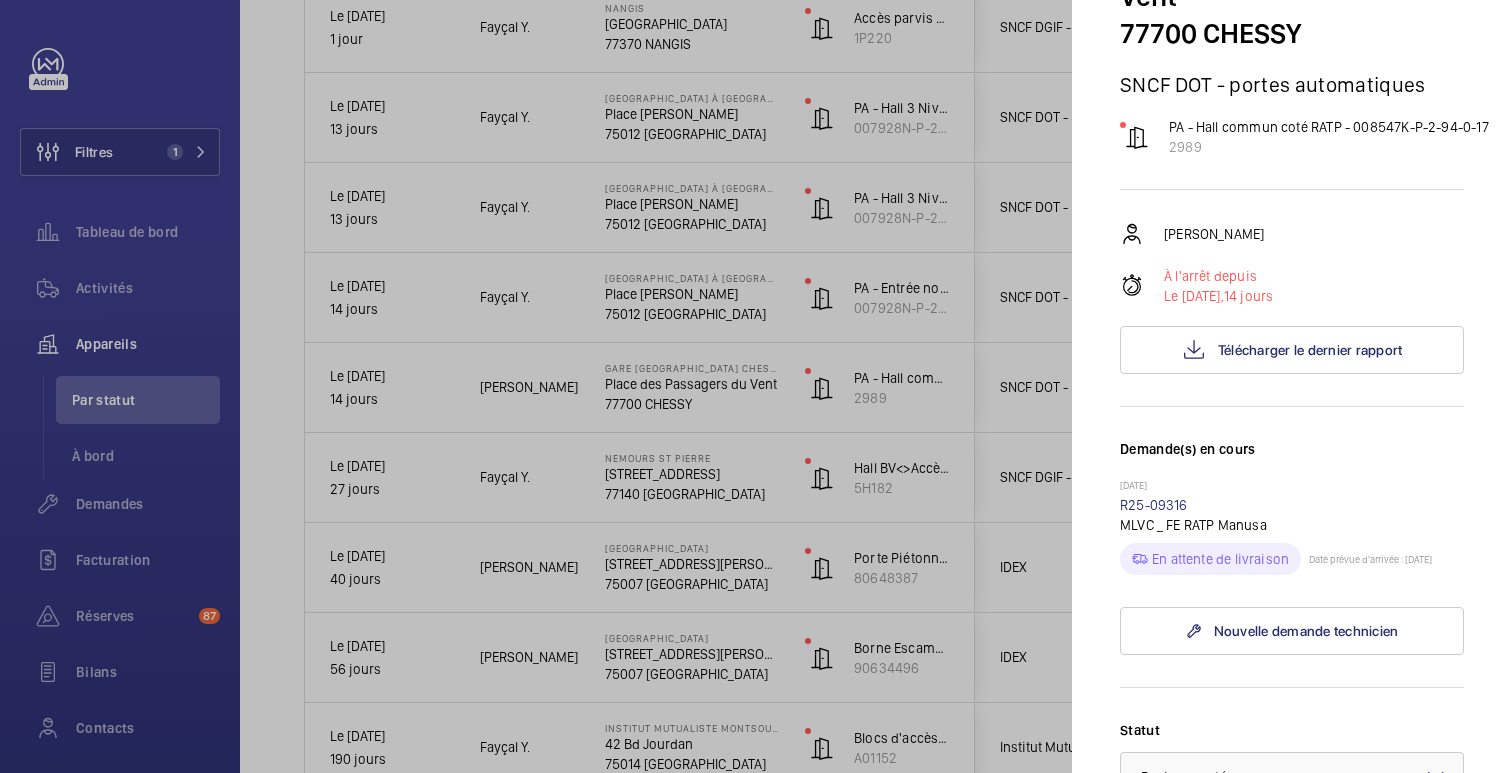 click 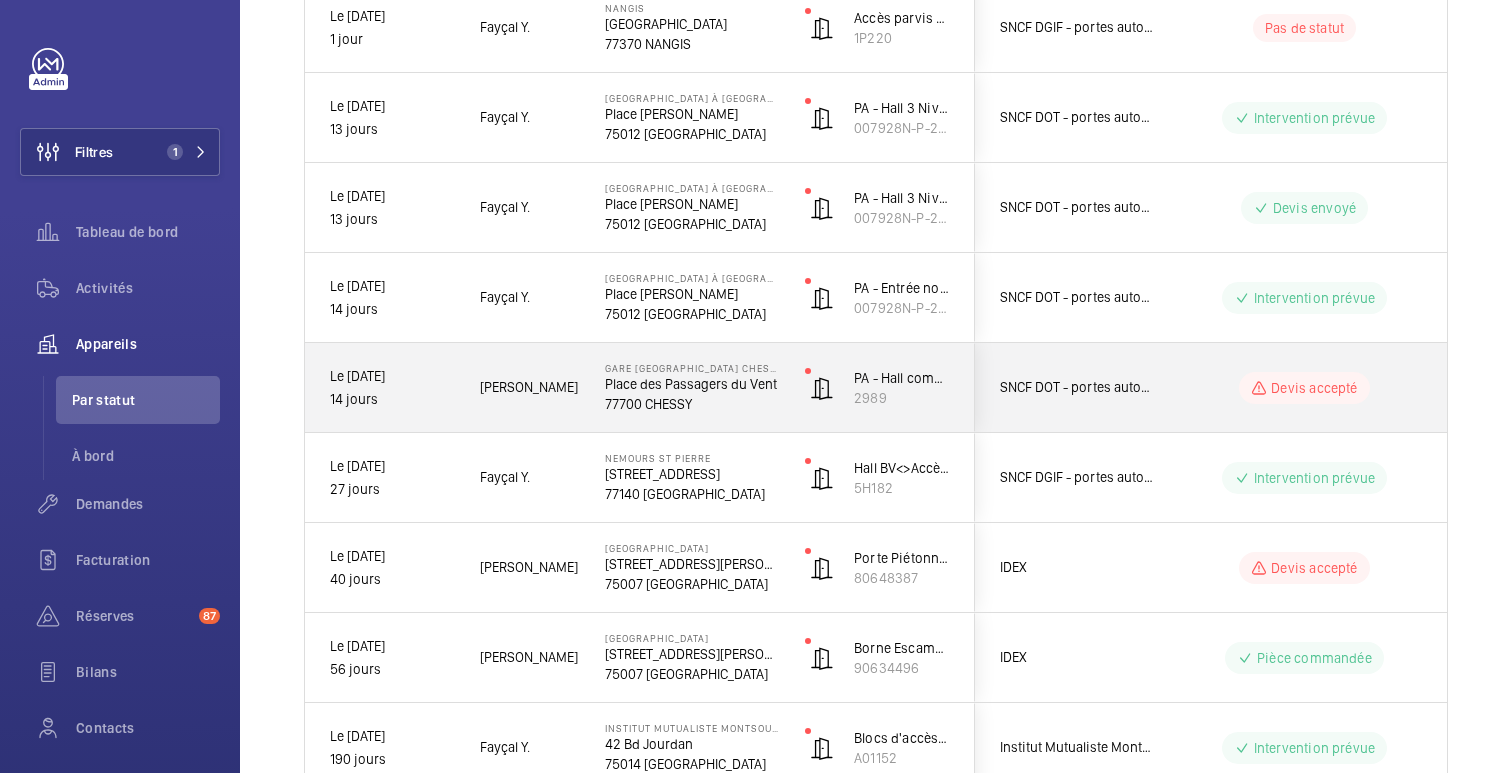 click on "Devis accepté" 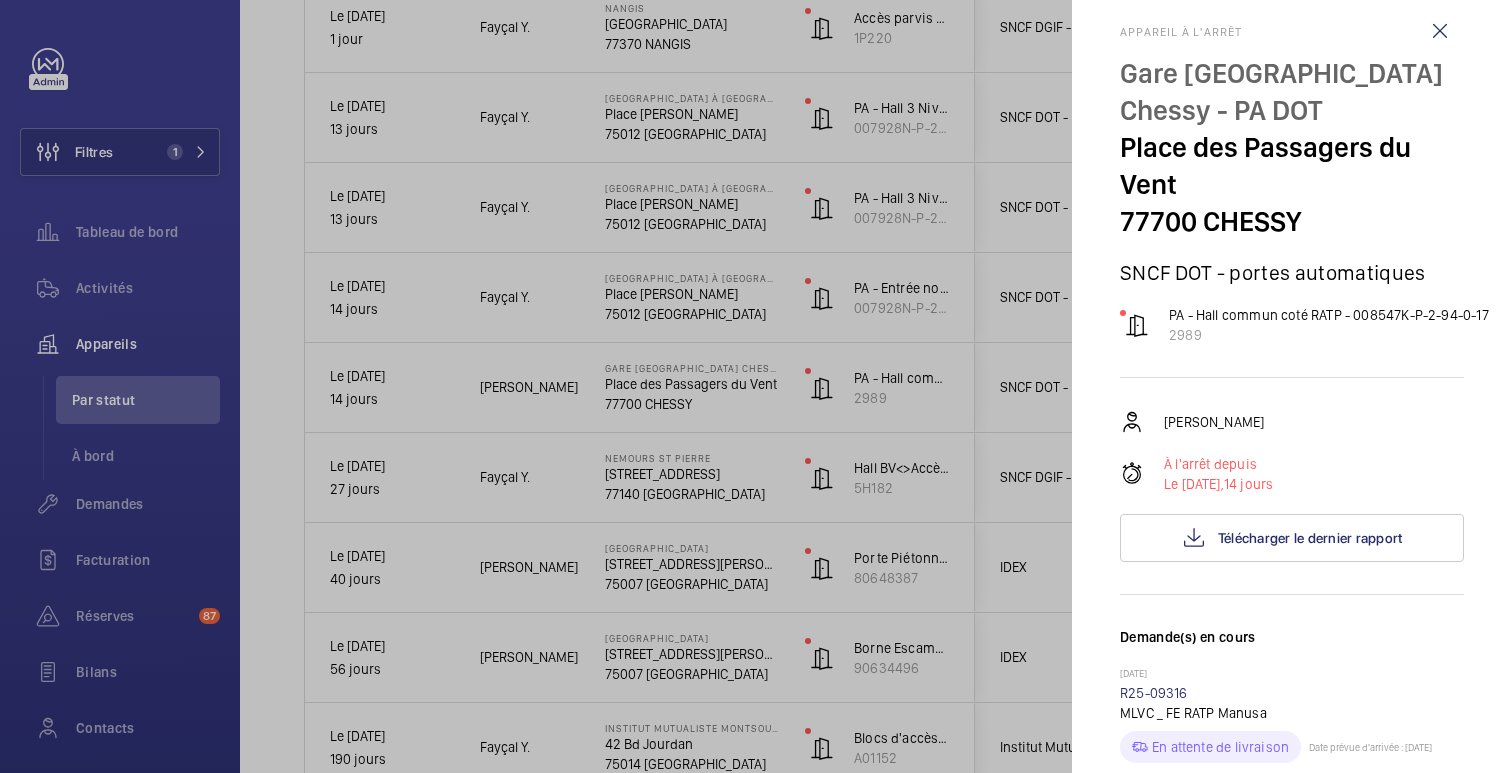 scroll, scrollTop: 0, scrollLeft: 0, axis: both 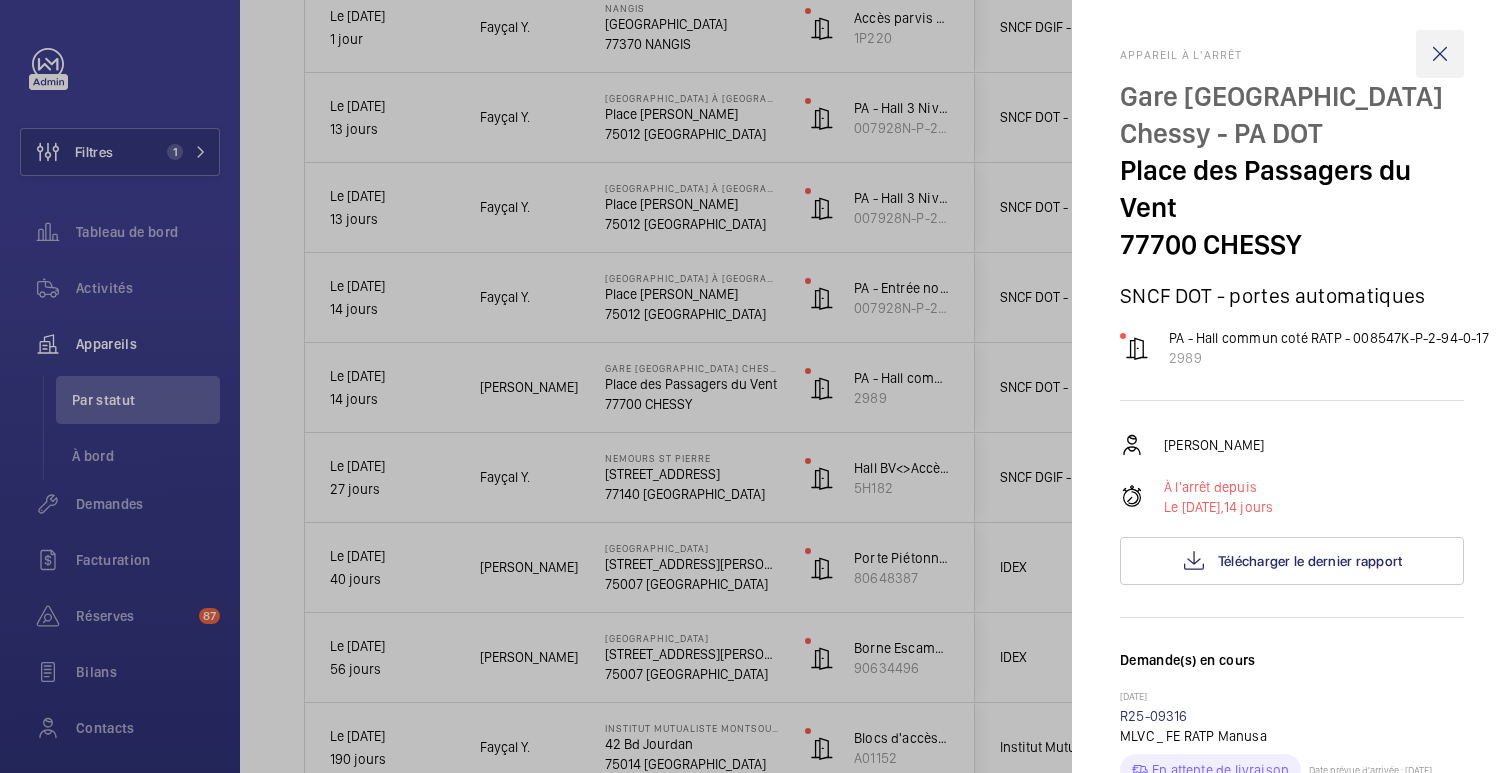 click 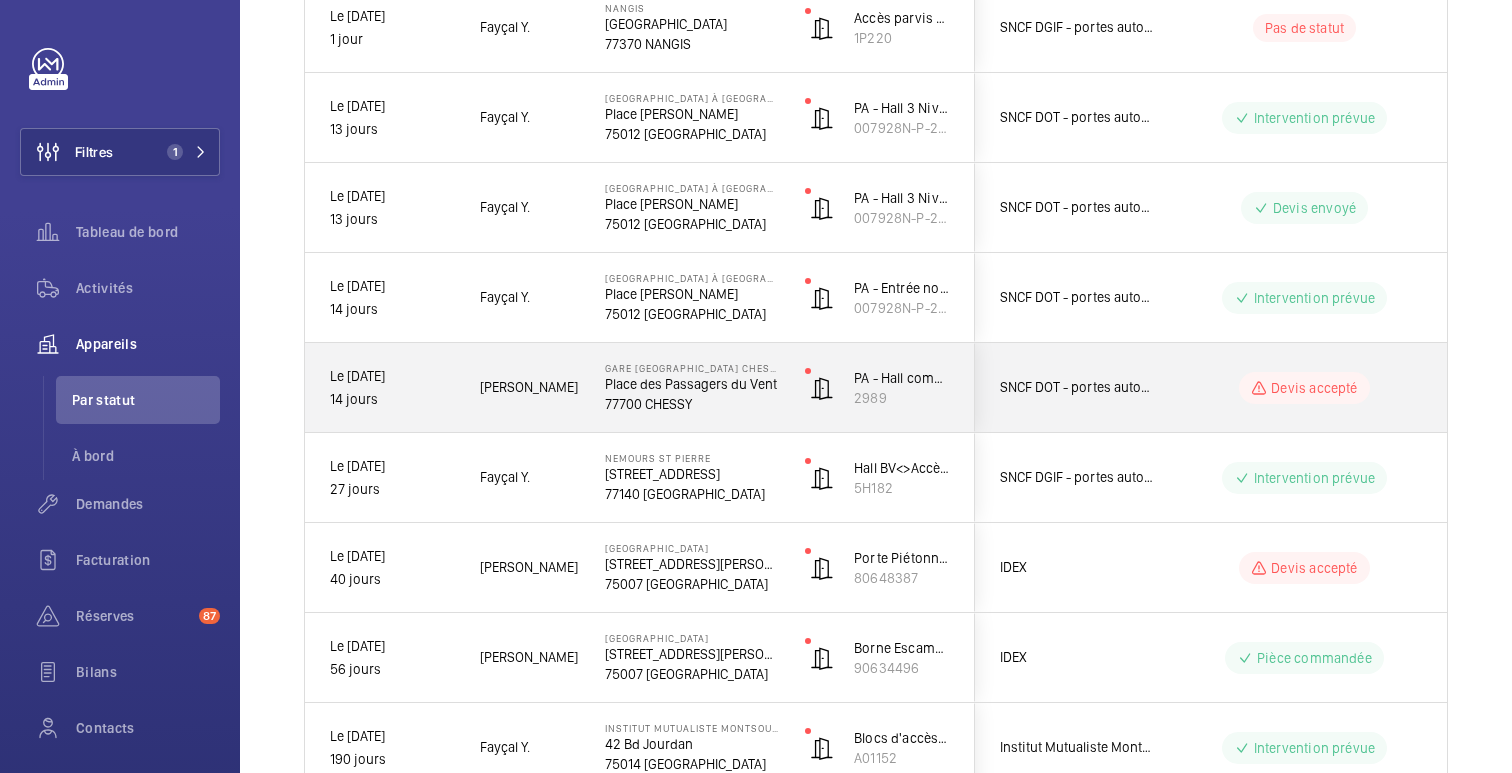 click on "Devis accepté" 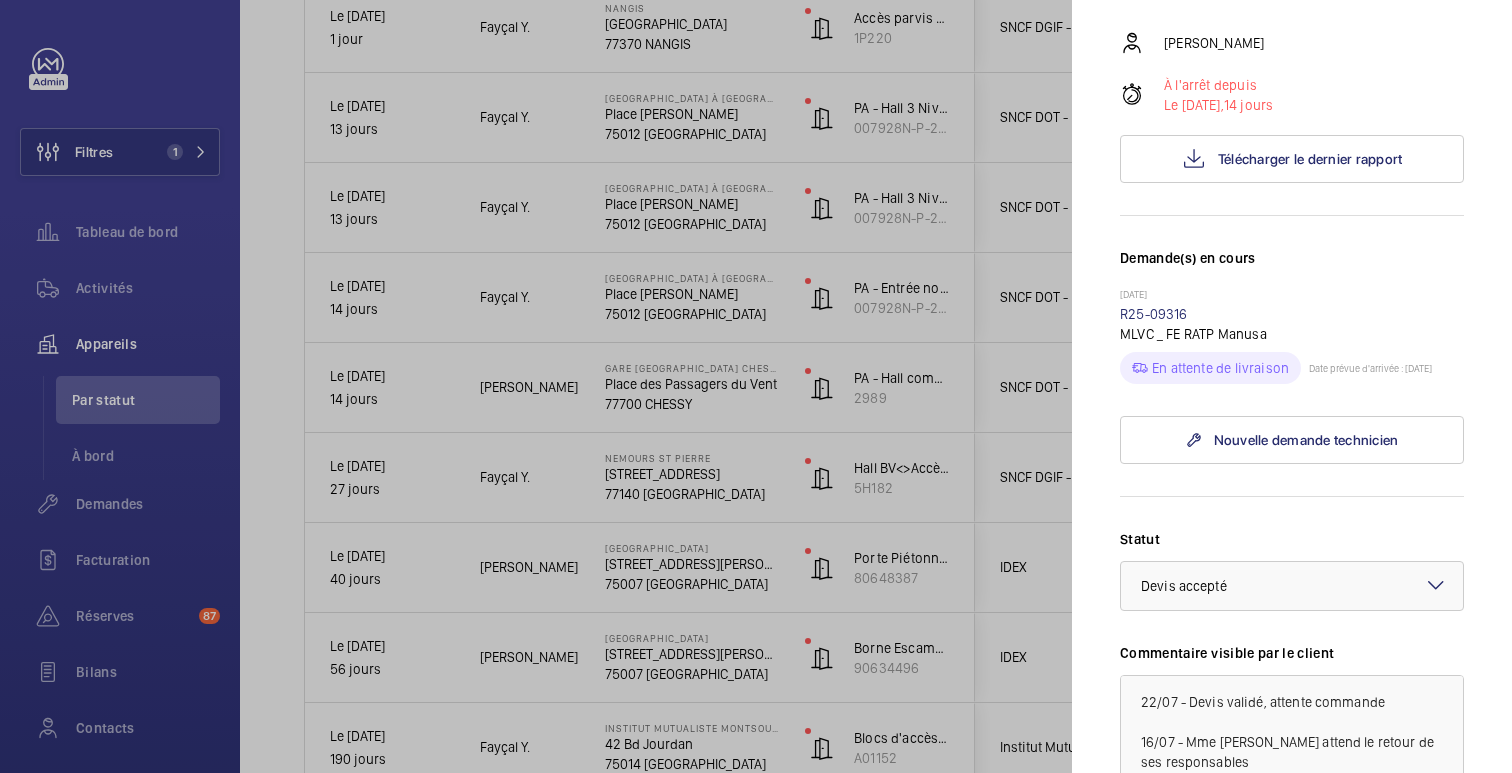 scroll, scrollTop: 408, scrollLeft: 0, axis: vertical 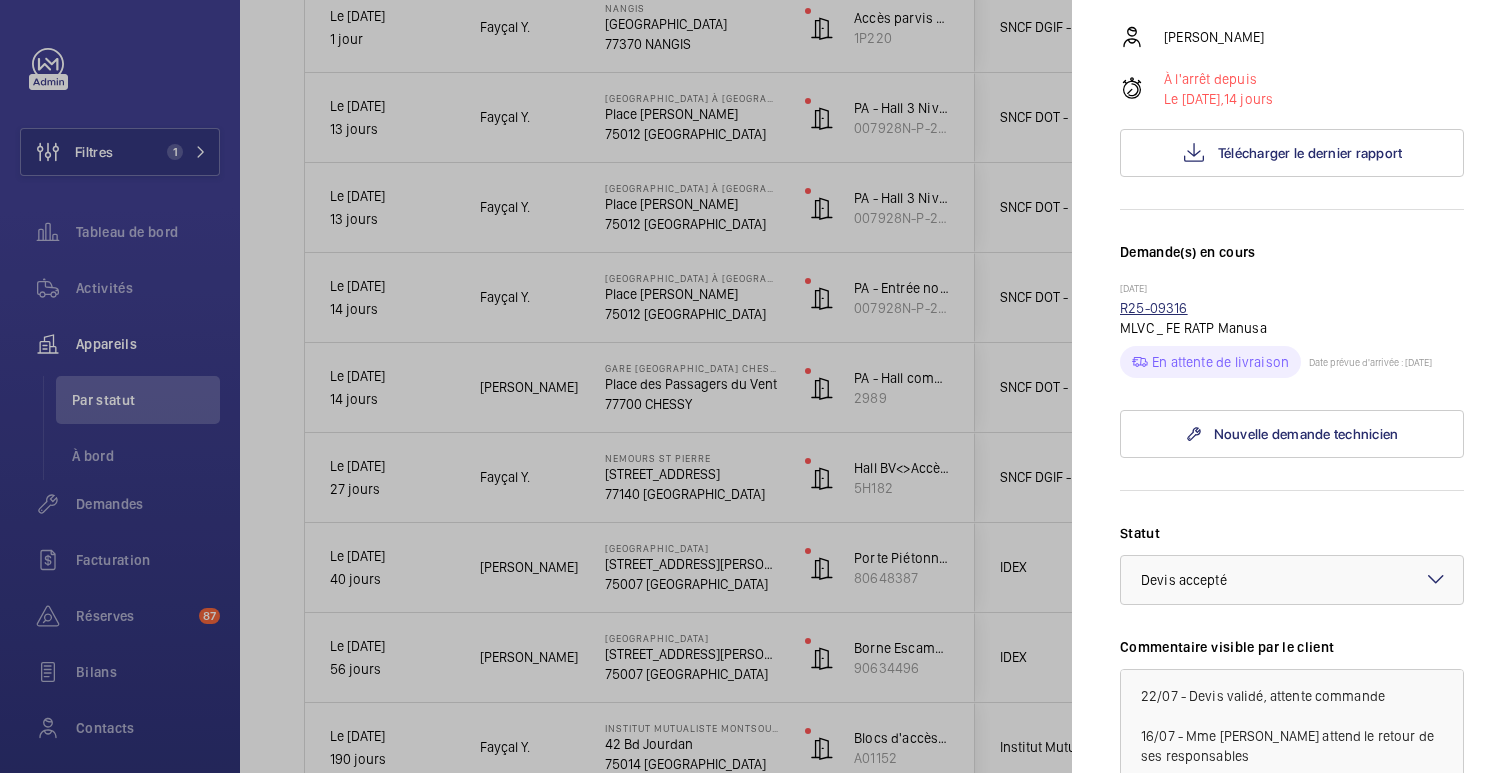 click on "R25-09316" 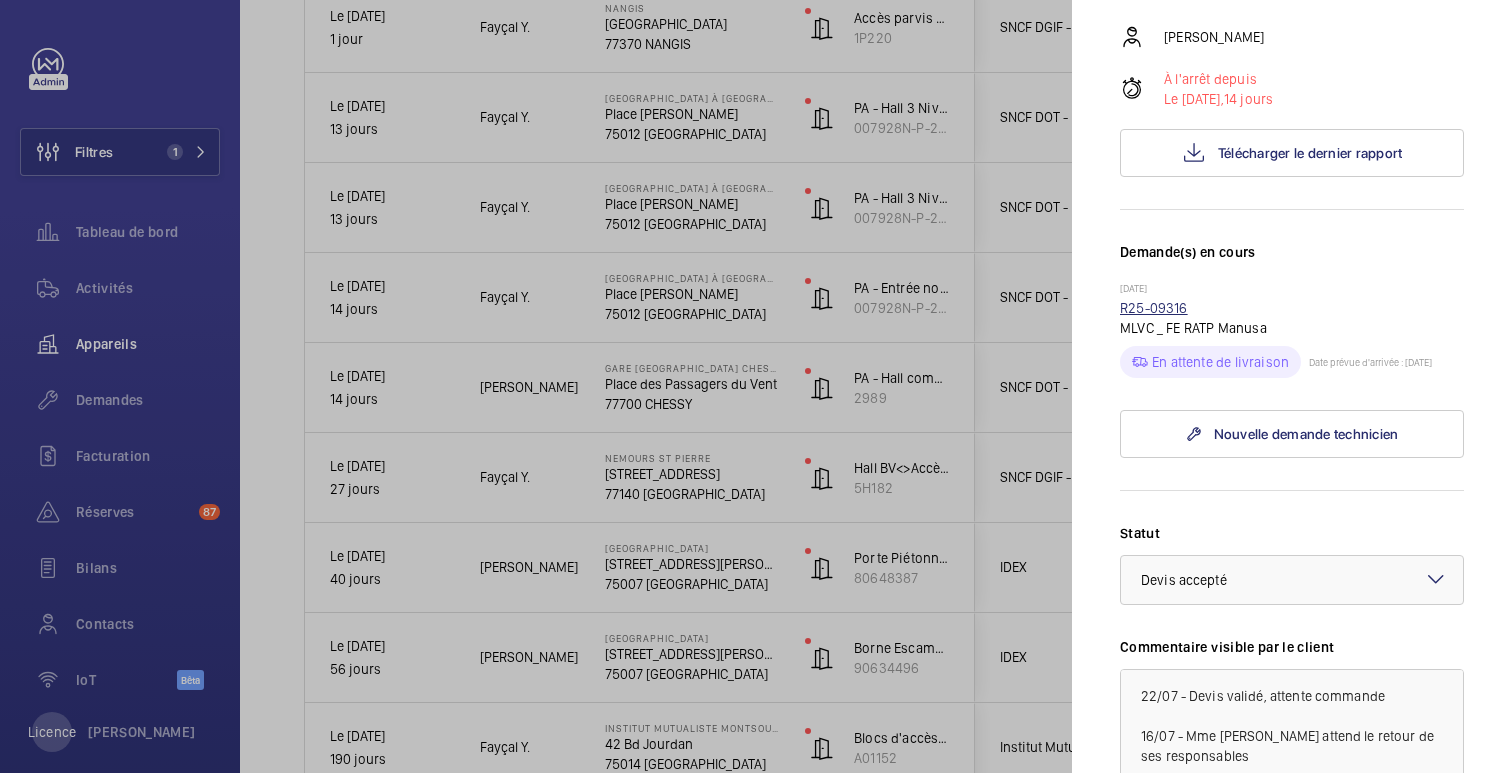 scroll, scrollTop: 0, scrollLeft: 0, axis: both 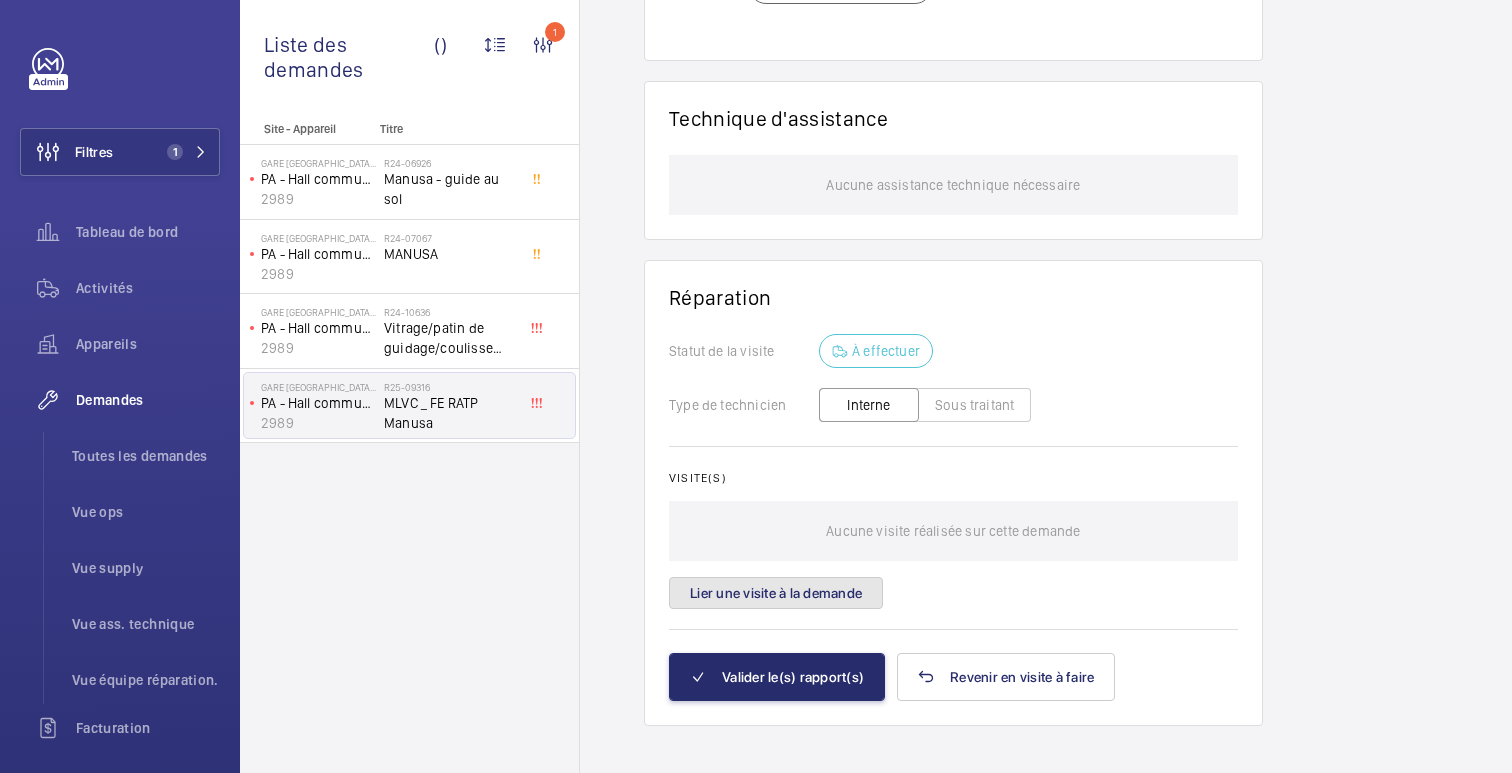 click on "Lier une visite à la demande" 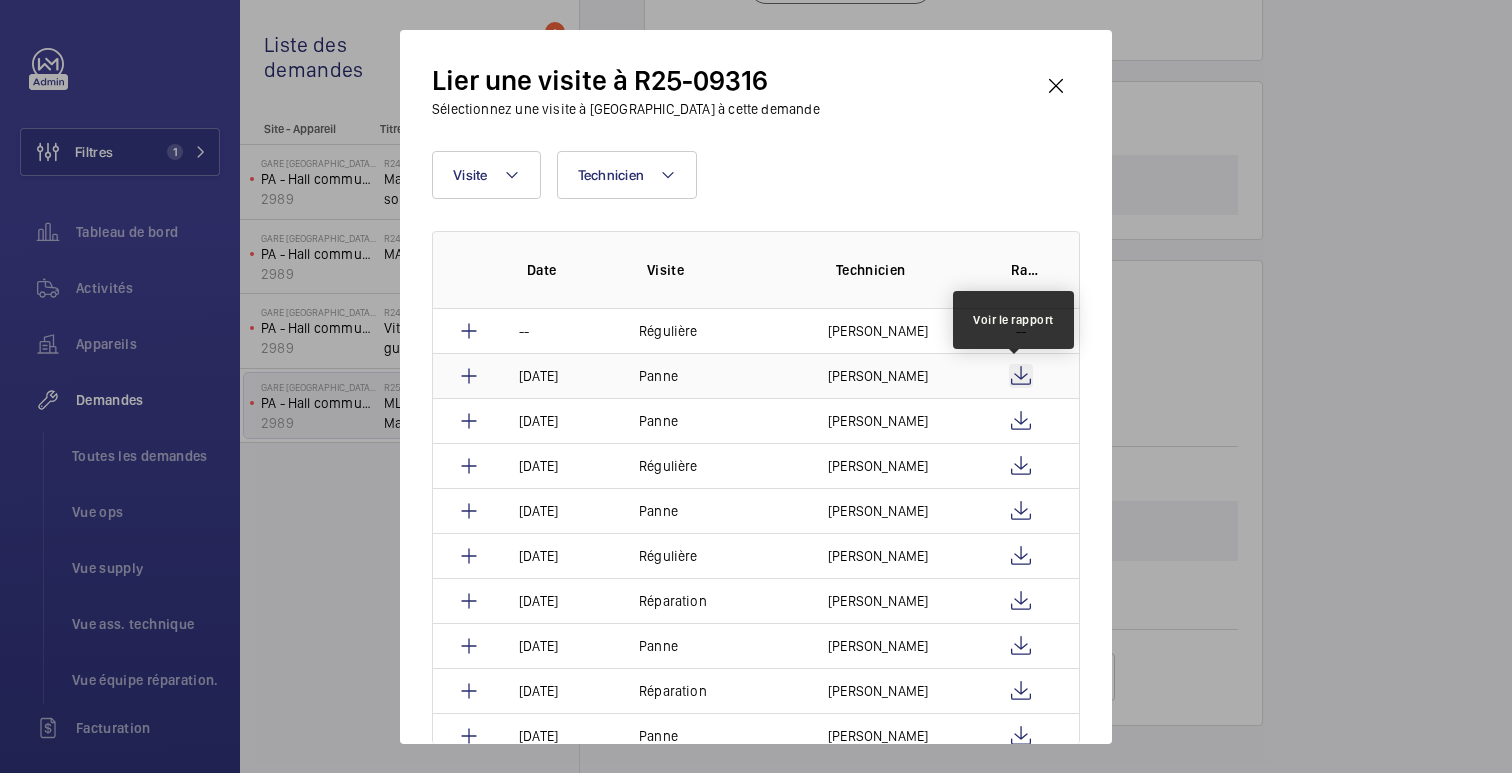 click at bounding box center [1021, 376] 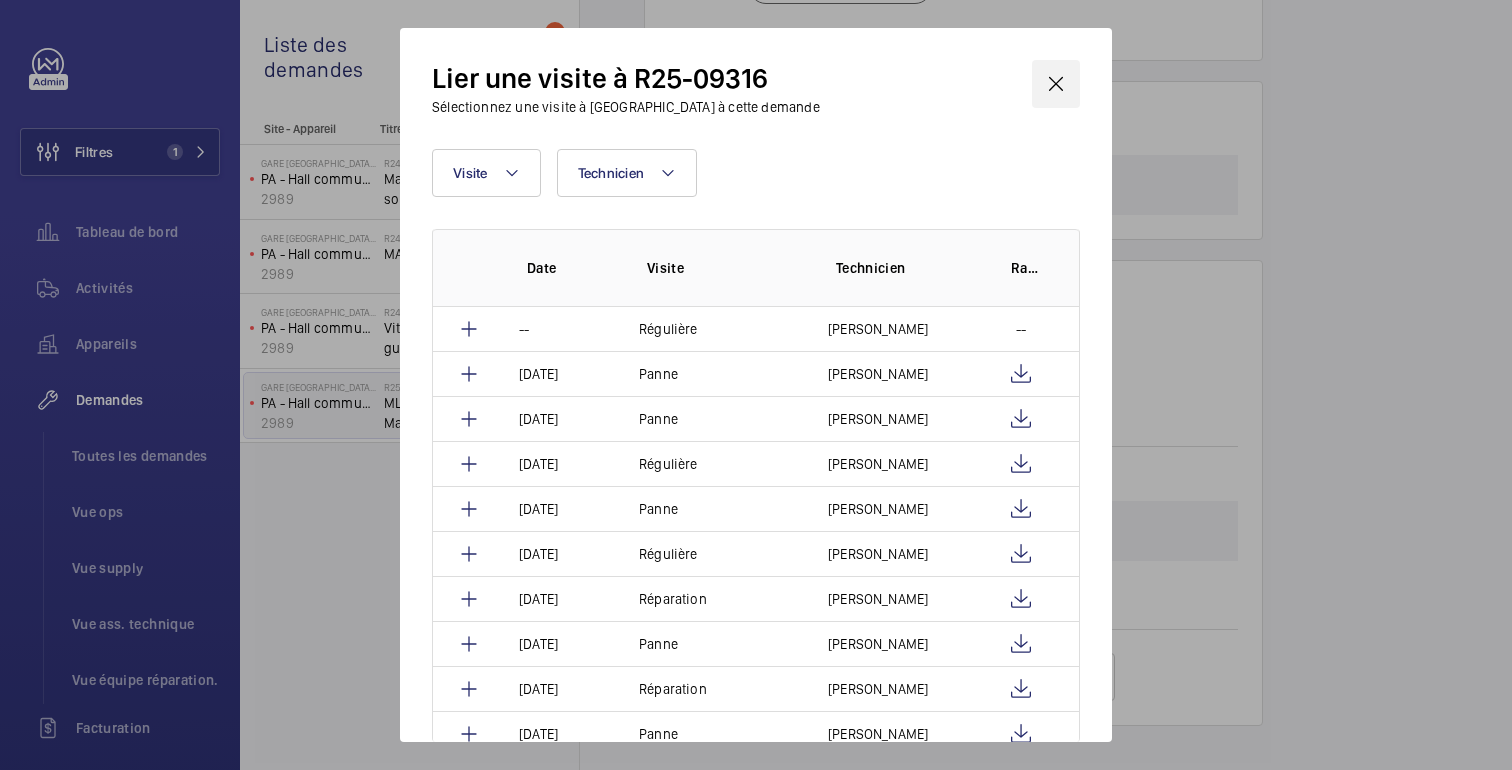 click at bounding box center (1056, 84) 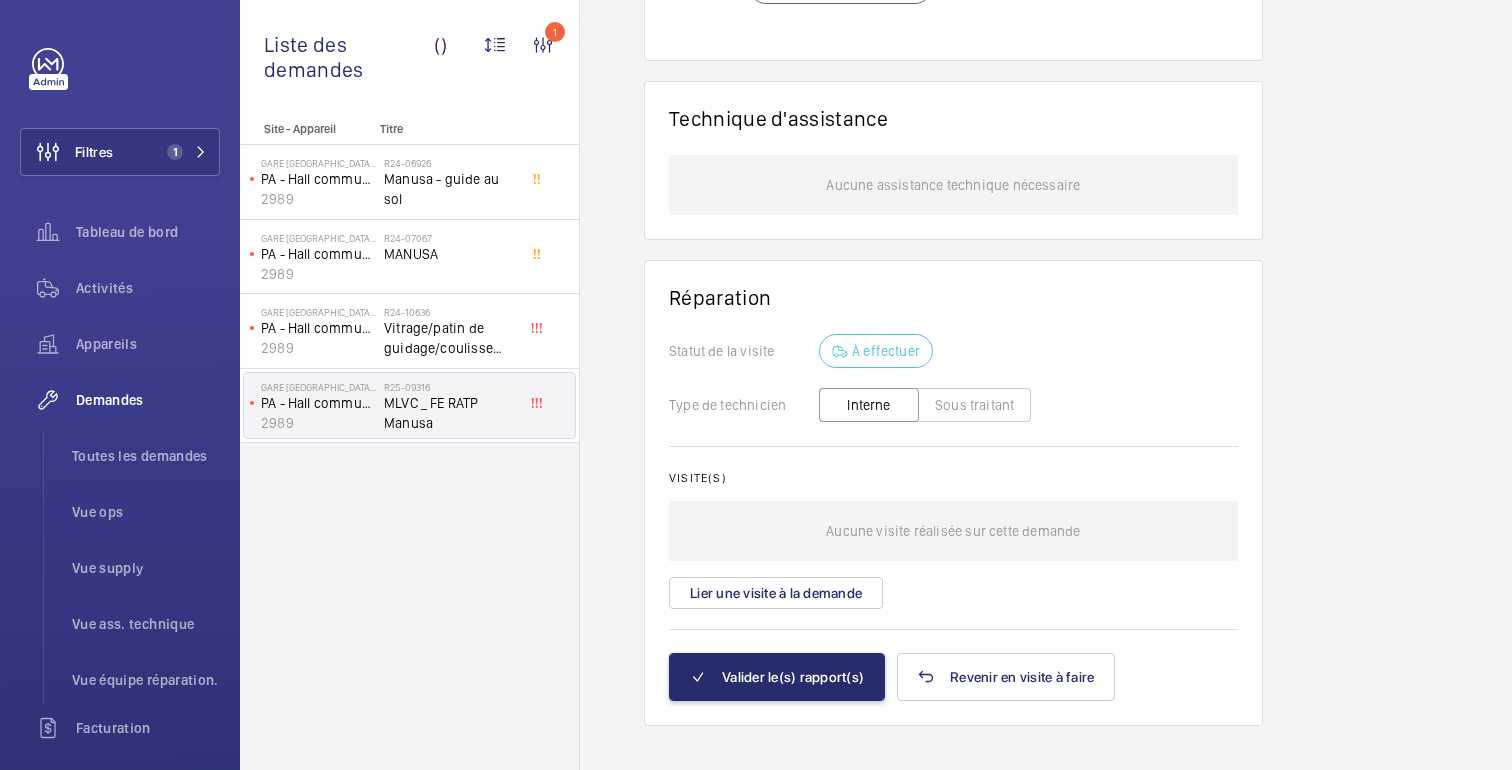 scroll, scrollTop: 0, scrollLeft: 0, axis: both 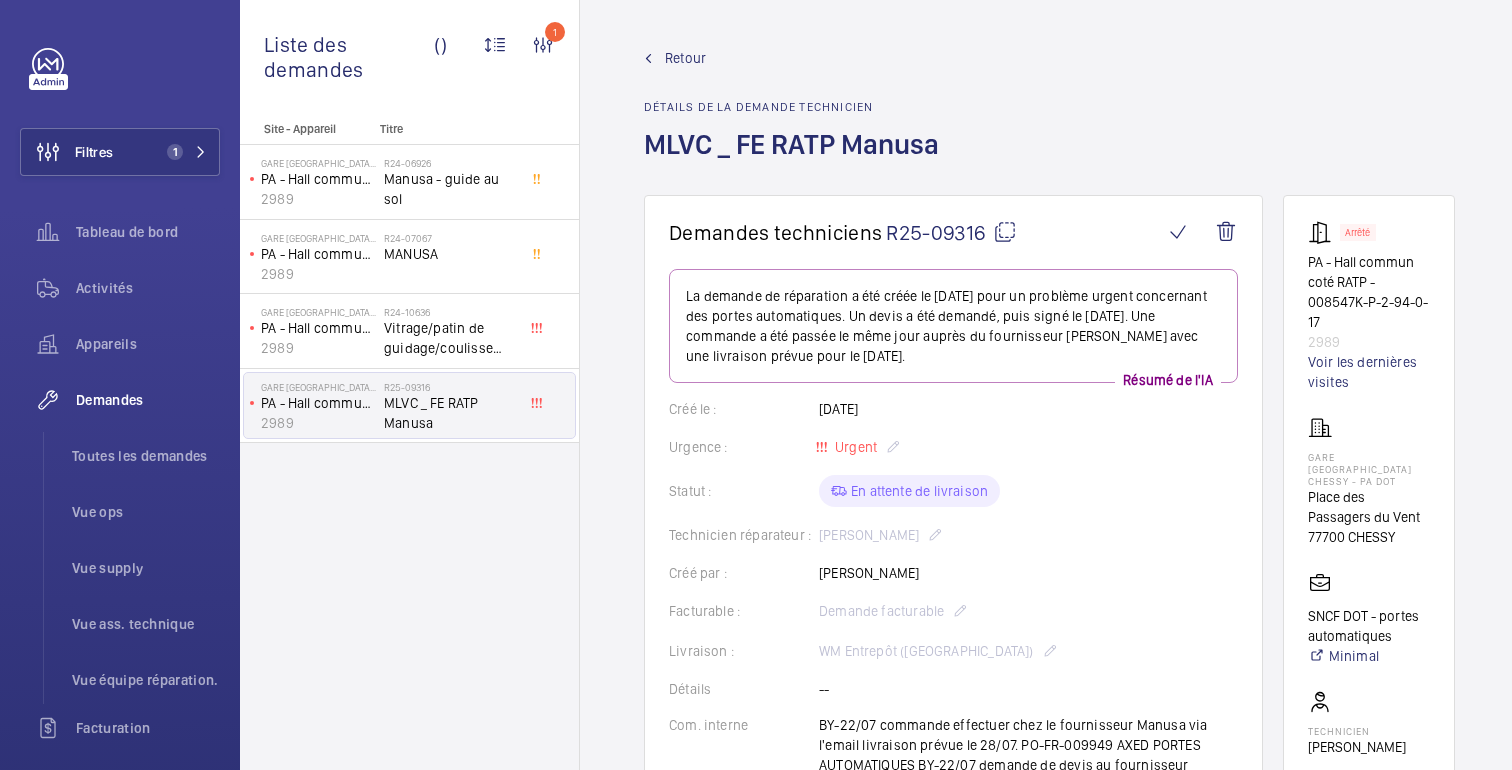 click on "Retour" 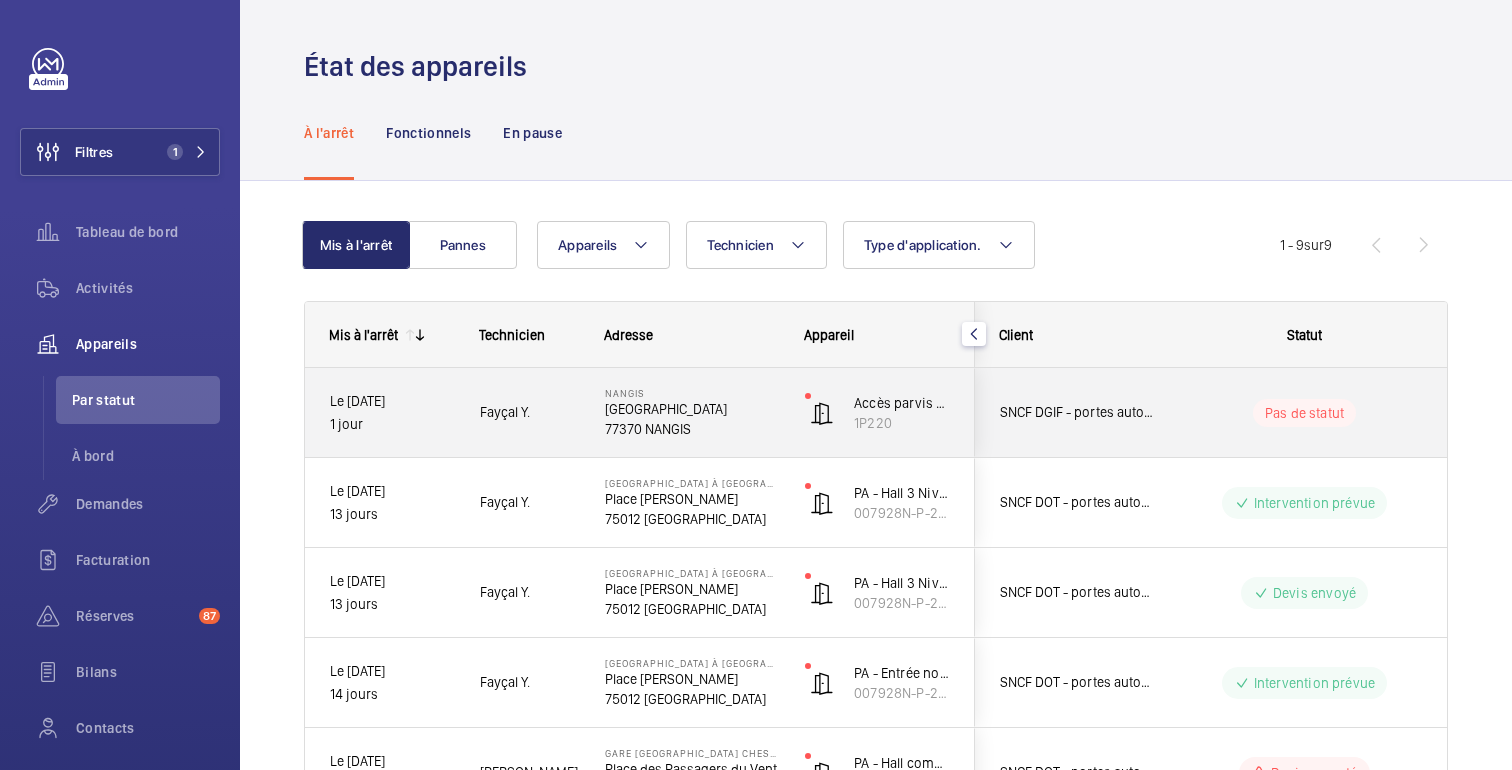 click on "Pas de statut" 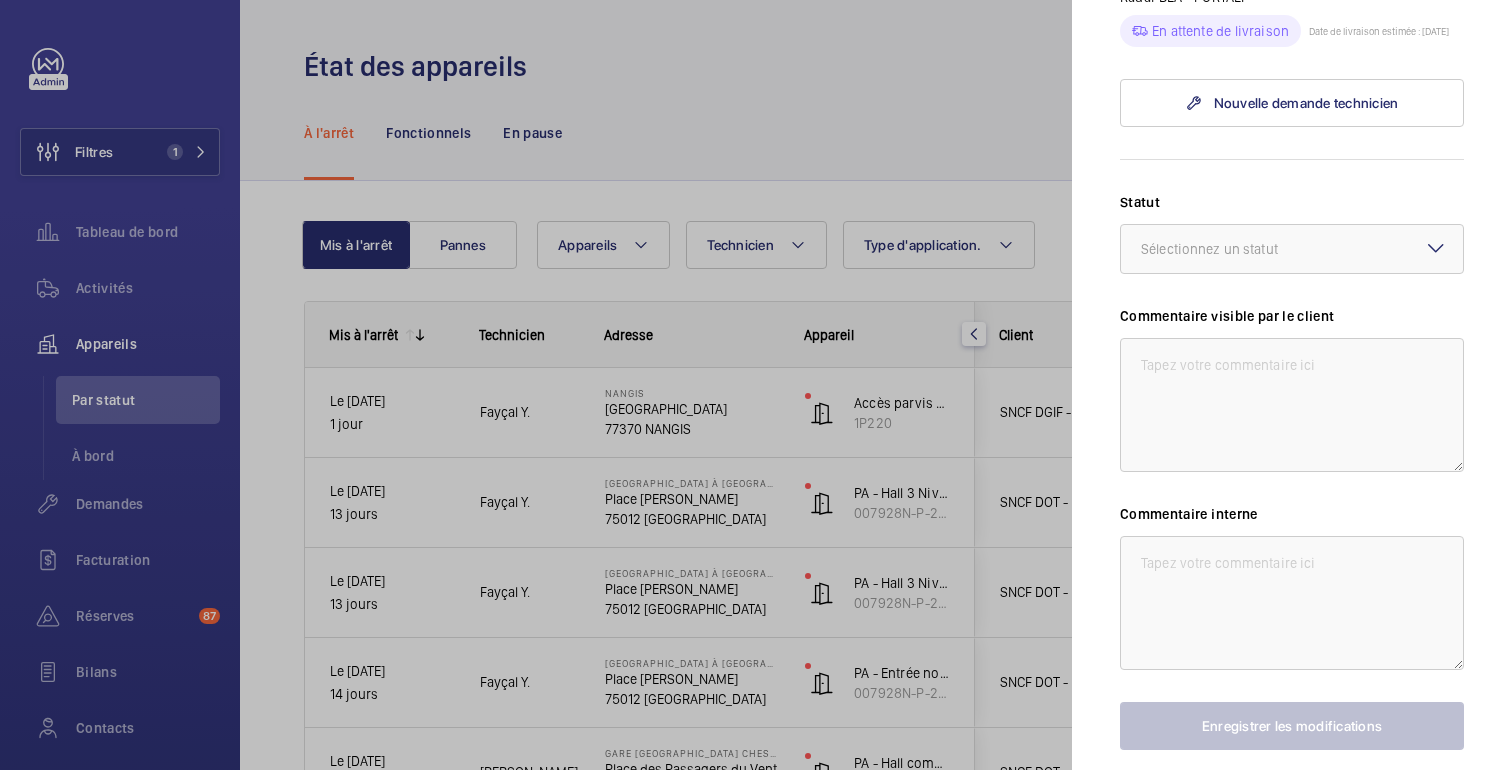scroll, scrollTop: 673, scrollLeft: 0, axis: vertical 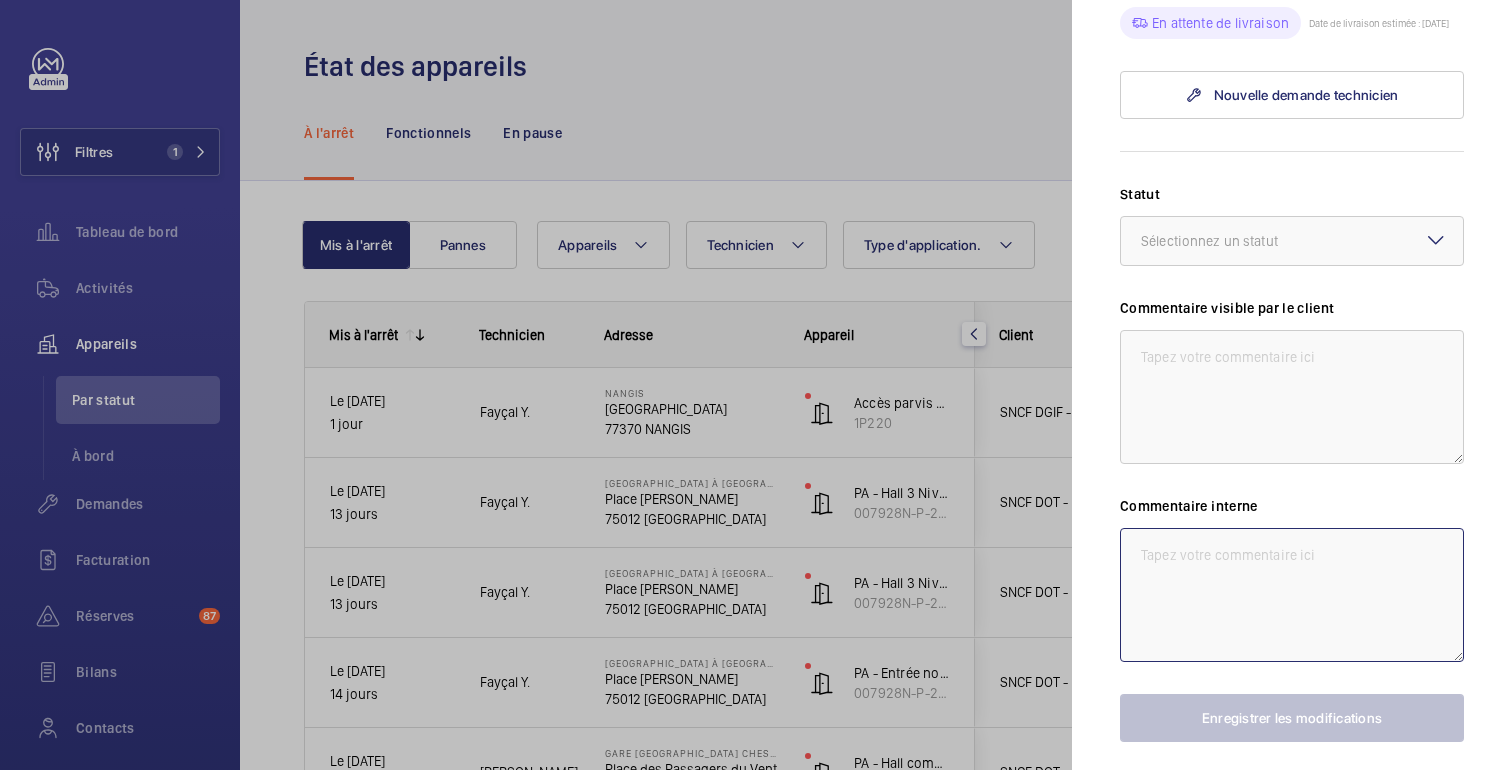 click 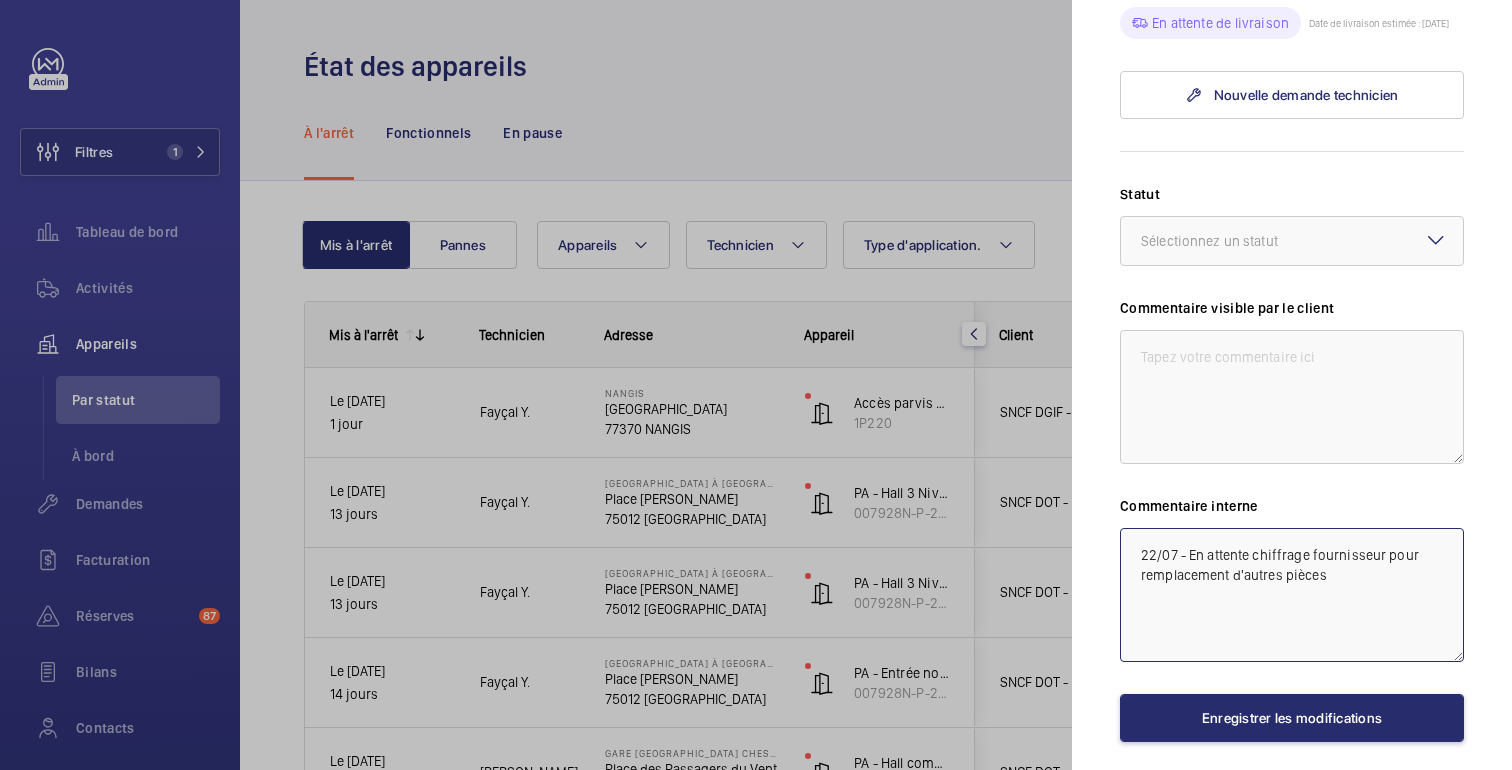 click on "22/07 - En attente chiffrage fournisseur pour remplacement d'autres pièces" 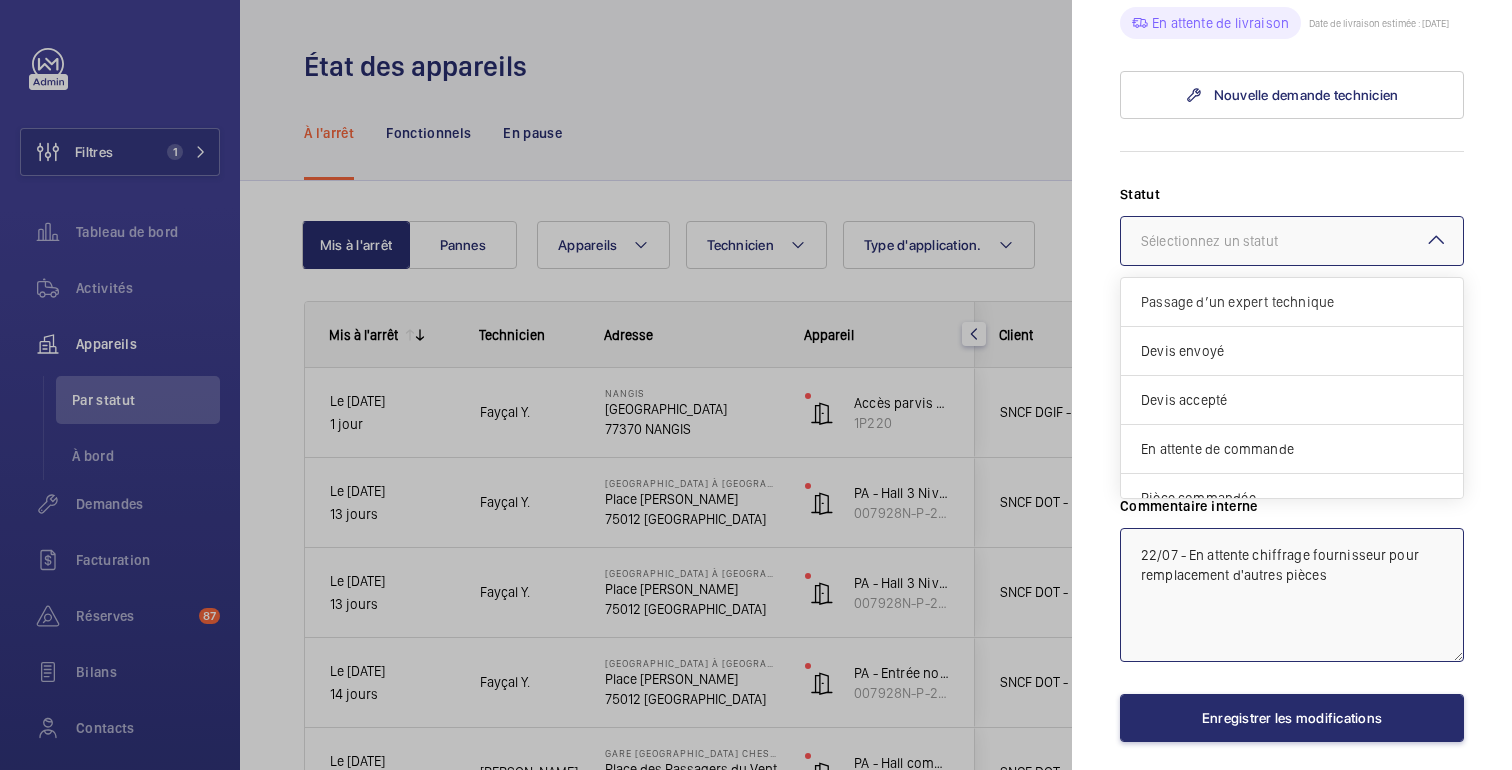 click on "Sélectionnez un statut" 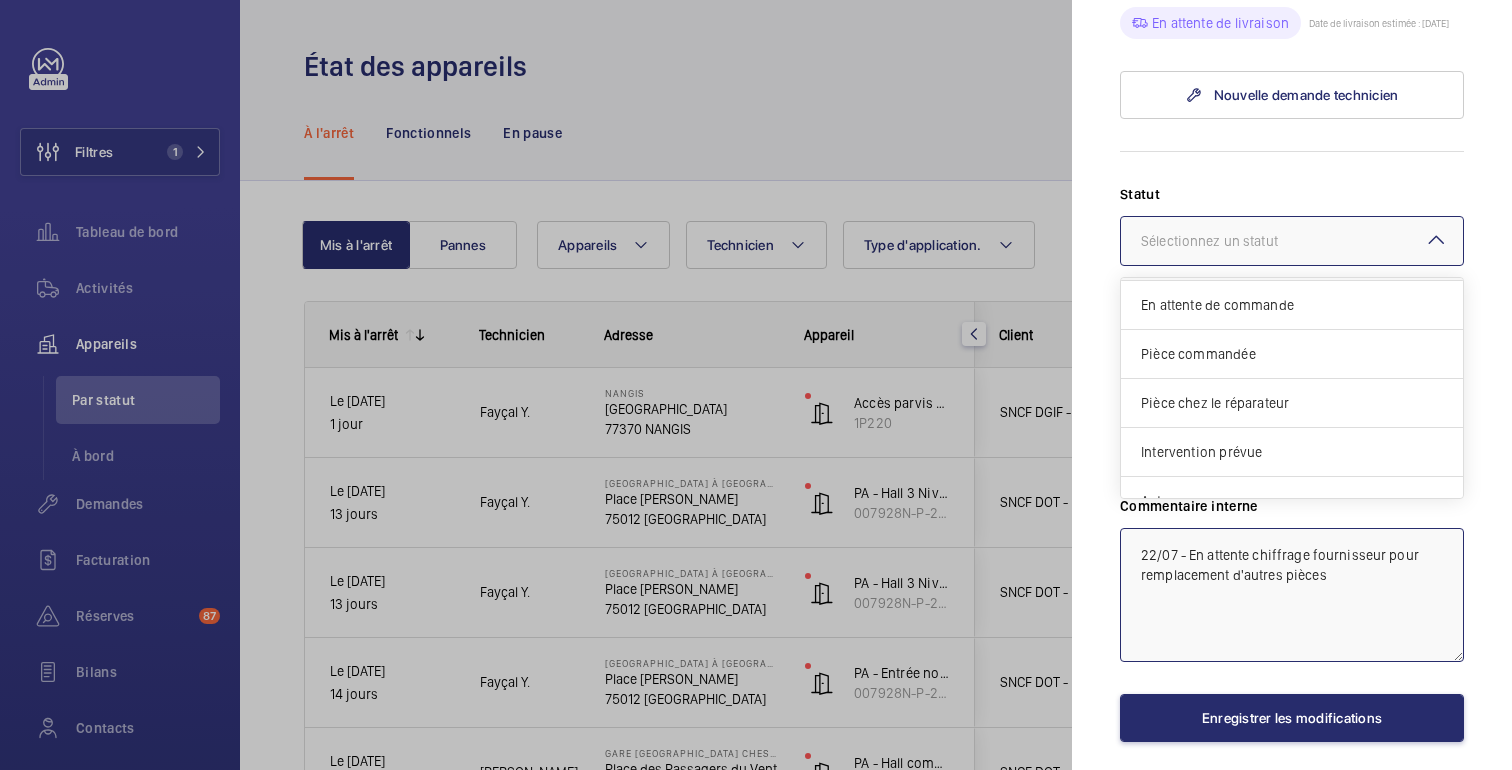 scroll, scrollTop: 171, scrollLeft: 0, axis: vertical 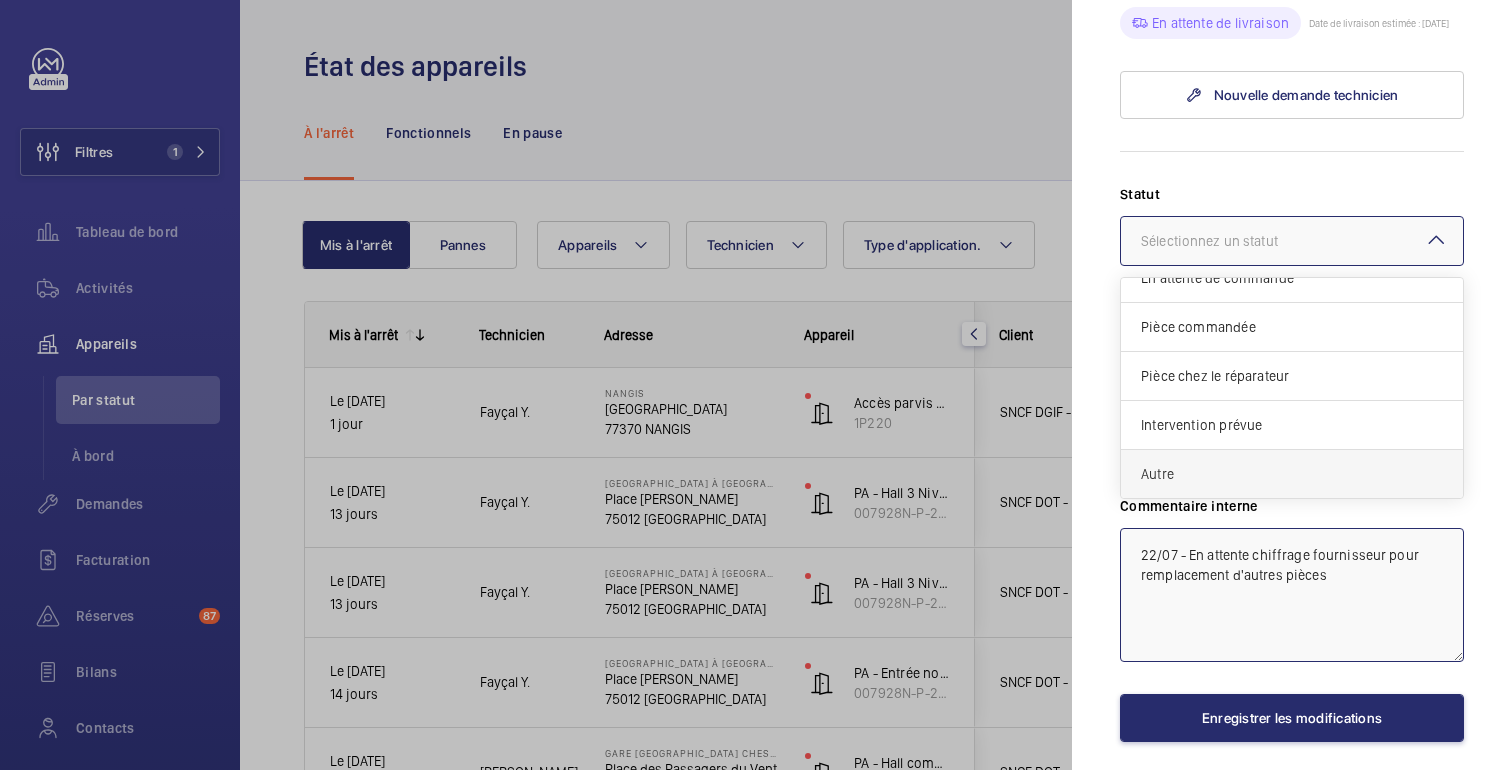 click on "Autre" at bounding box center (1292, 474) 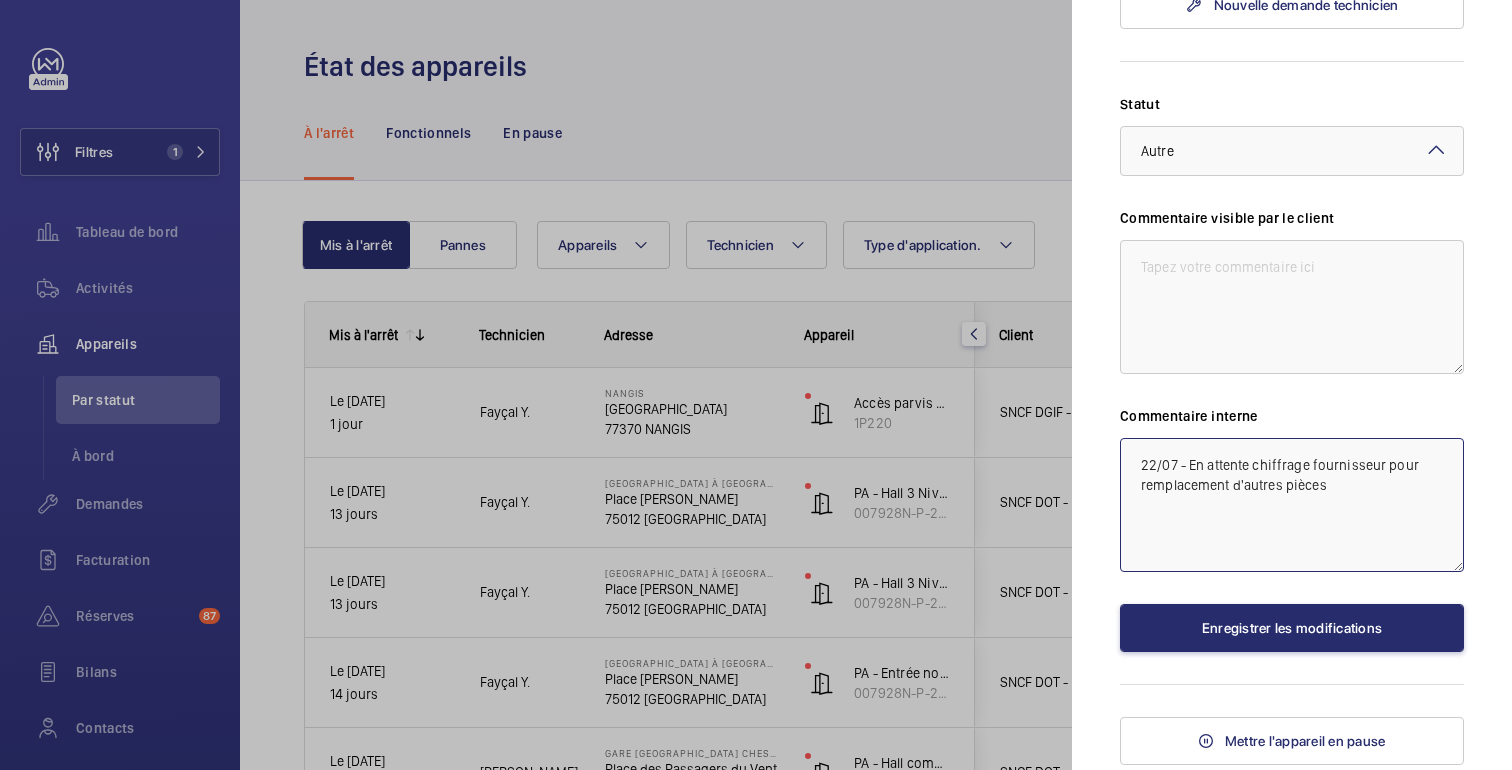 scroll, scrollTop: 822, scrollLeft: 0, axis: vertical 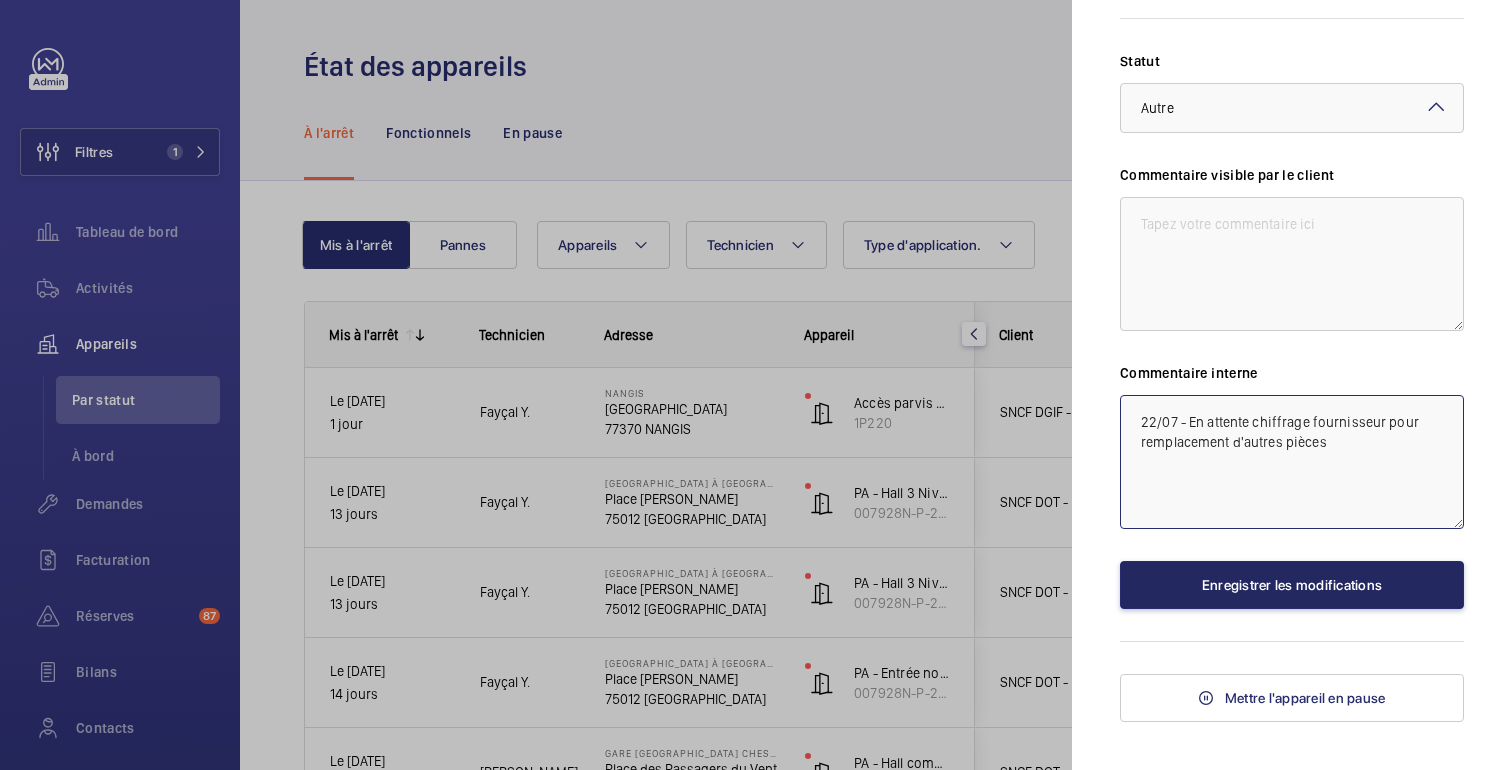 type on "22/07 - En attente chiffrage fournisseur pour remplacement d'autres pièces" 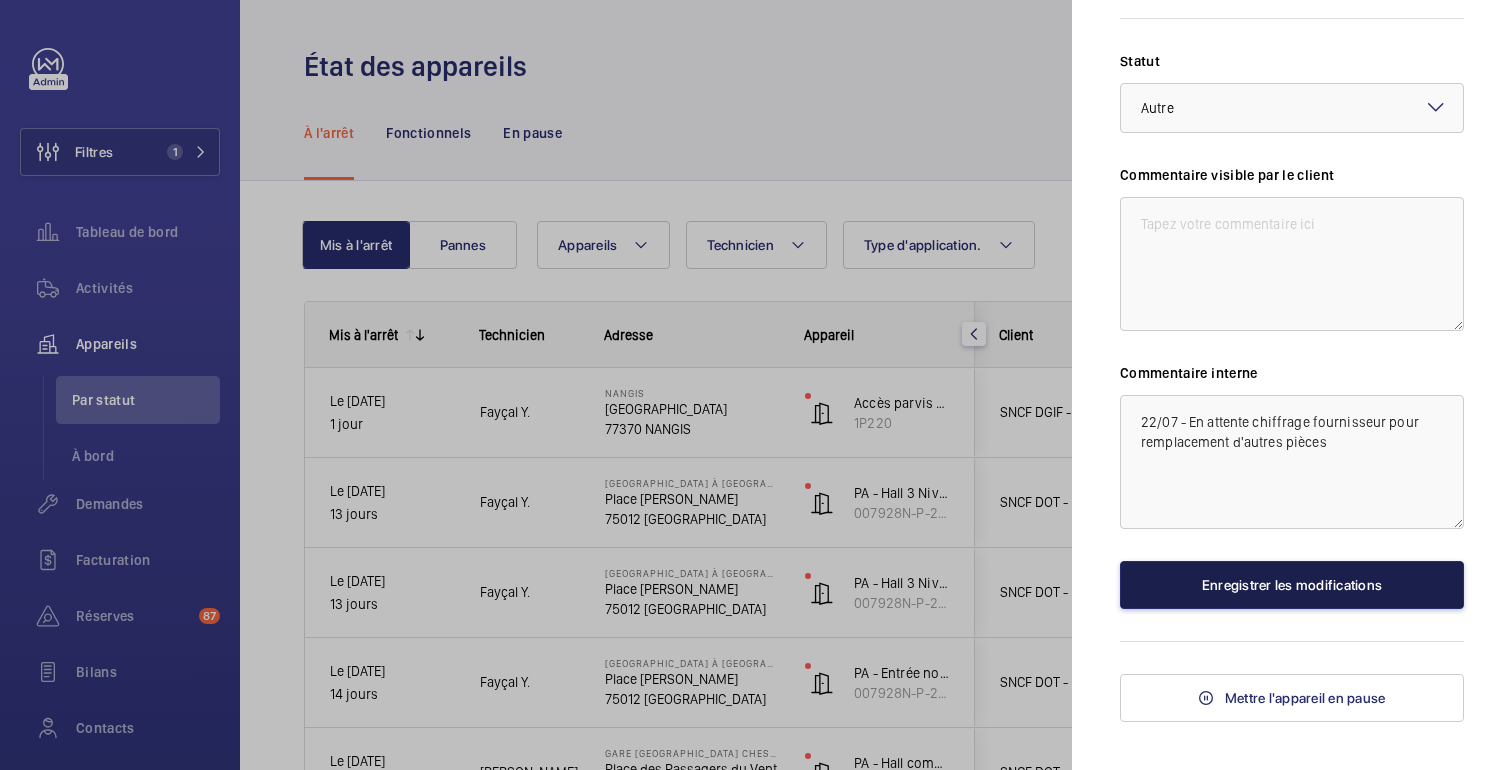 click on "Enregistrer les modifications" 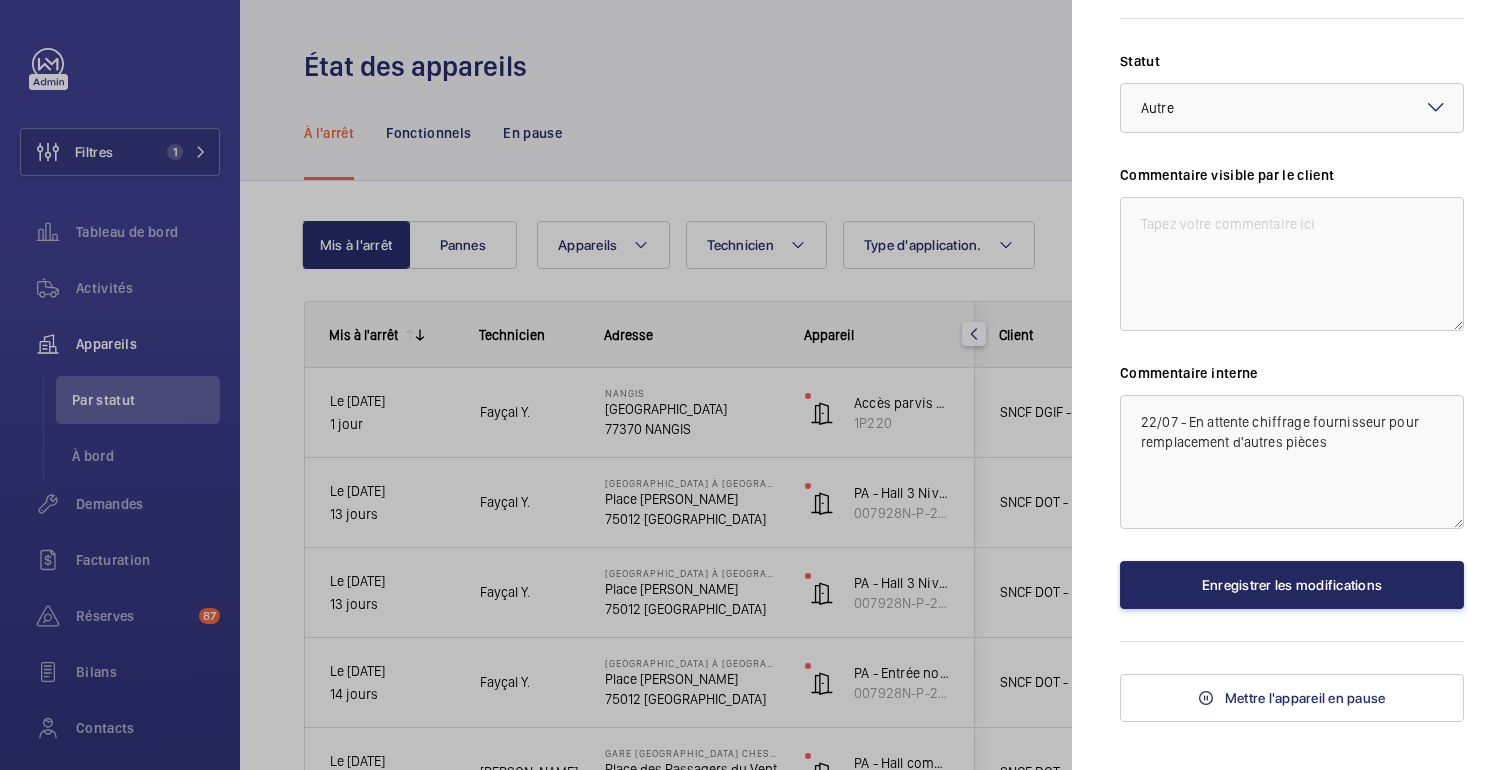 scroll, scrollTop: 0, scrollLeft: 0, axis: both 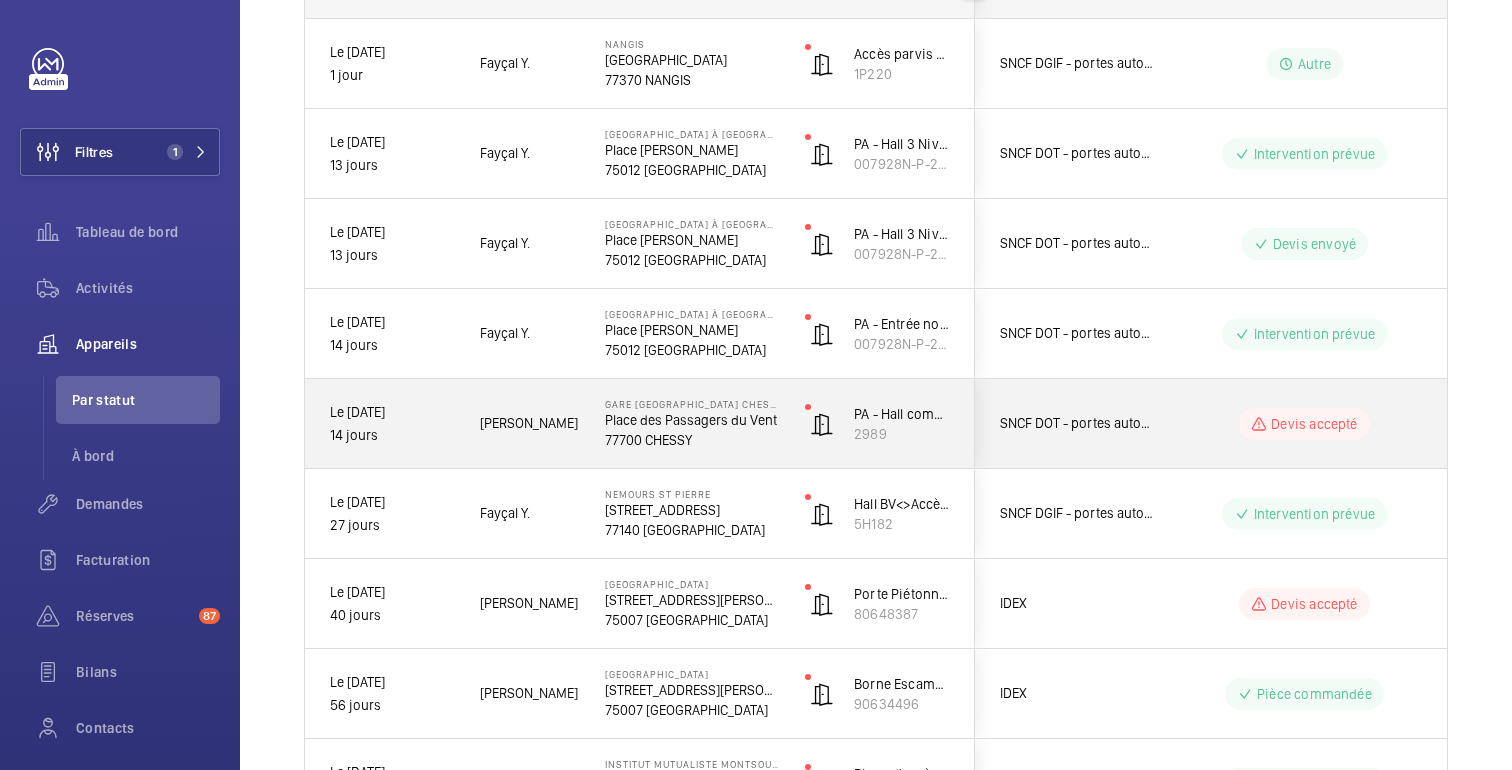 click on "Devis accepté" 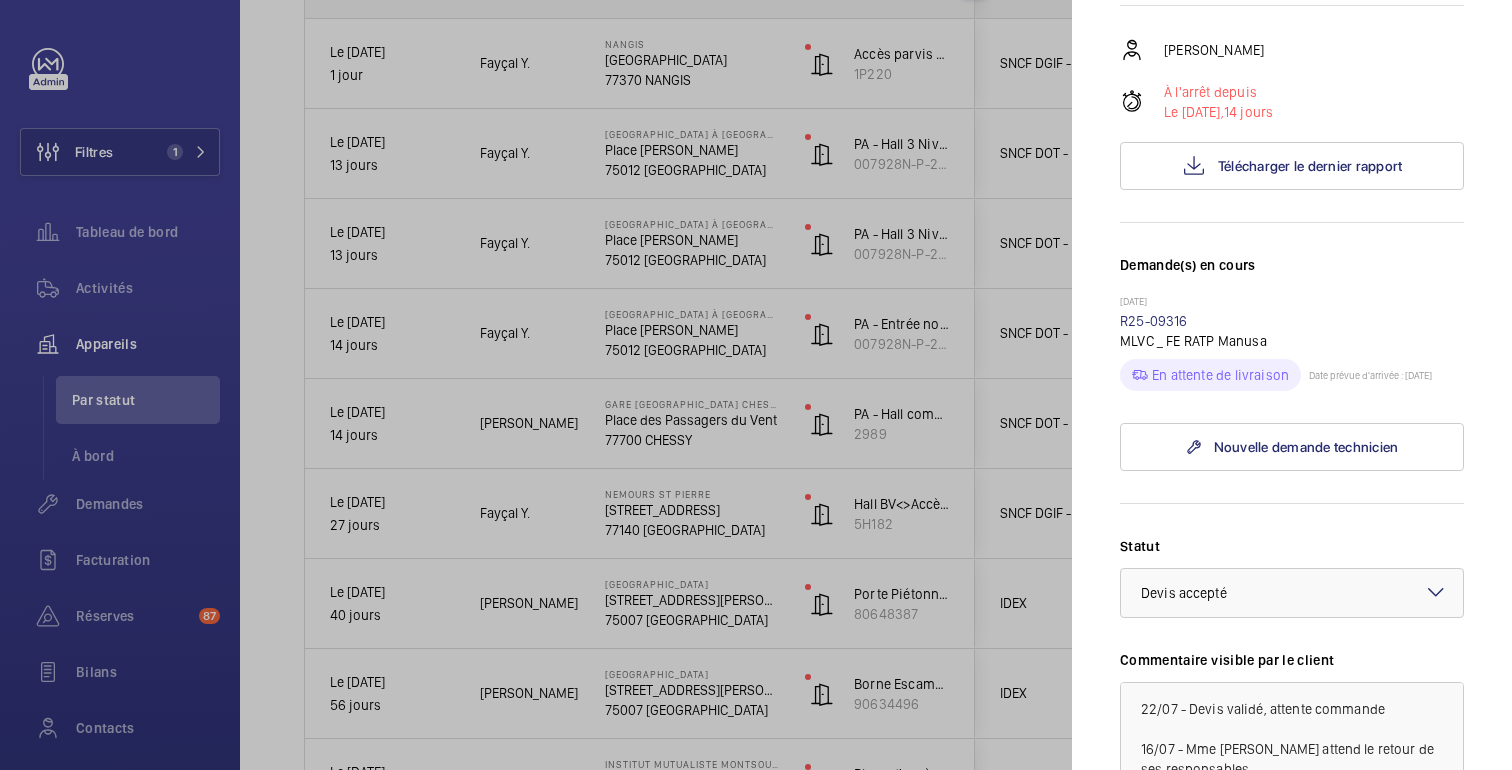 scroll, scrollTop: 398, scrollLeft: 0, axis: vertical 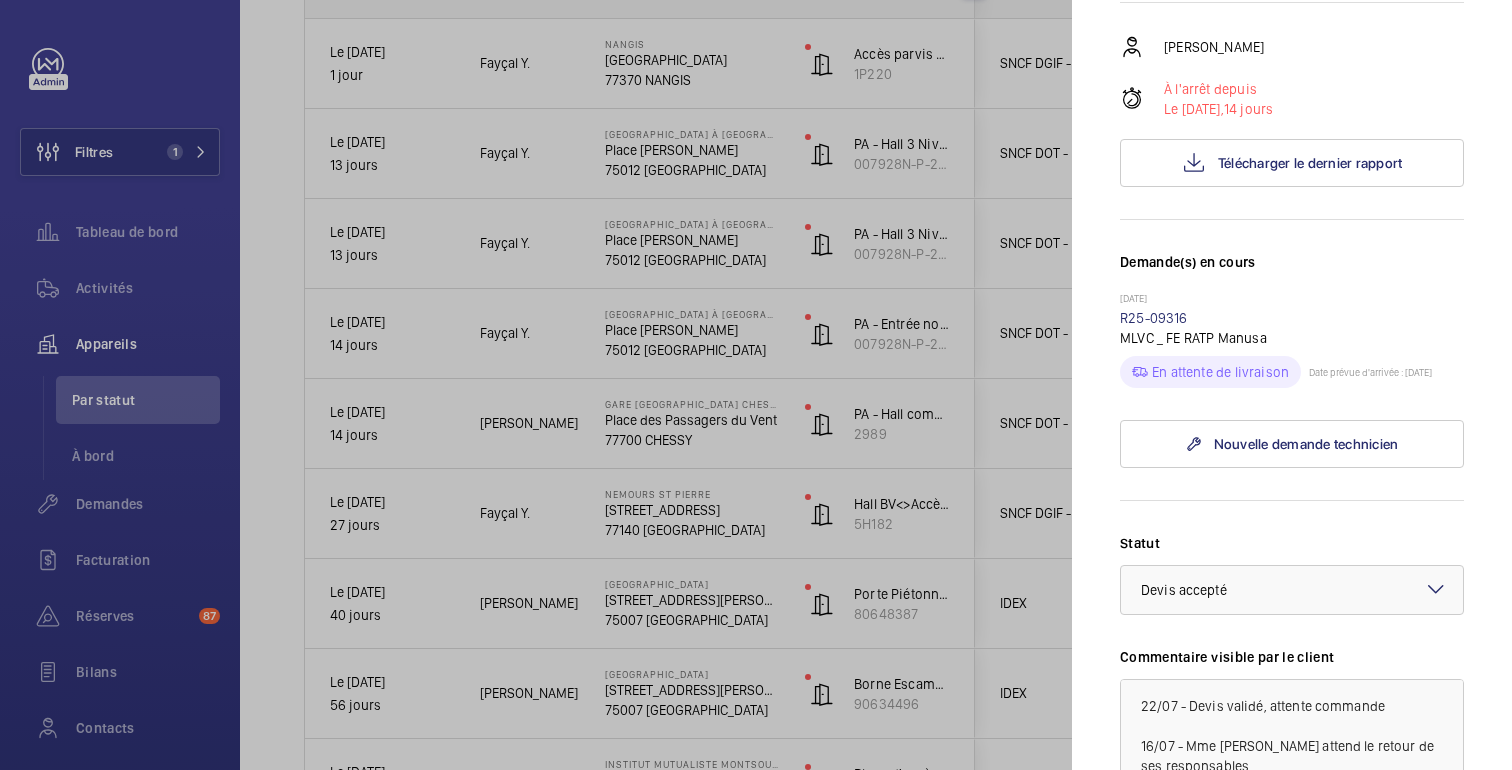 drag, startPoint x: 1120, startPoint y: 299, endPoint x: 1185, endPoint y: 300, distance: 65.00769 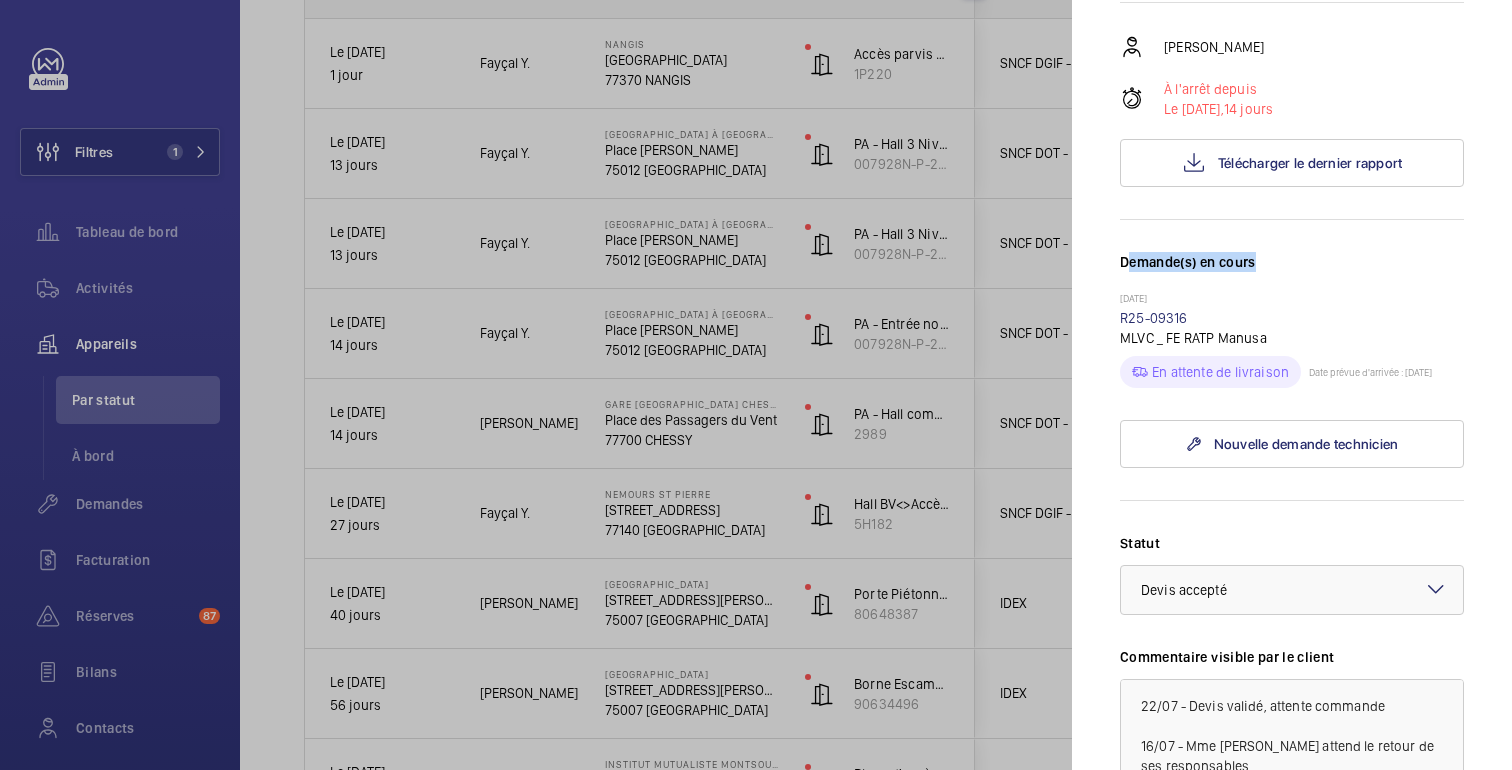 drag, startPoint x: 1131, startPoint y: 264, endPoint x: 1268, endPoint y: 258, distance: 137.13132 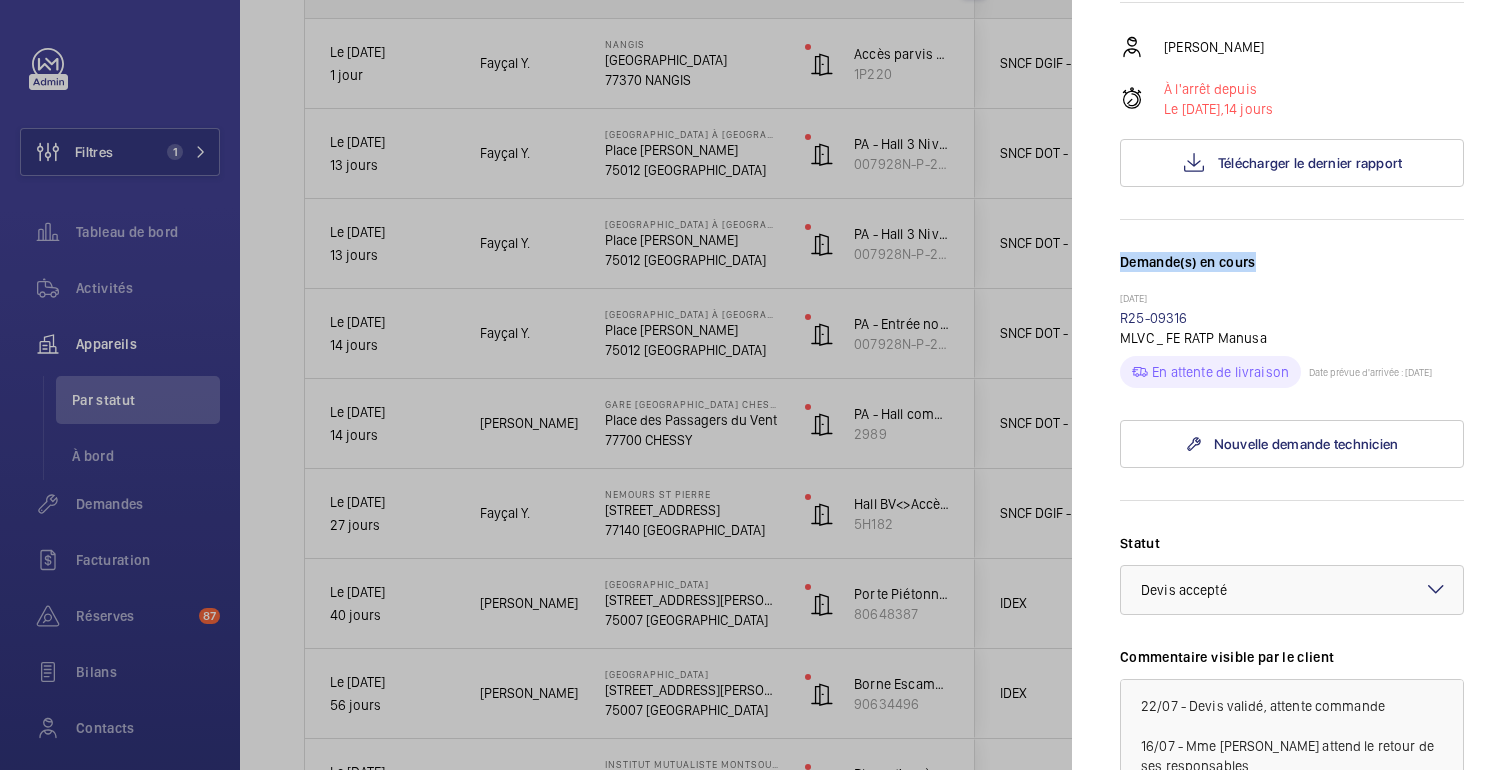 drag, startPoint x: 1261, startPoint y: 260, endPoint x: 1115, endPoint y: 260, distance: 146 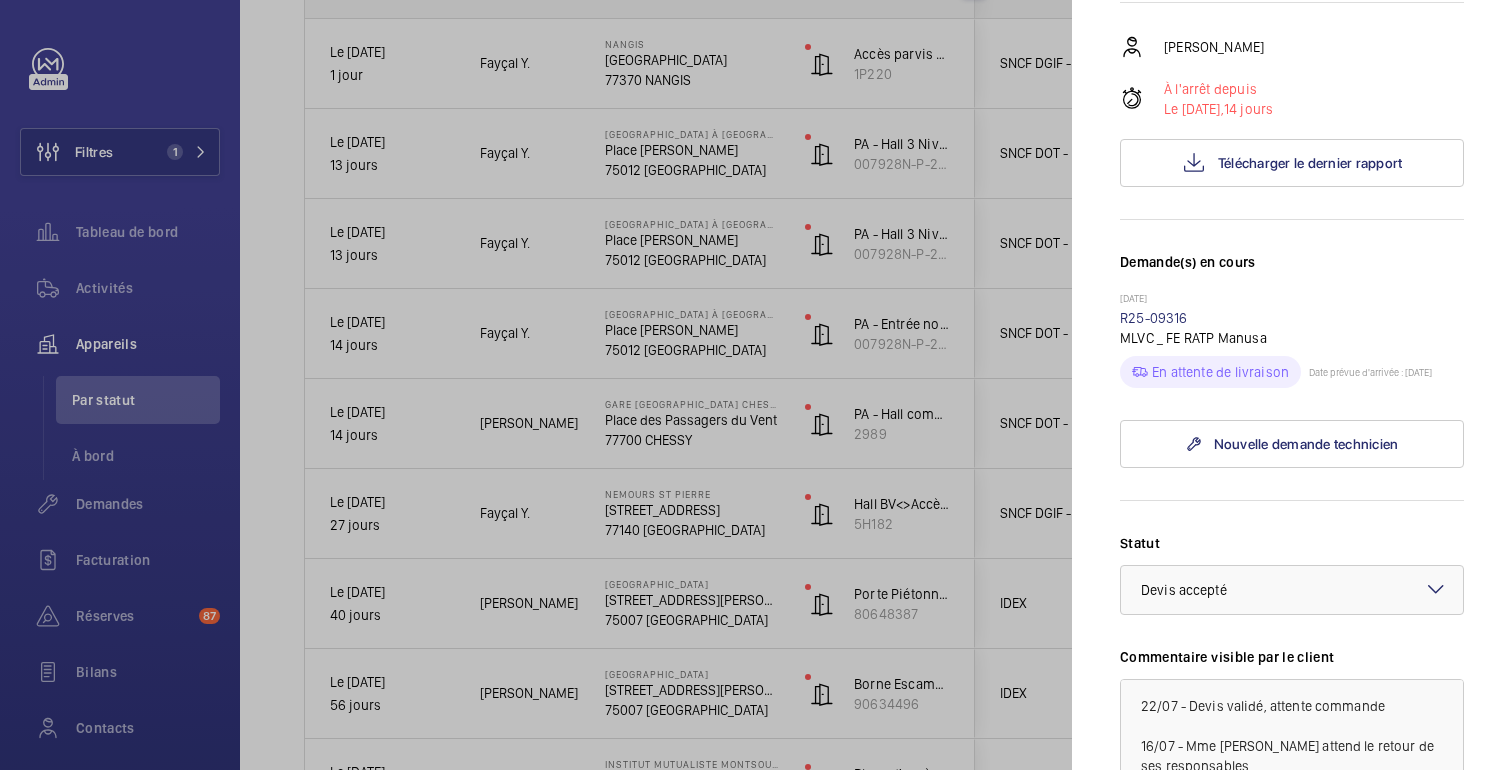 click on "[DATE]" 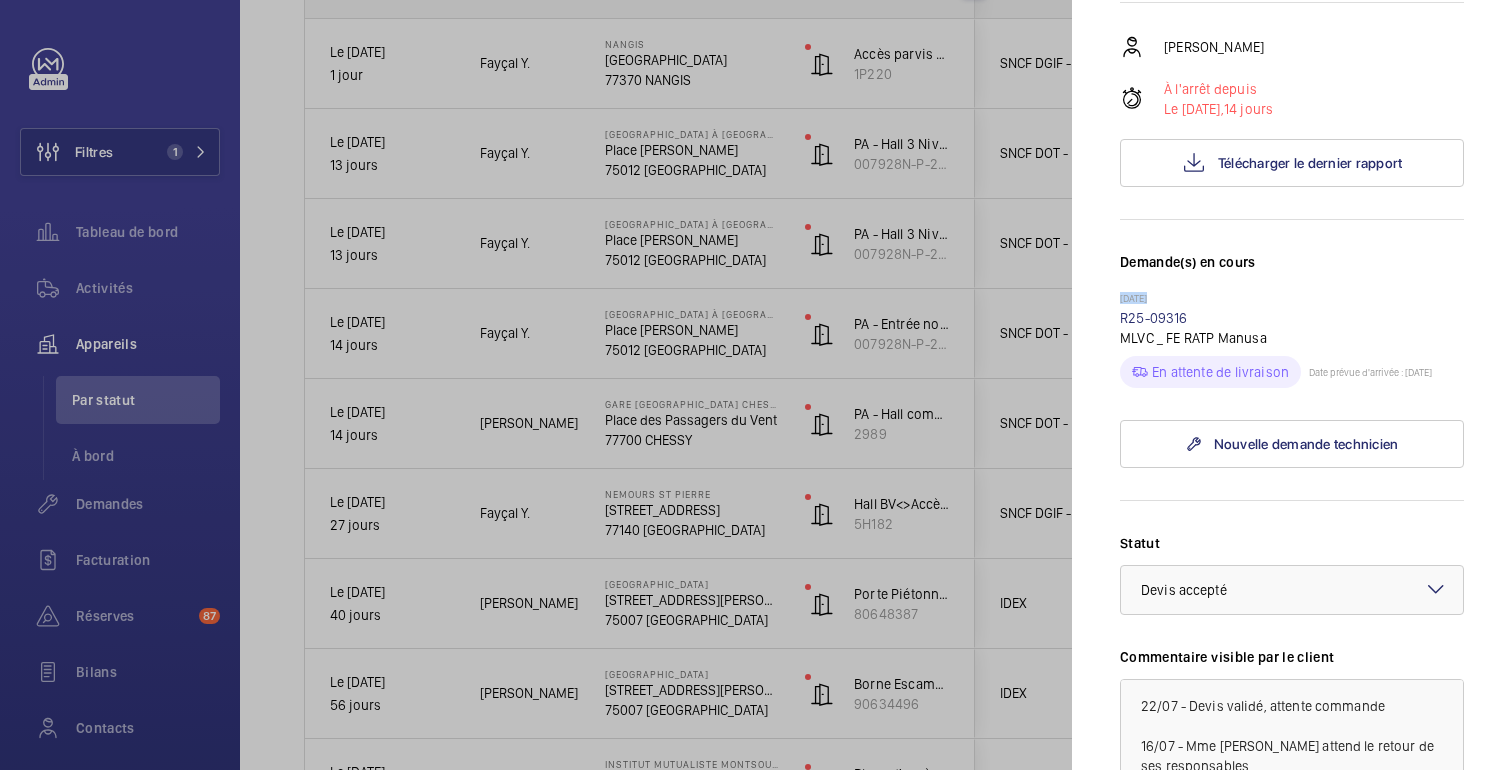 click on "[DATE]" 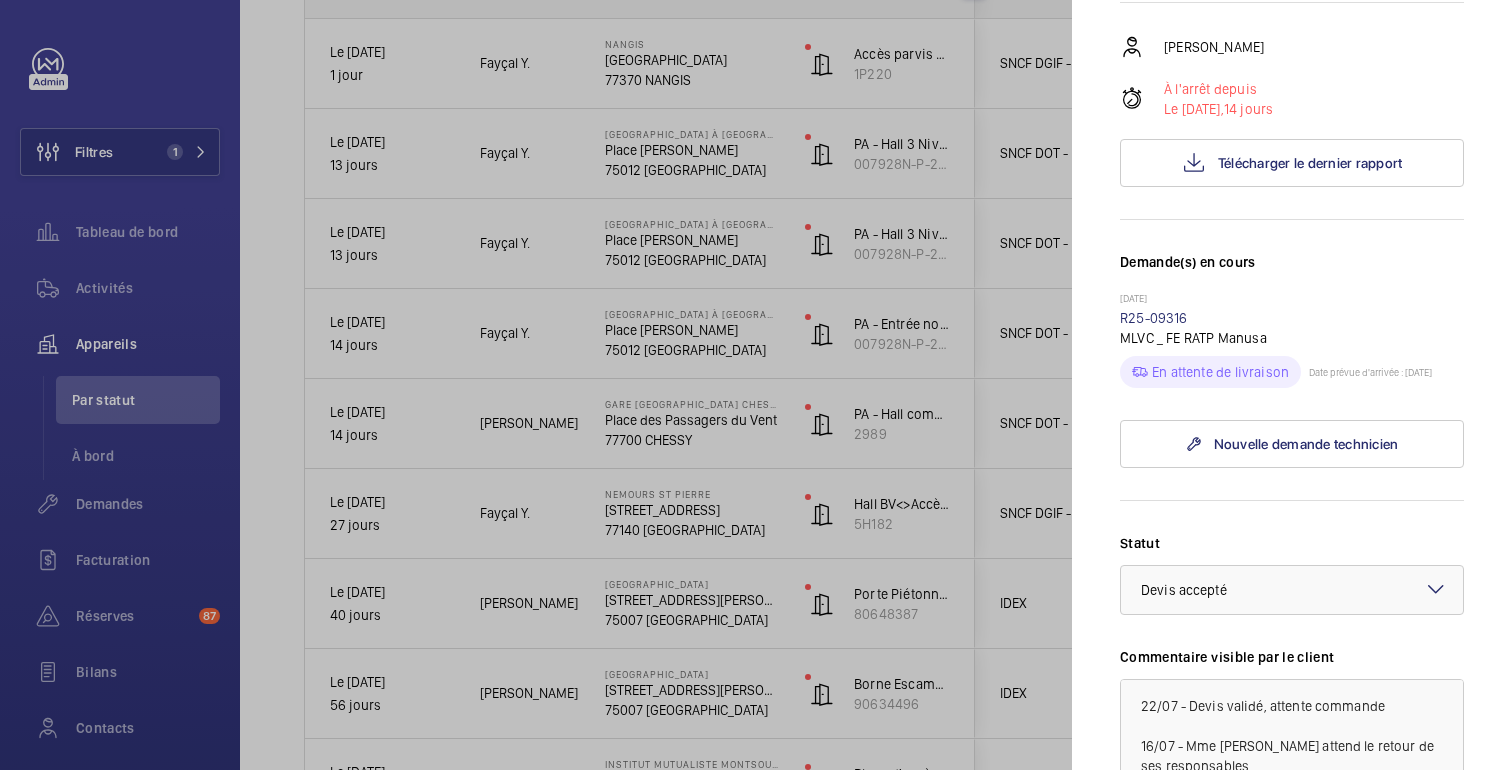 click on "[DATE]" 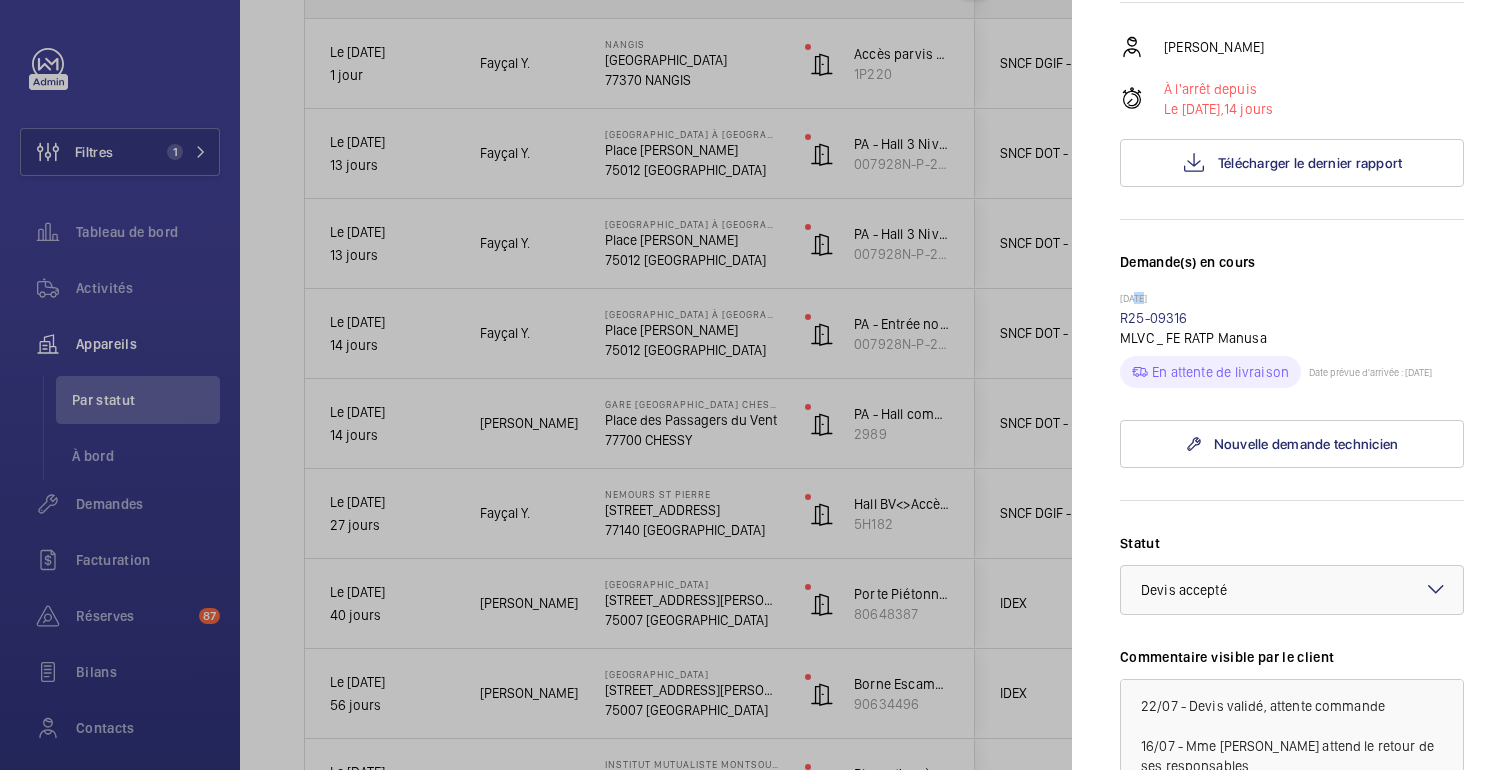 click on "[DATE]" 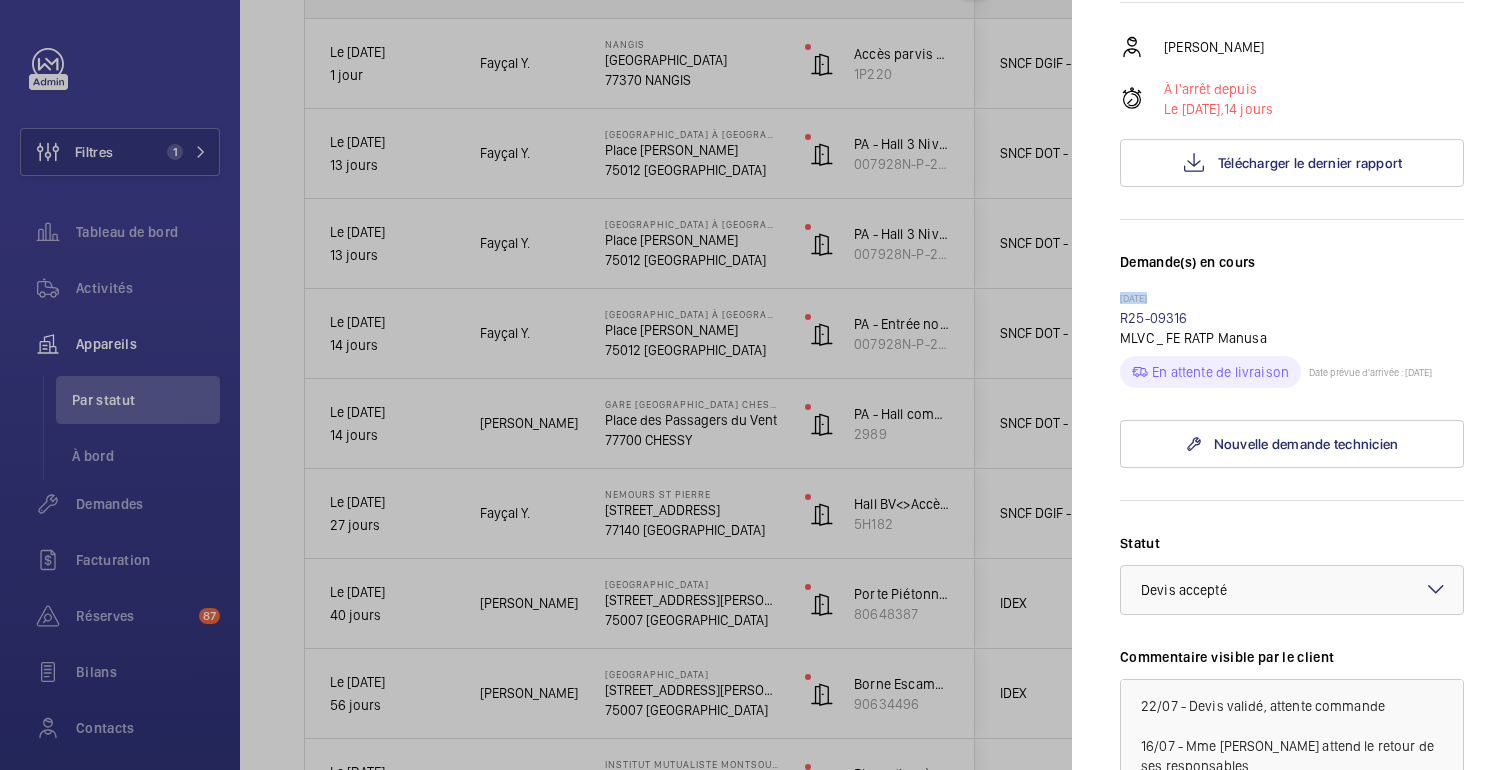 click on "[DATE]" 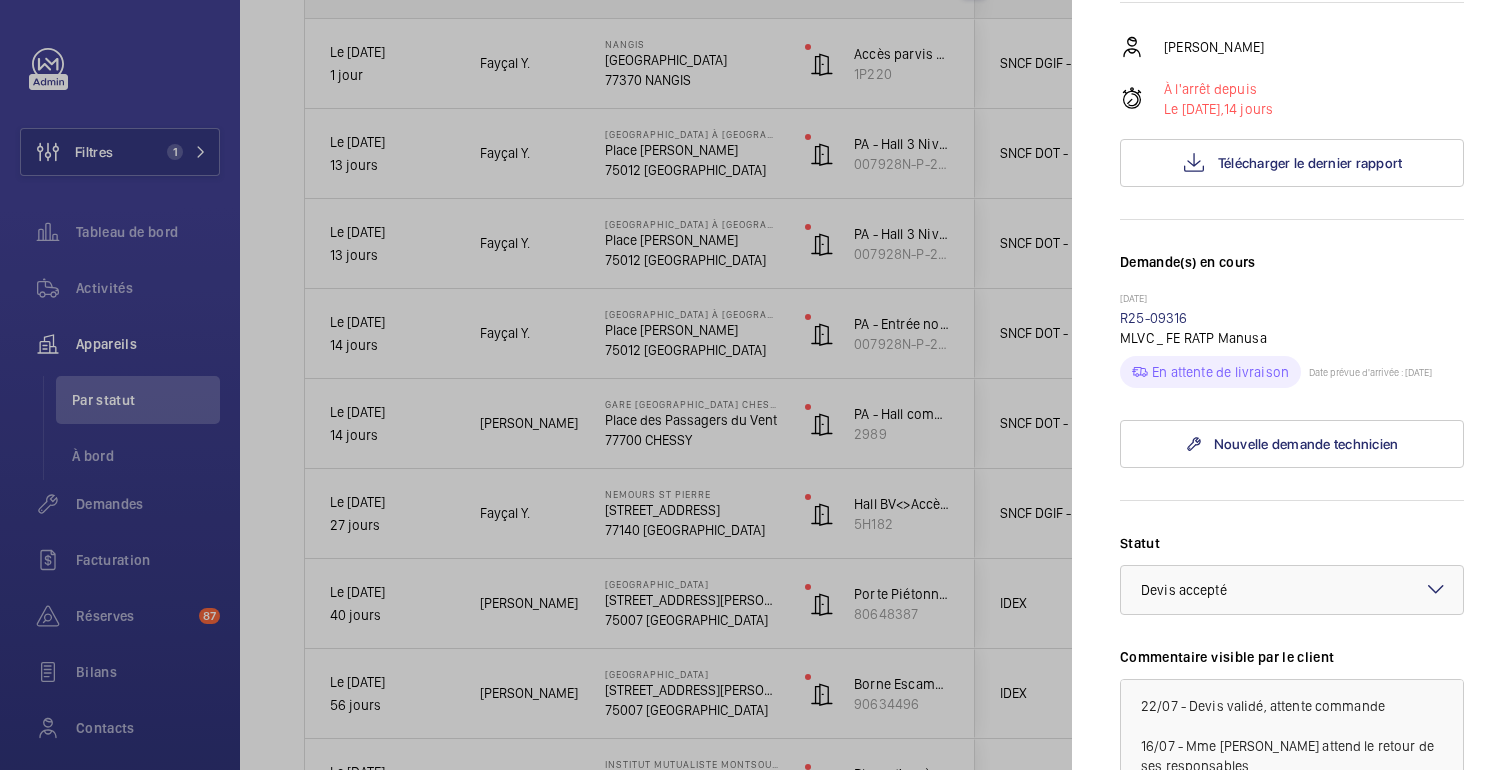click on "Demande(s) en cours" 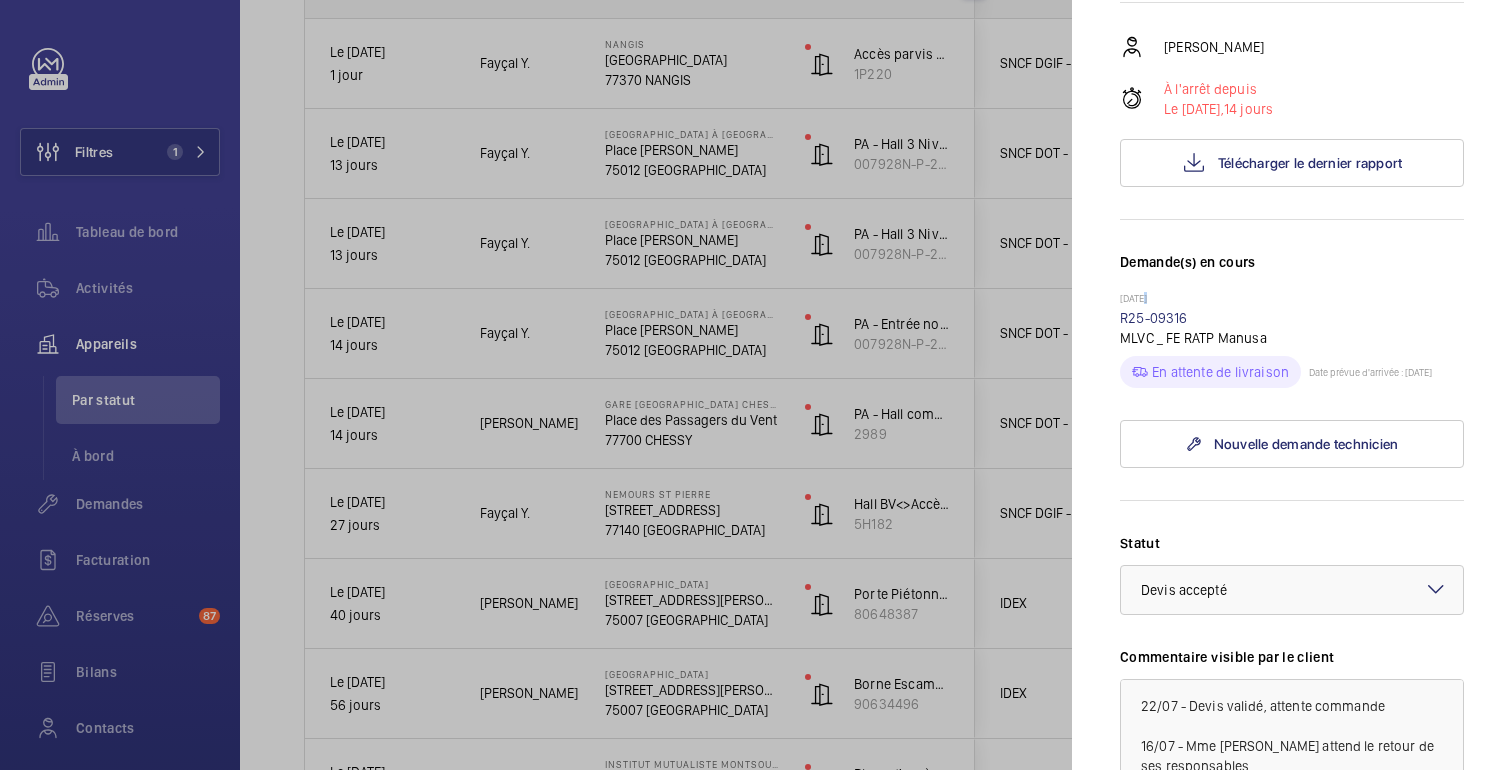 click on "[DATE]" 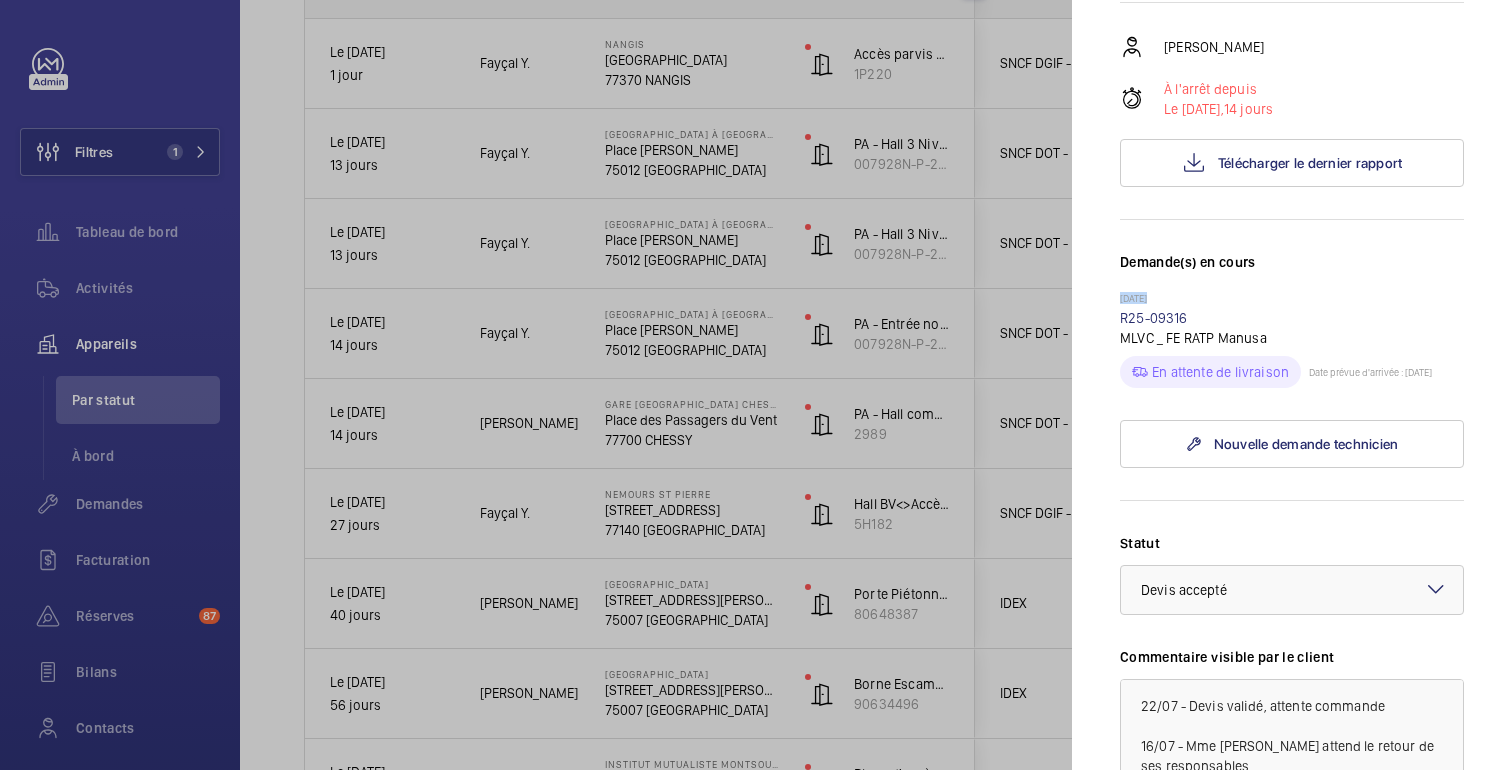 click on "[DATE]" 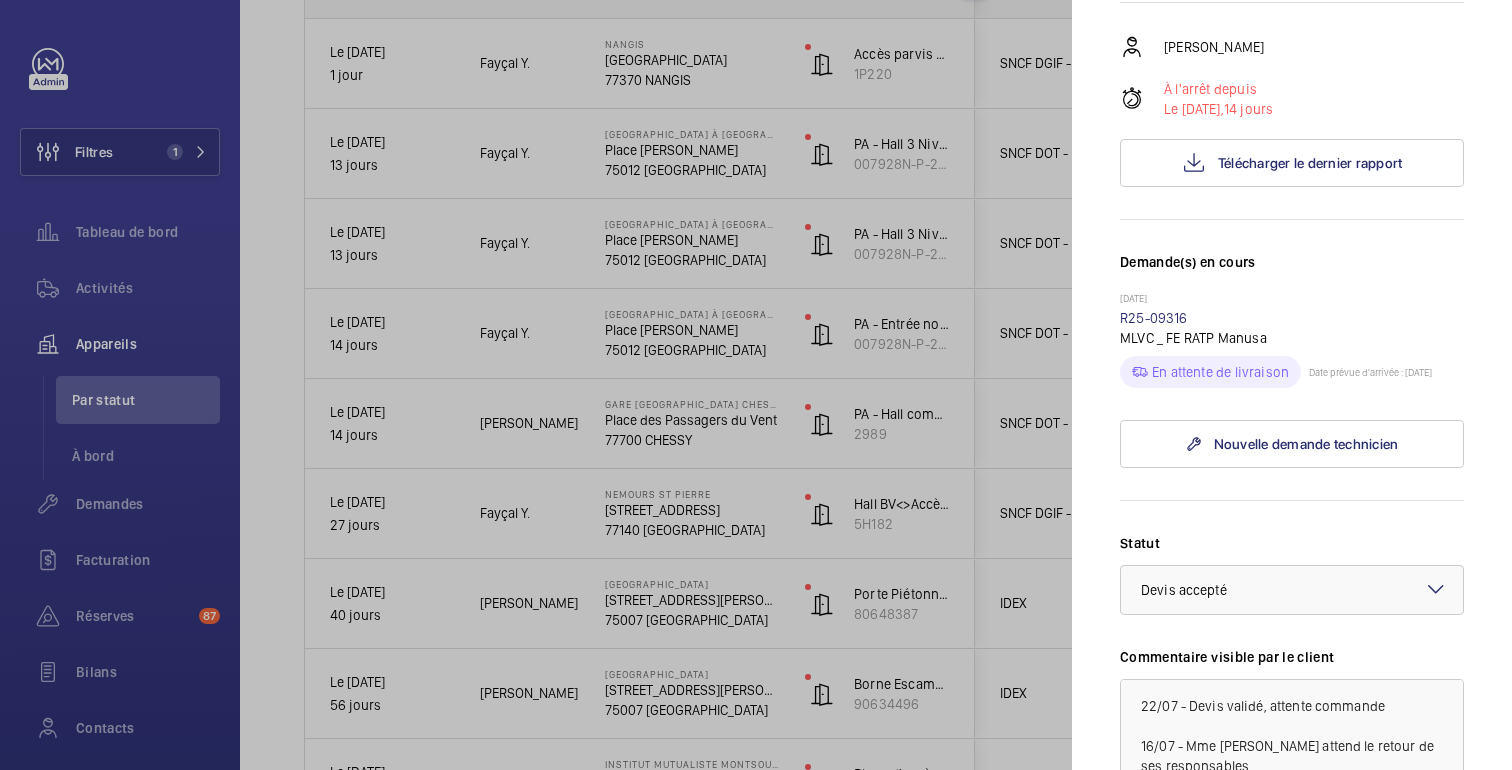 click on "Demande(s) en cours" 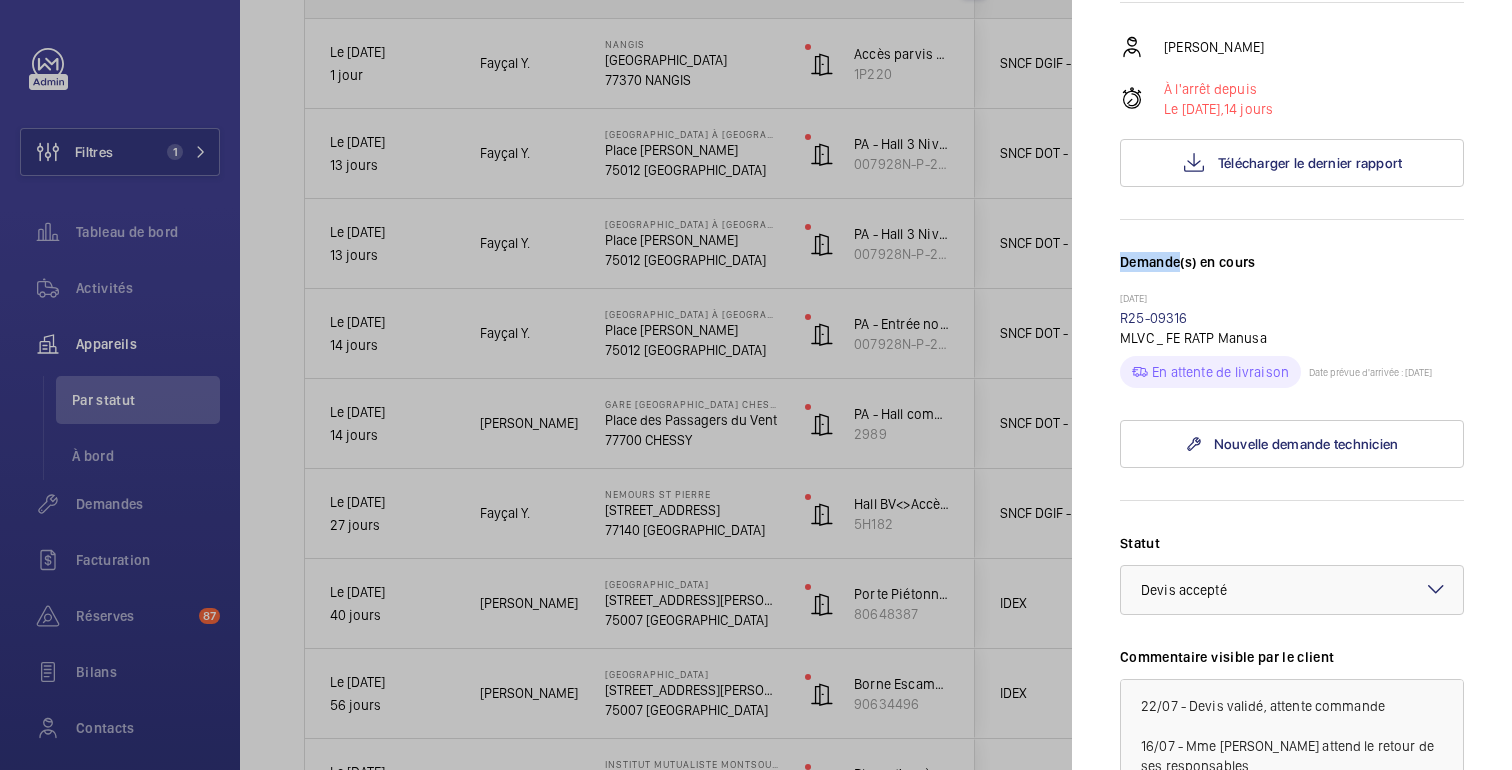 click on "Demande(s) en cours" 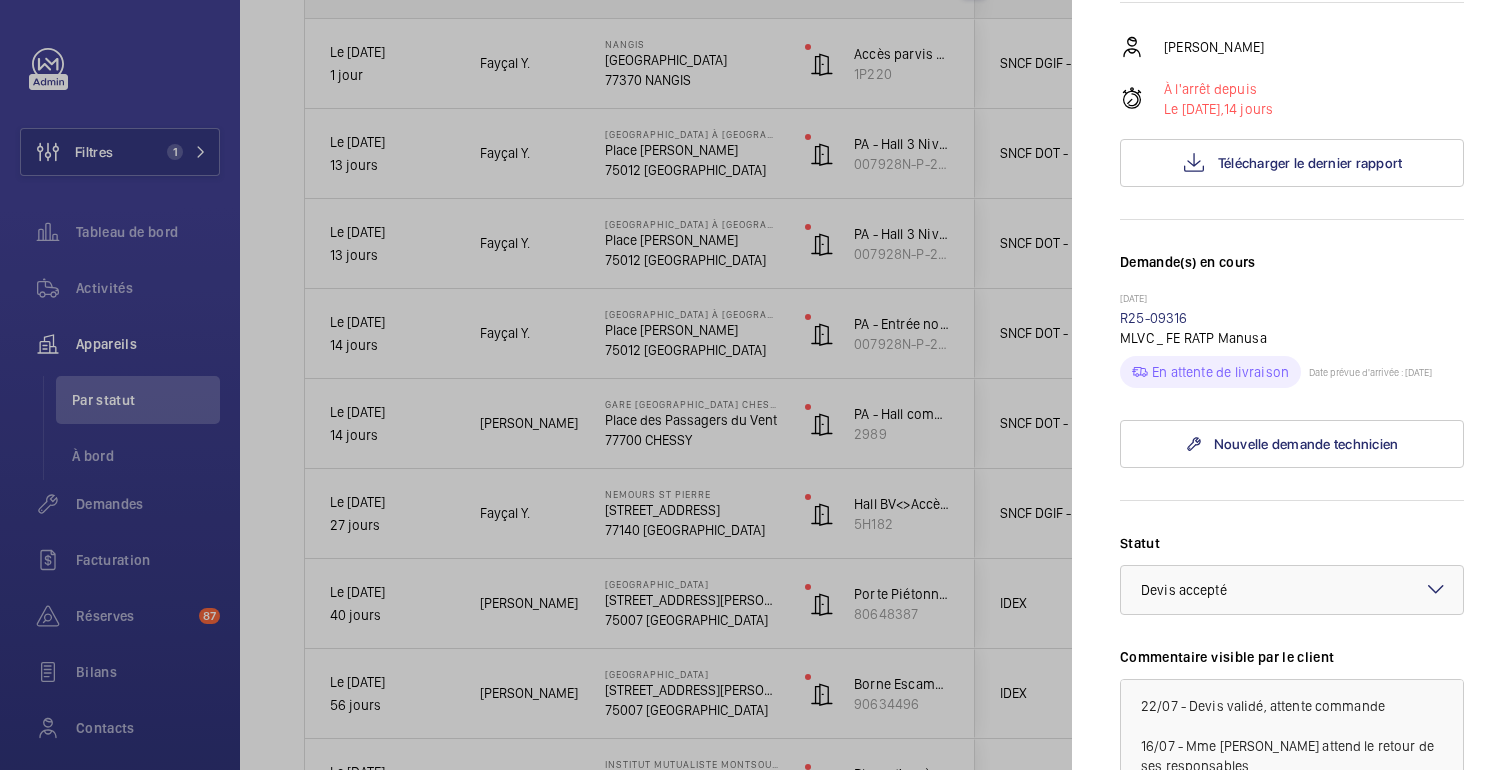 click on "Demande(s) en cours" 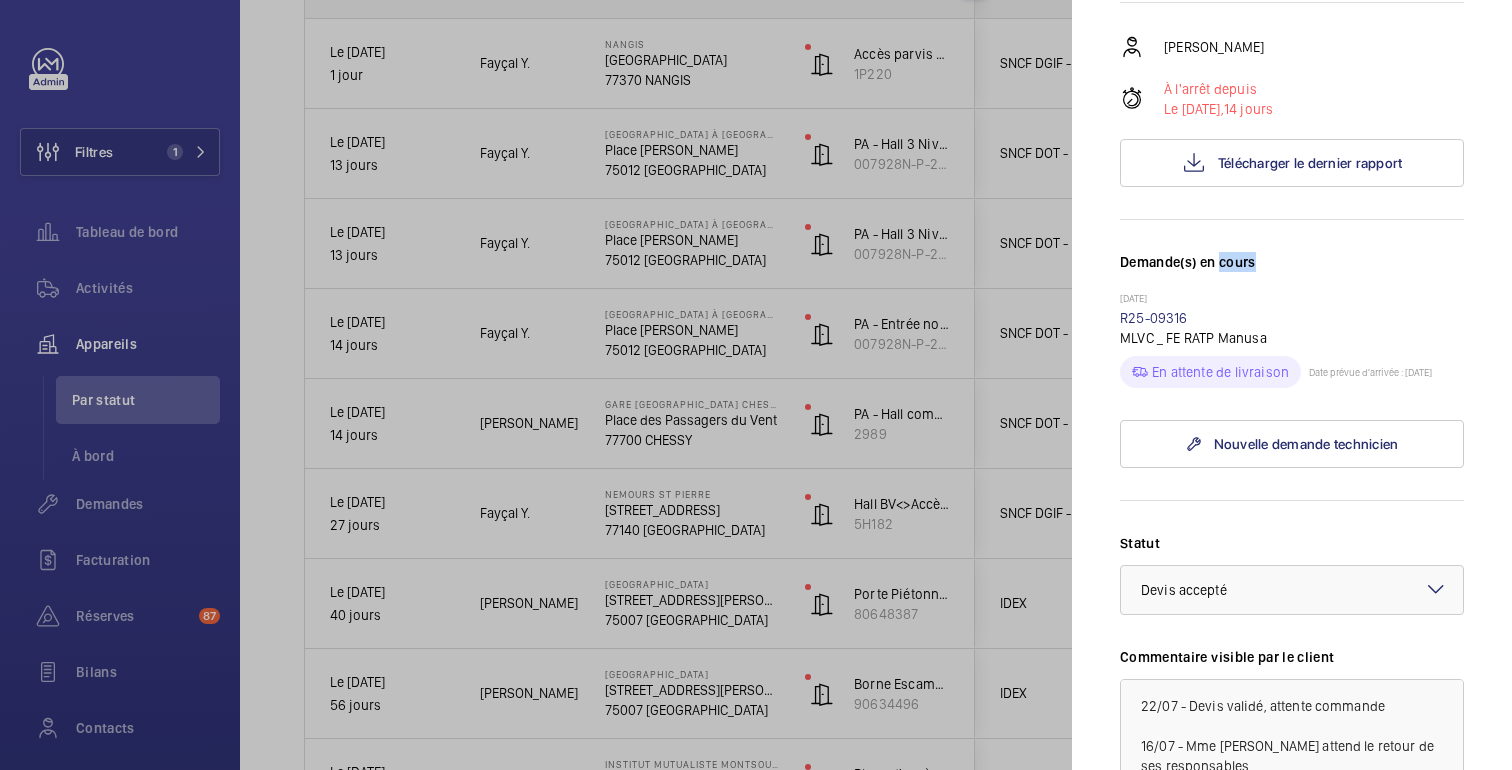 click on "Demande(s) en cours" 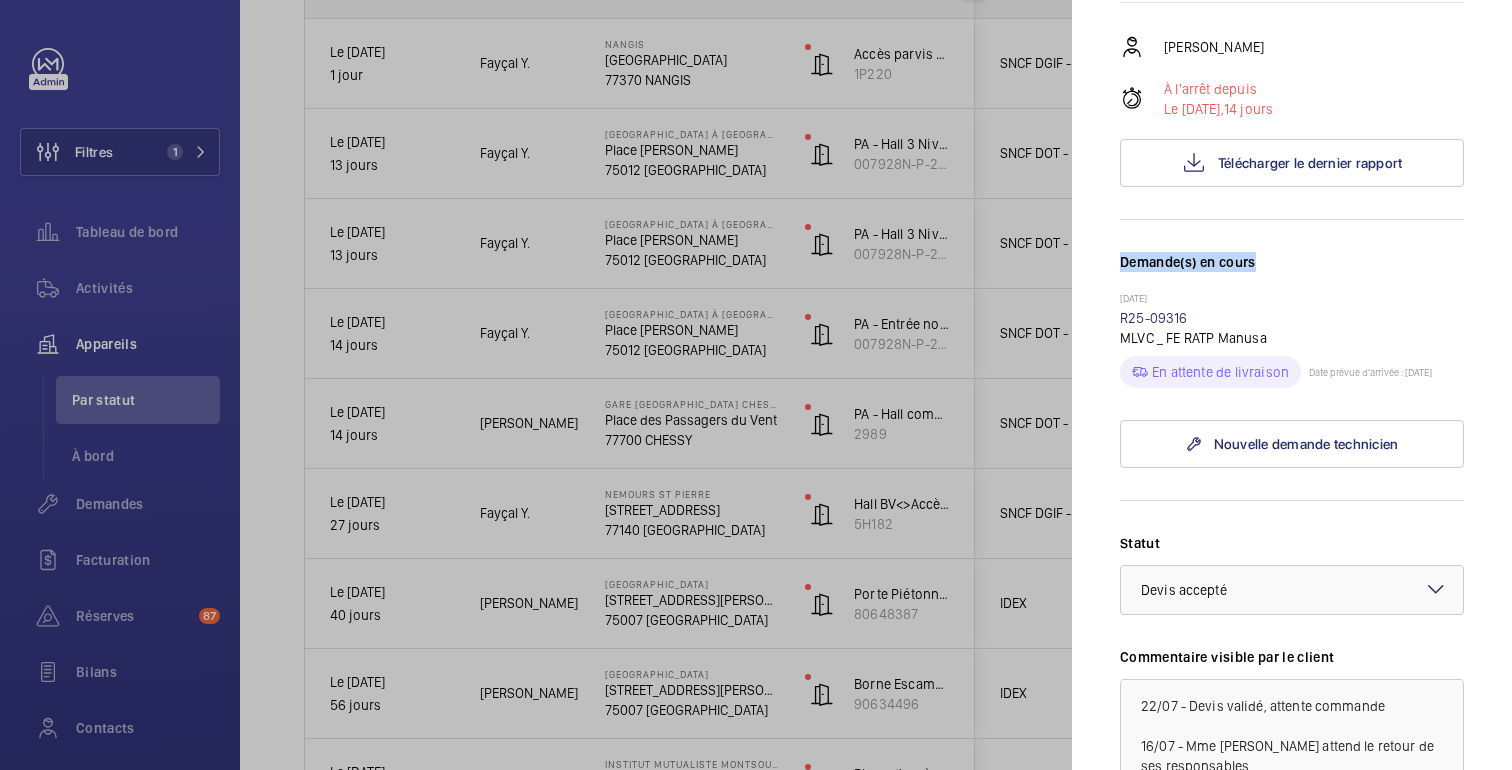 click on "Demande(s) en cours" 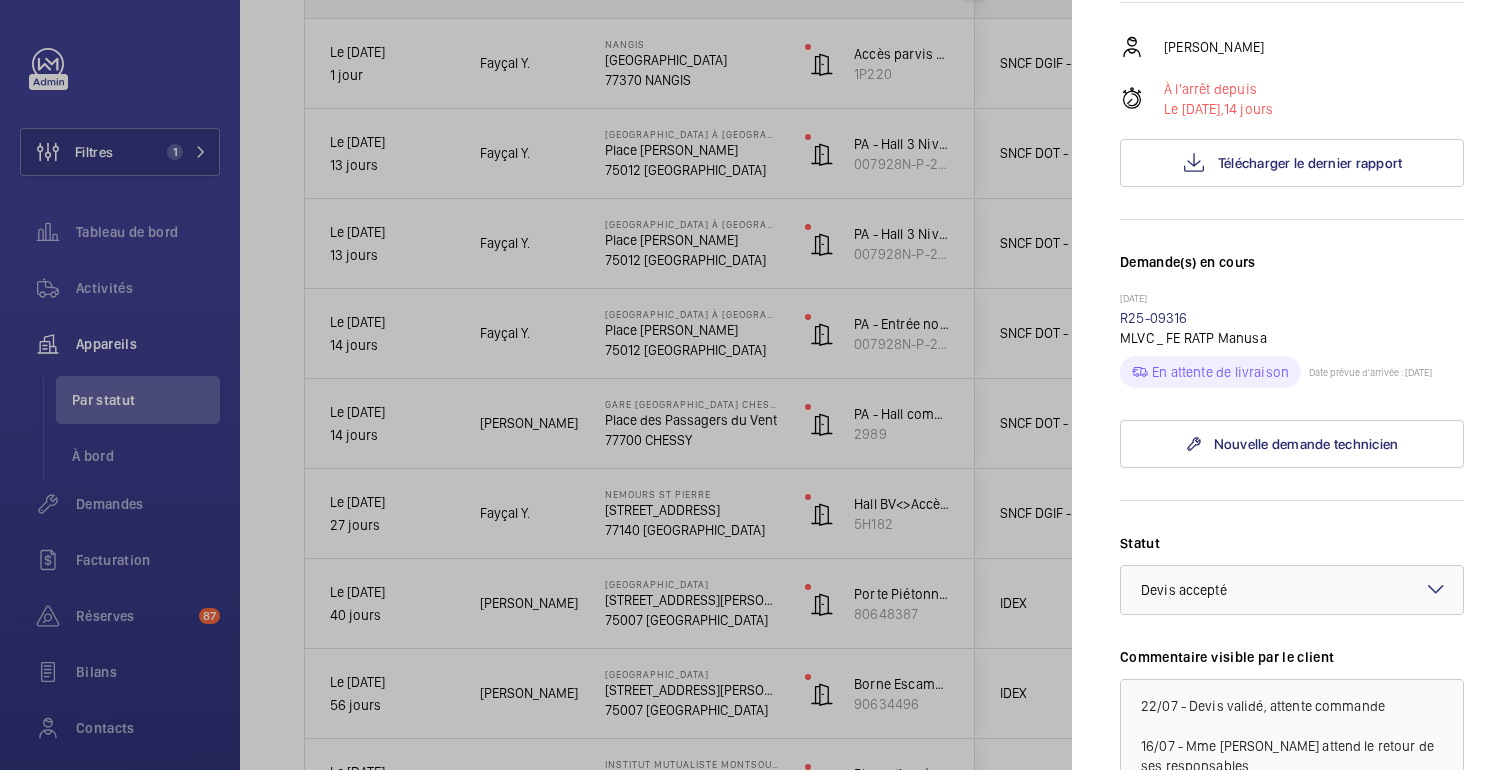 click on "Appareil à l'arrêt [GEOGRAPHIC_DATA] - PA DOT Place des Passagers du Vent 77700 CHESSY SNCF DOT - portes automatiques PA - Hall commun coté RATP - 008547K-P-2-94-0-17 2989 [PERSON_NAME] À l'arrêt depuis Le [DATE],  14 jours Télécharger le dernier rapport Demande(s) en cours
[DATE] R25-09316
MLVC _ FE RATP Manusa En attente de livraison Date prévue d'arrivée : [DATE] Nouvelle demande technicien Statut Sélectionnez un statut × Devis accepté × Commentaire visible par le client 22/07 - Devis validé, attente commande
16/07 - Mme [PERSON_NAME] attend le retour de ses responsables
10/07 - [PERSON_NAME] envoyé ce jour Commentaire interne 22/07 - Devis validé, attente commande
16/07 - Mme [PERSON_NAME] attend le retour de ses responsables
10/07 - [PERSON_NAME] envoyé ce jour Enregistrer les modifications Mettre l'appareil en pause" 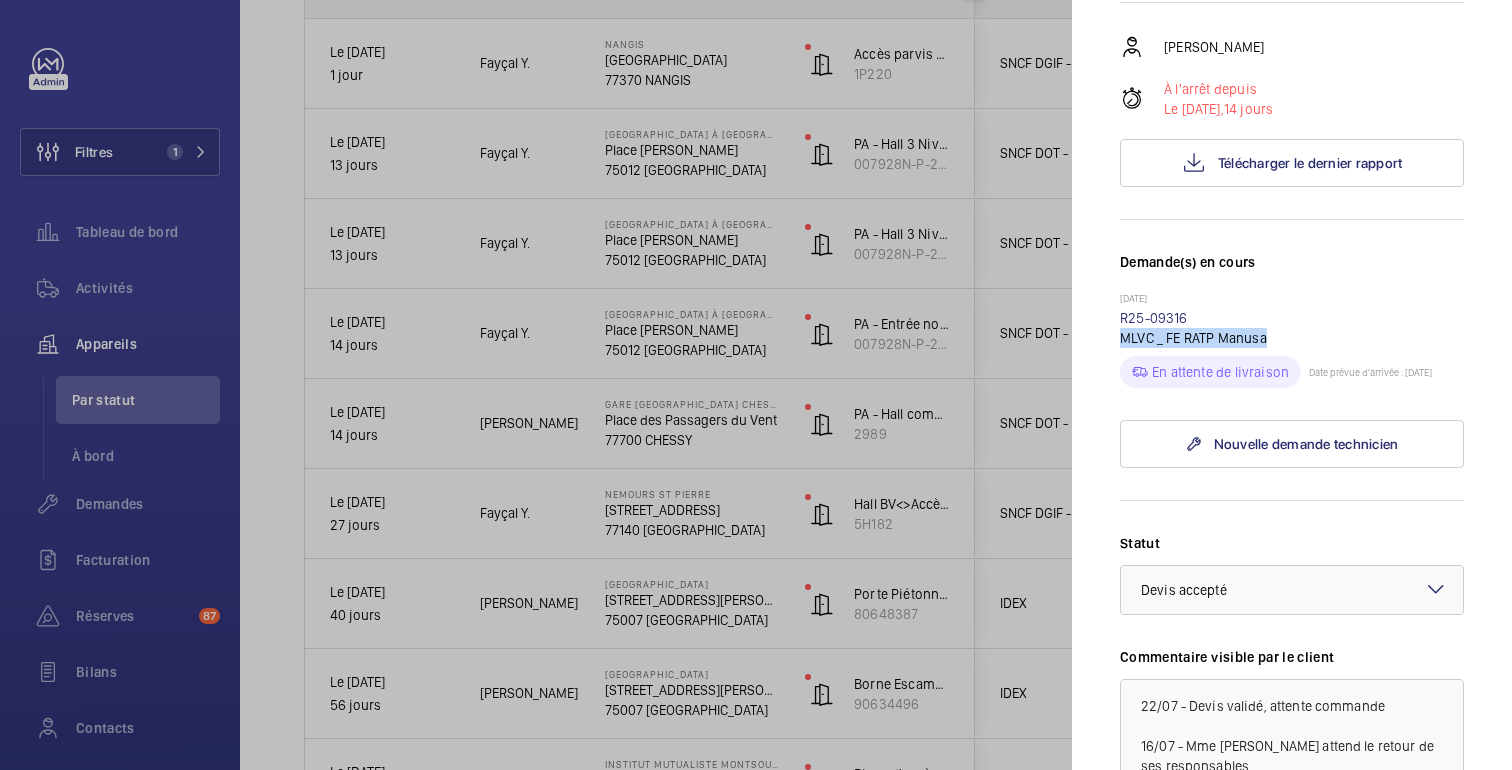click on "MLVC _ FE RATP Manusa" 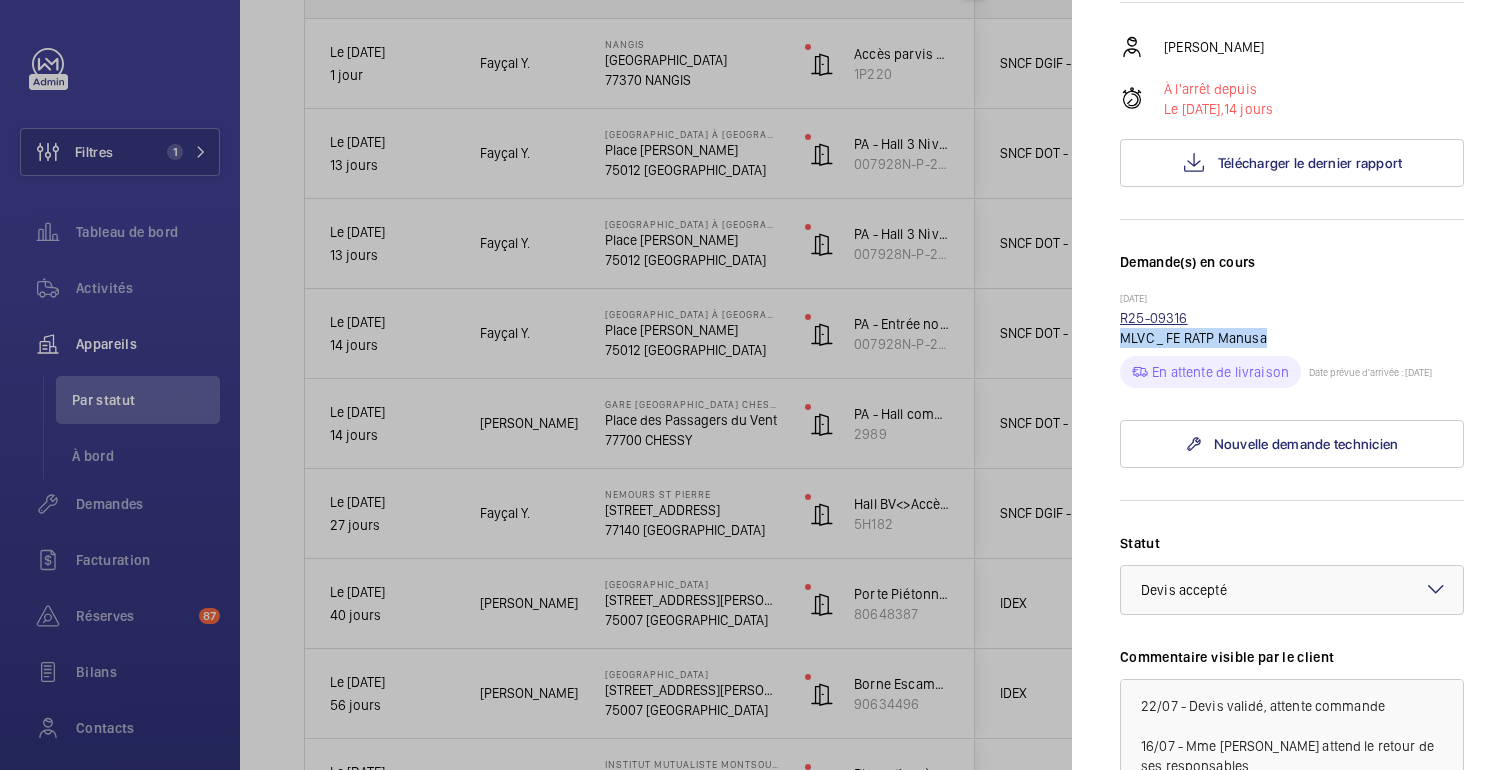 click on "R25-09316" 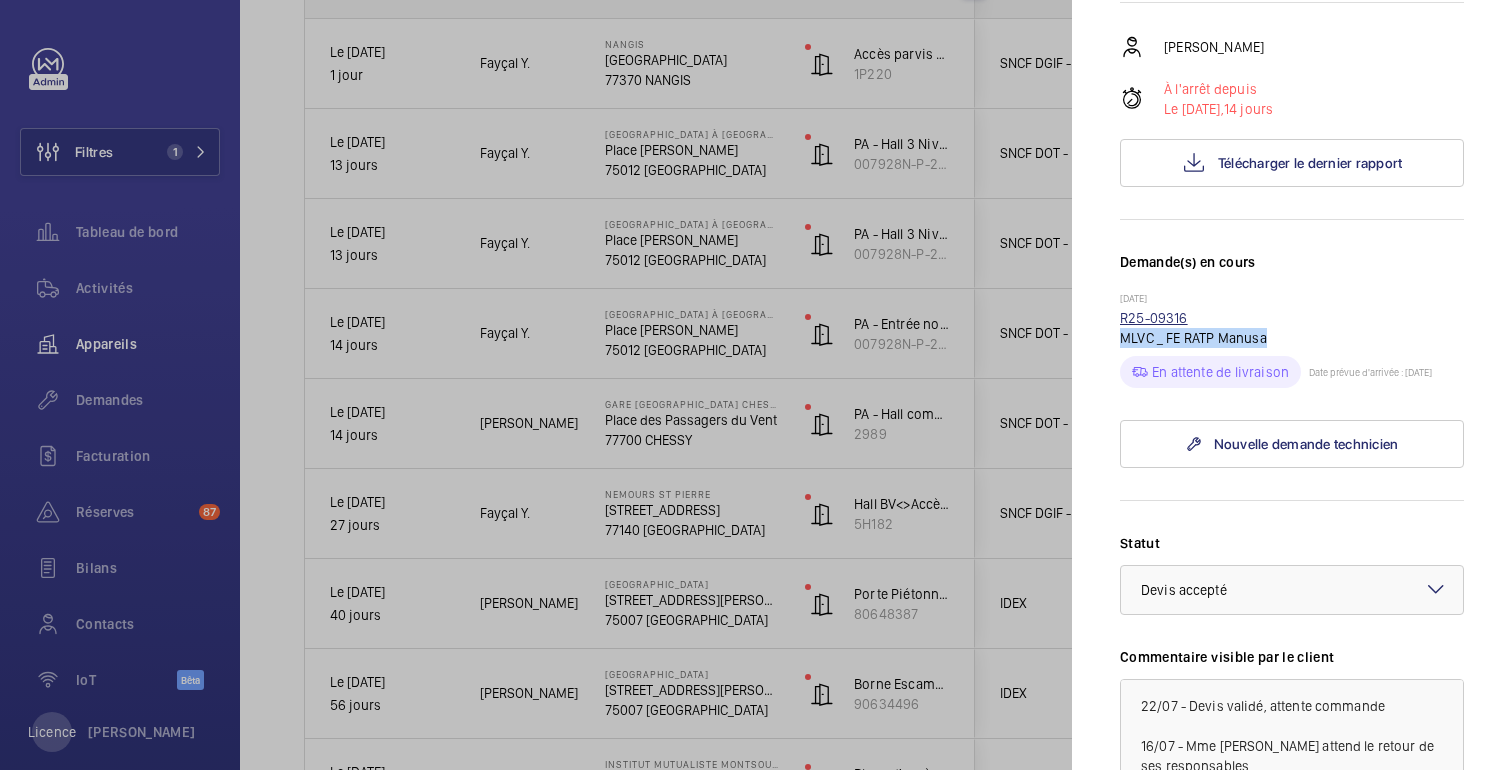 scroll, scrollTop: 0, scrollLeft: 0, axis: both 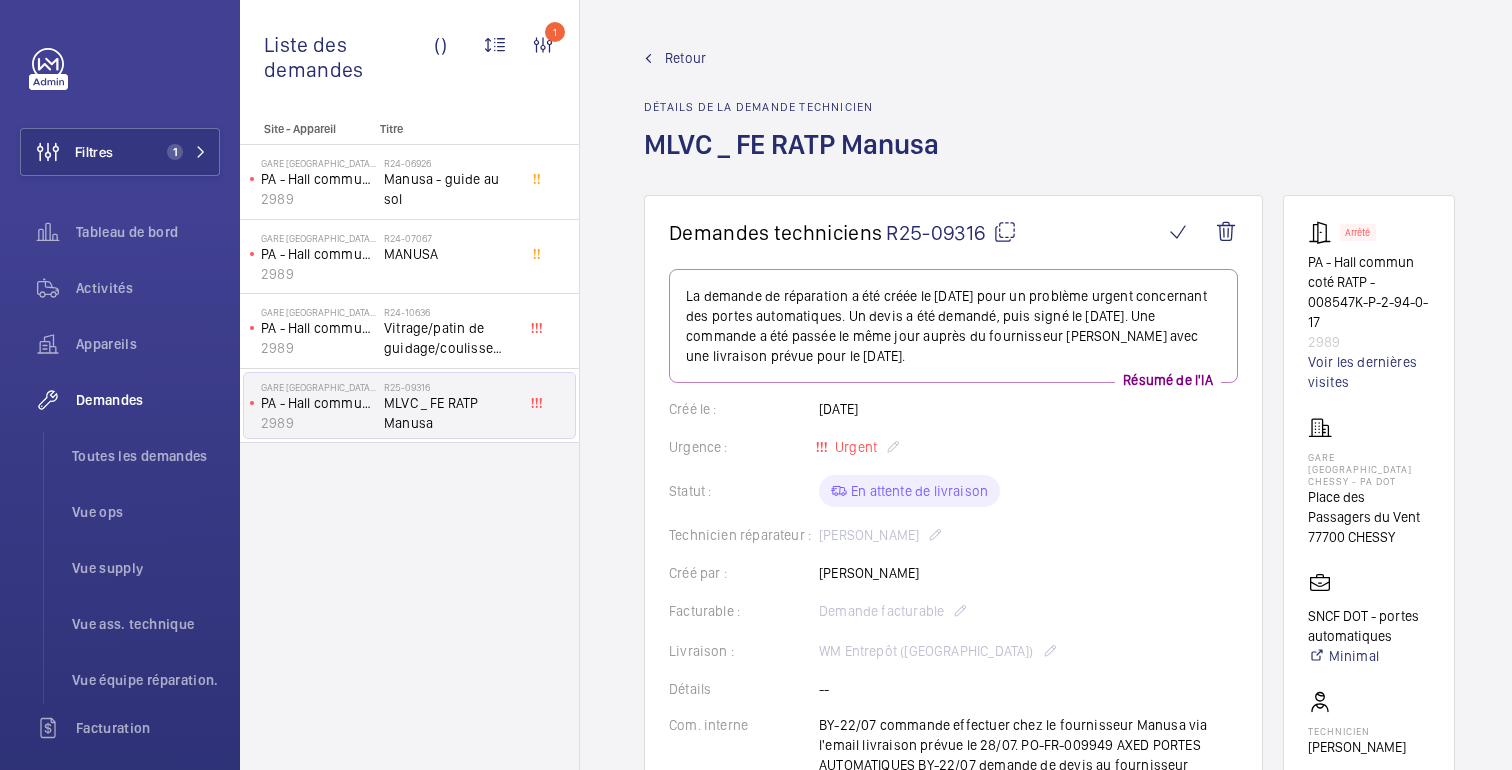 click on "Retour" 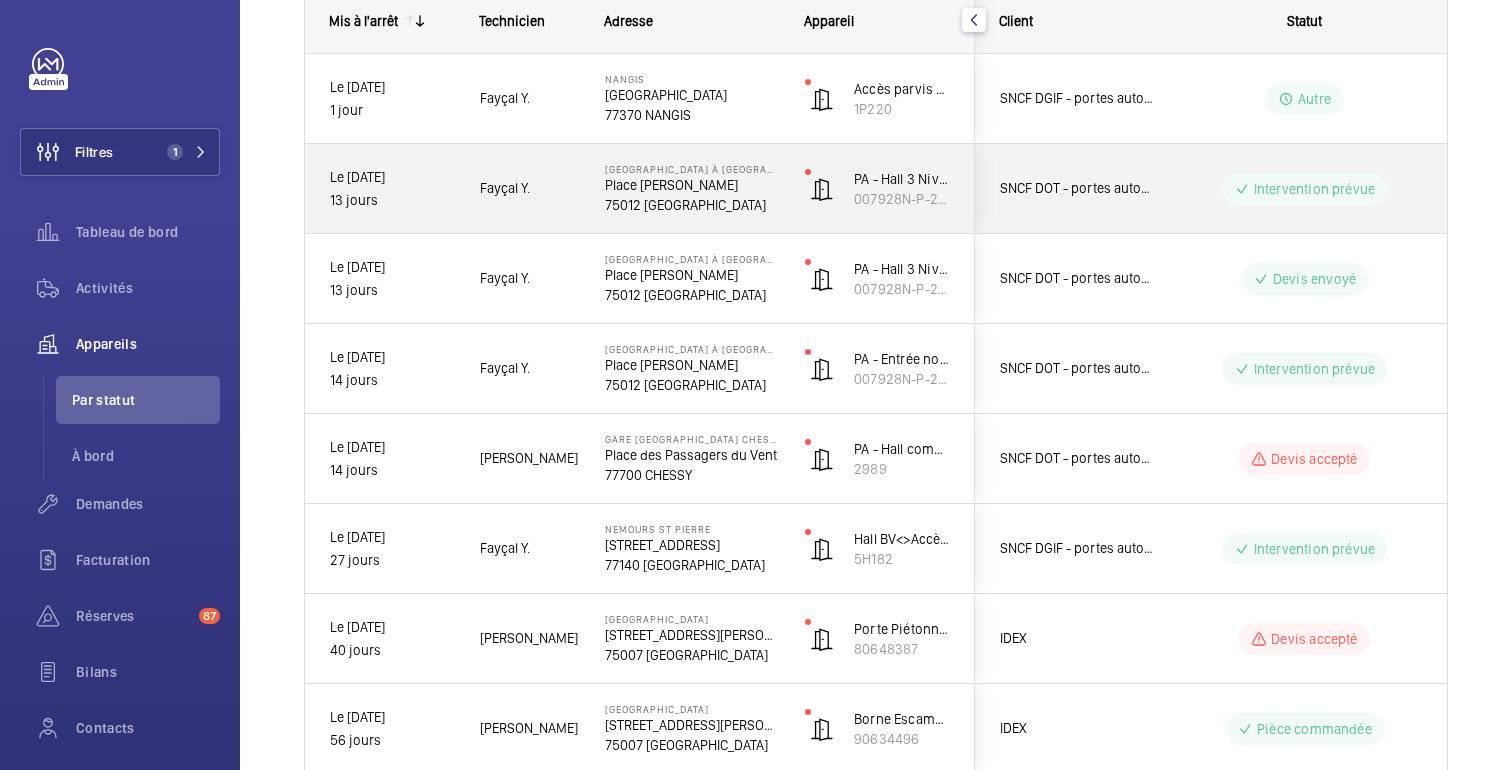 scroll, scrollTop: 316, scrollLeft: 0, axis: vertical 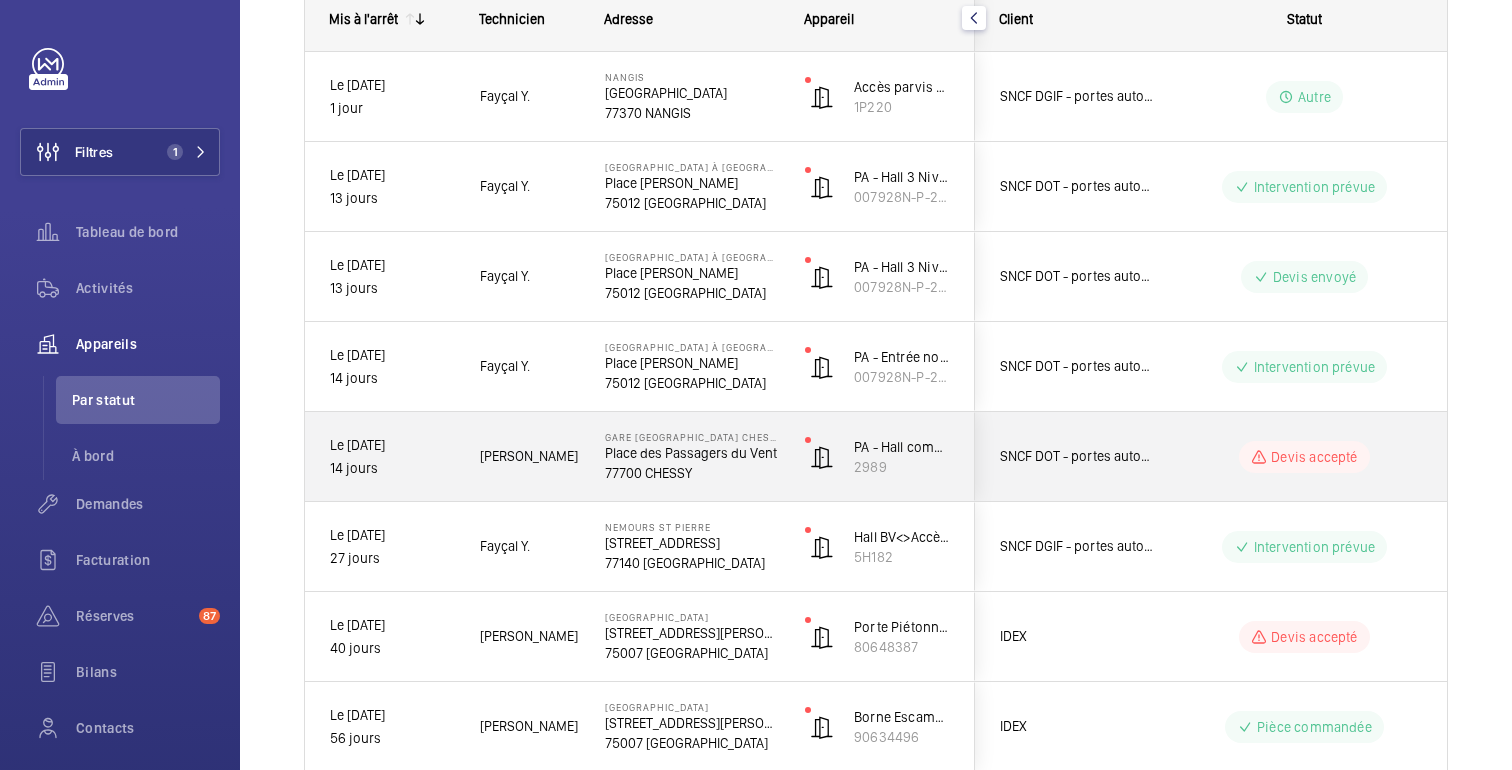 click on "Devis accepté" 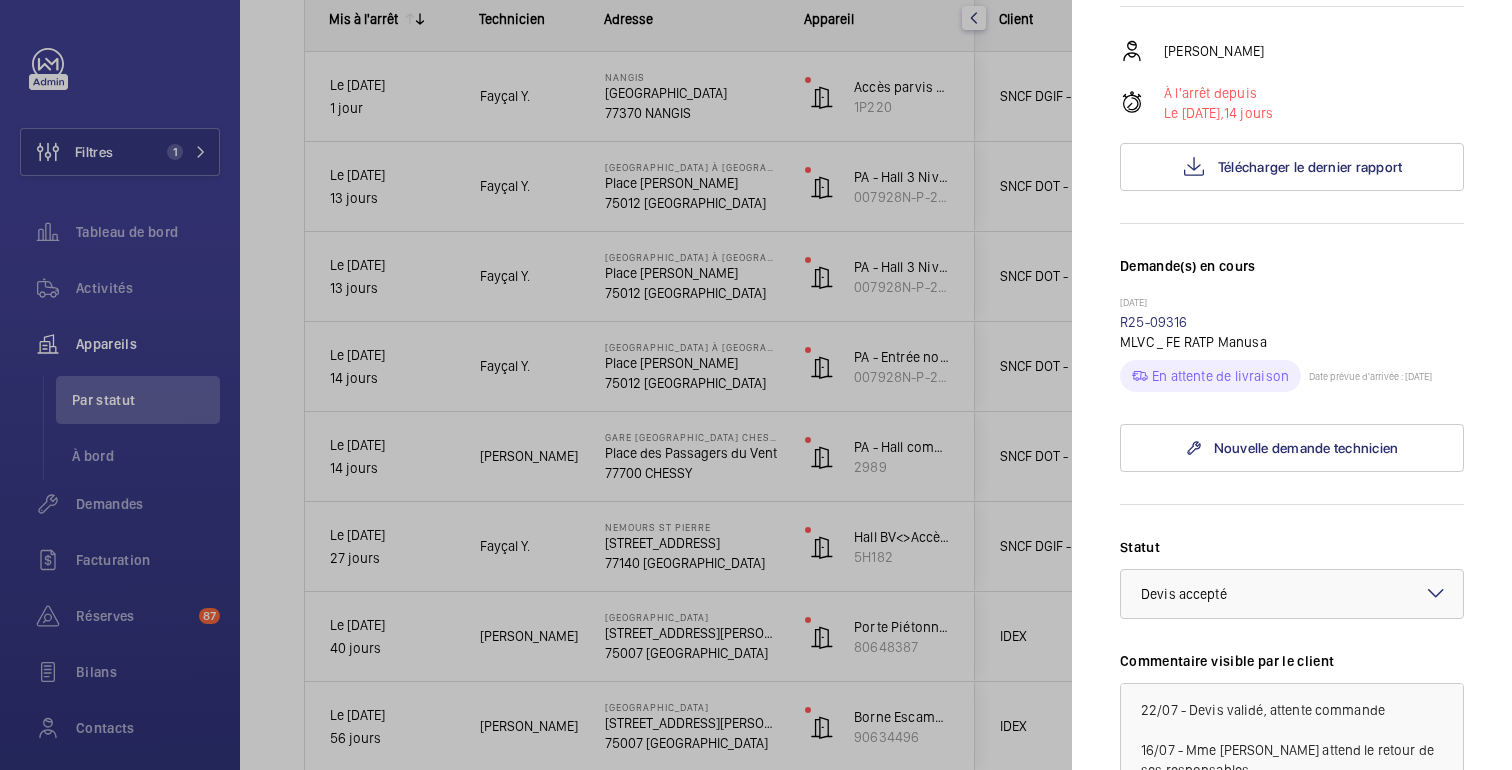 scroll, scrollTop: 398, scrollLeft: 0, axis: vertical 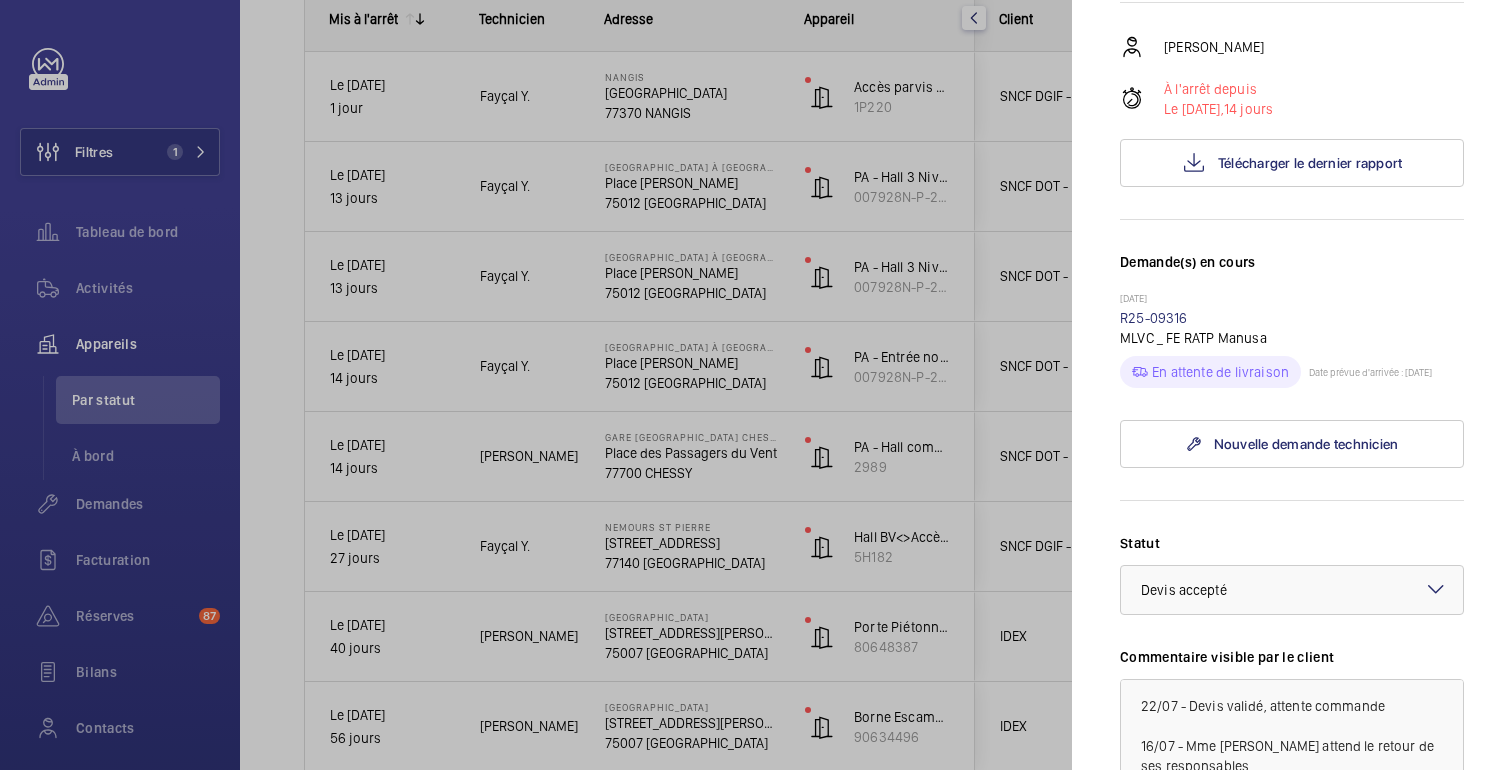 click on "Date prévue d'arrivée : [DATE]" 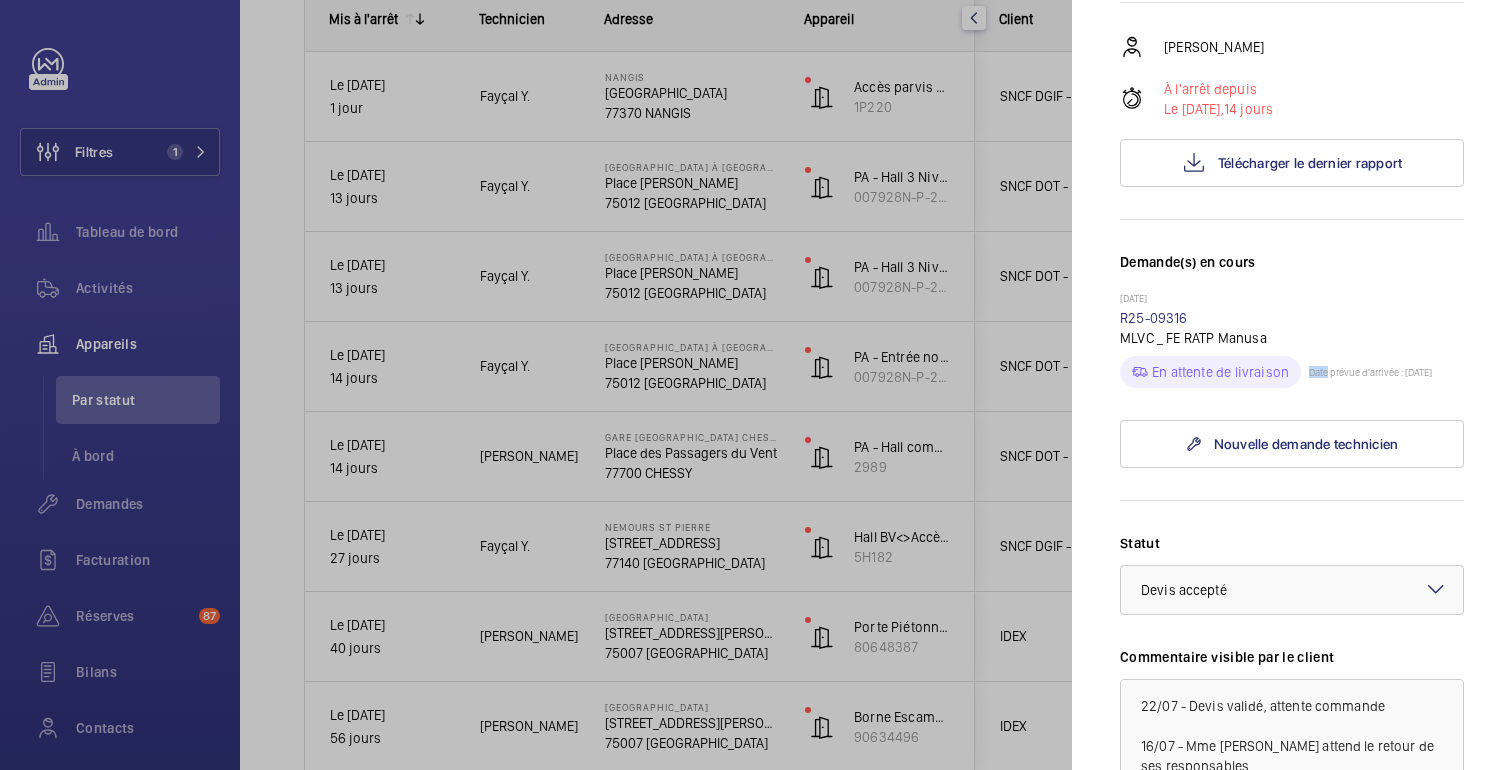 click on "Date prévue d'arrivée : [DATE]" 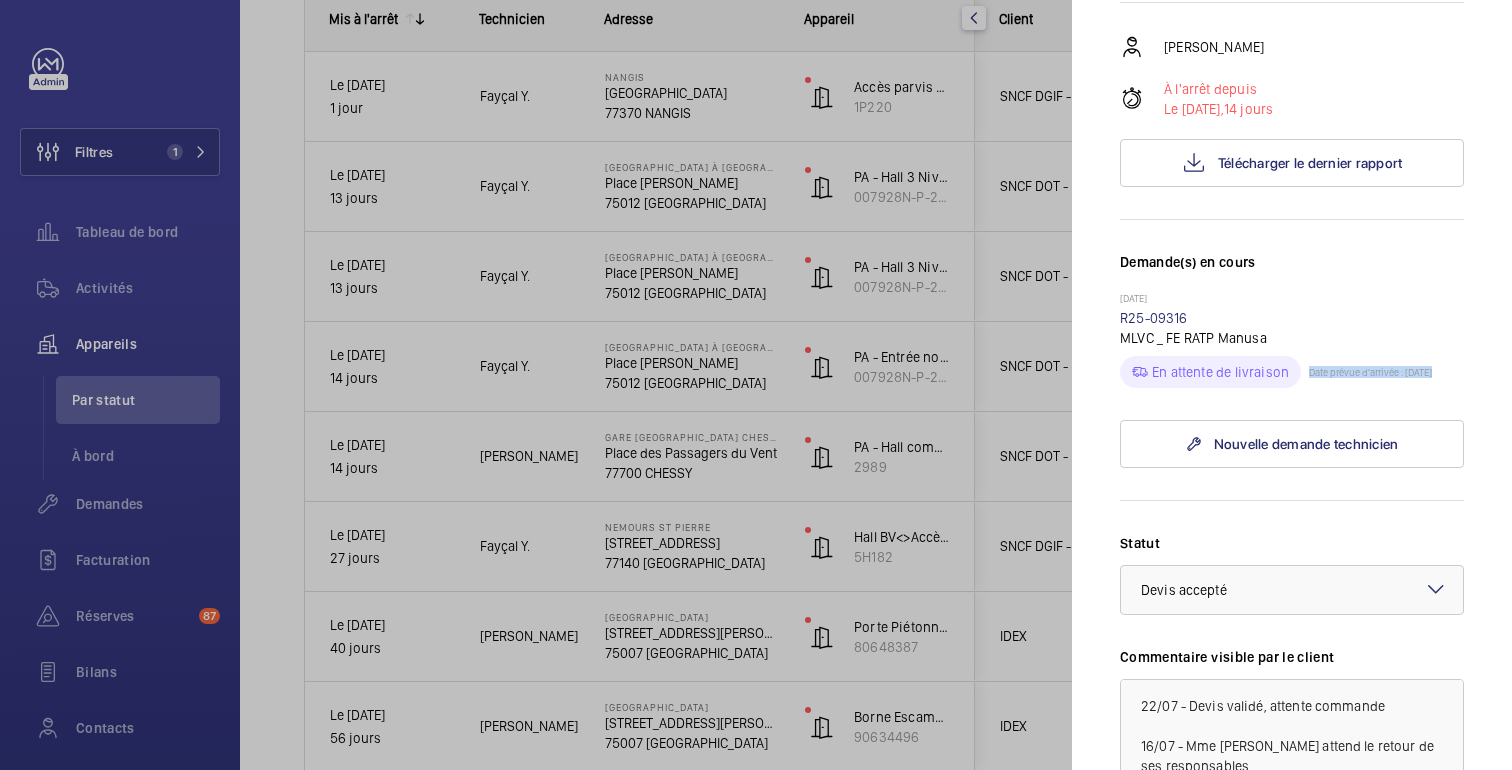 click on "Date prévue d'arrivée : [DATE]" 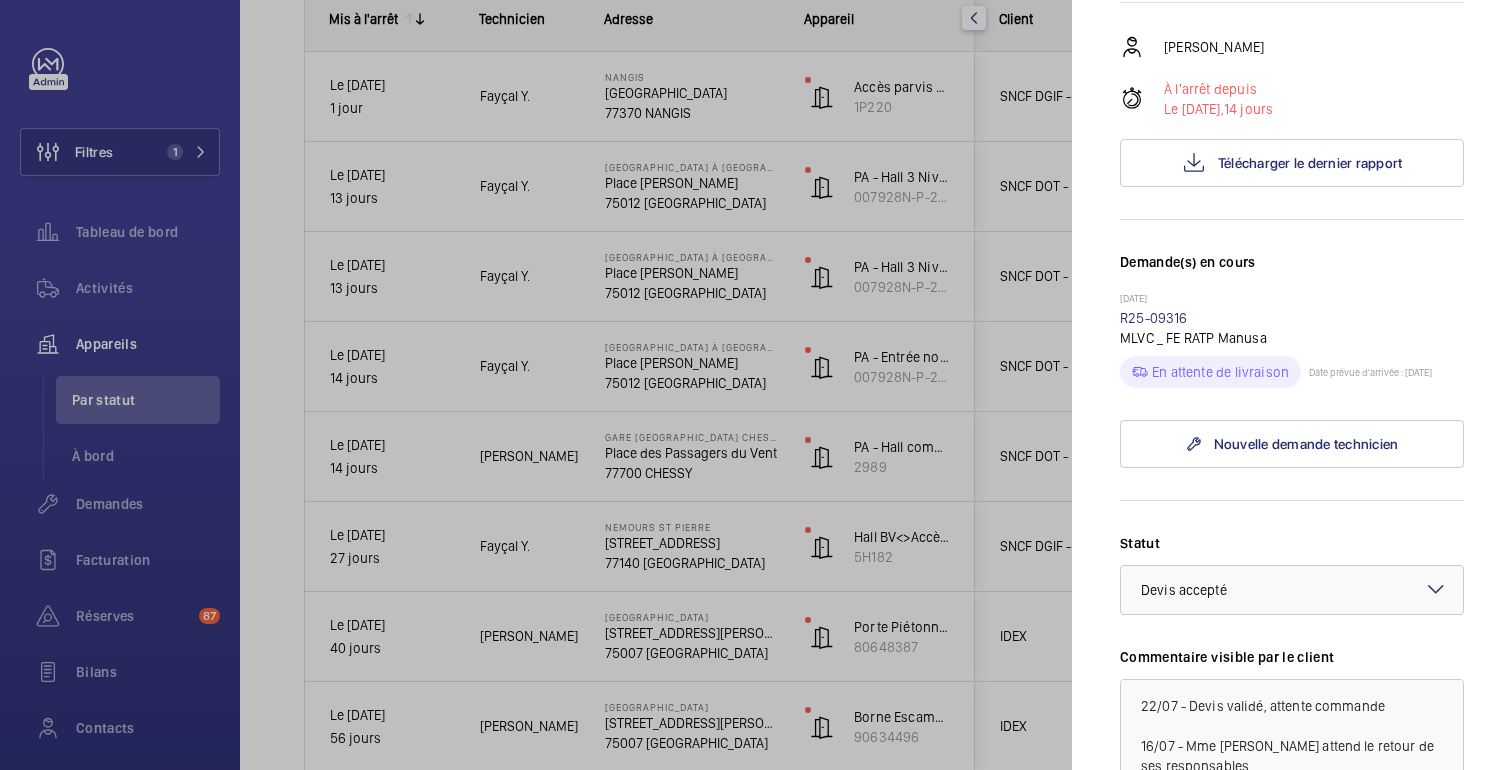 click on "Date prévue d'arrivée : [DATE]" 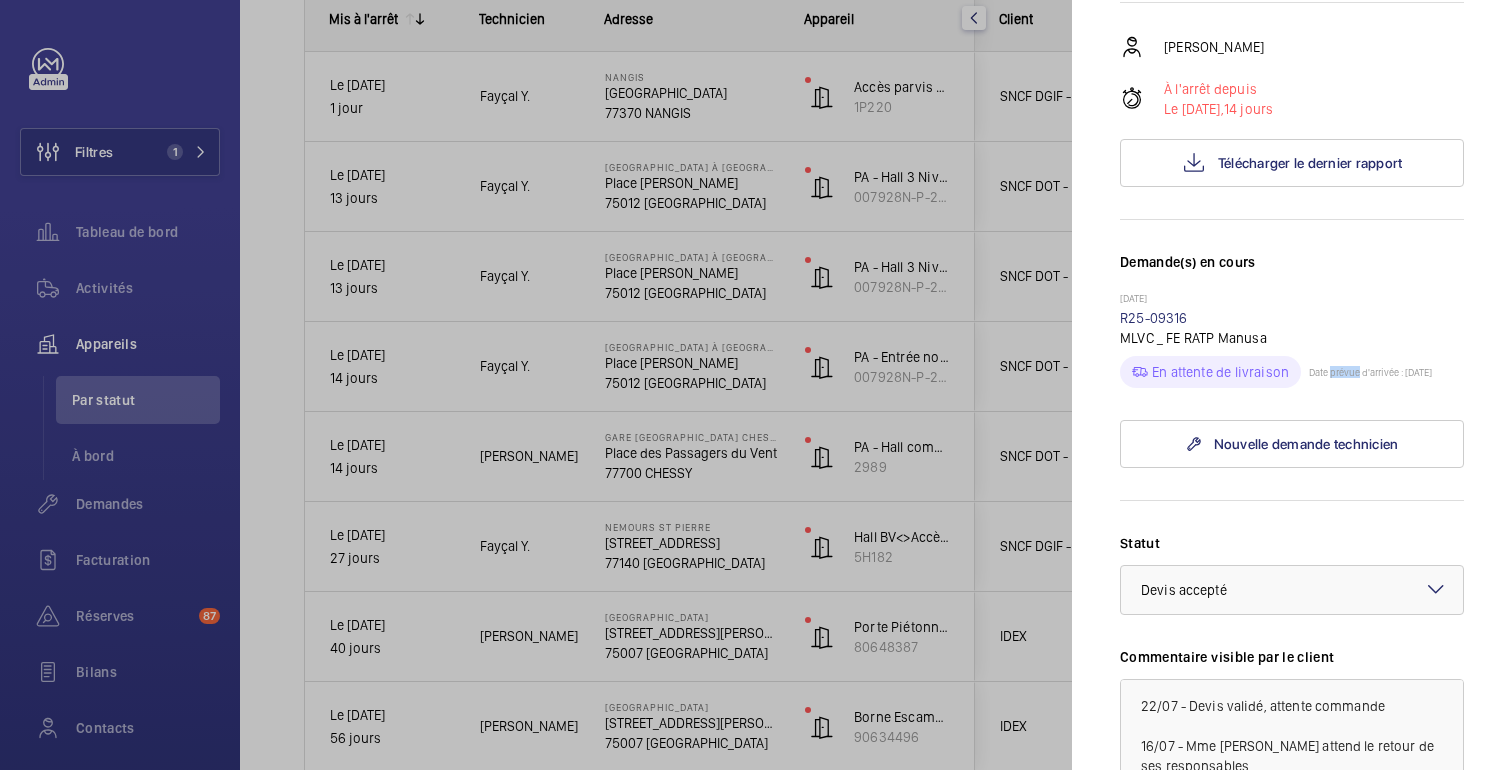 click on "Date prévue d'arrivée : [DATE]" 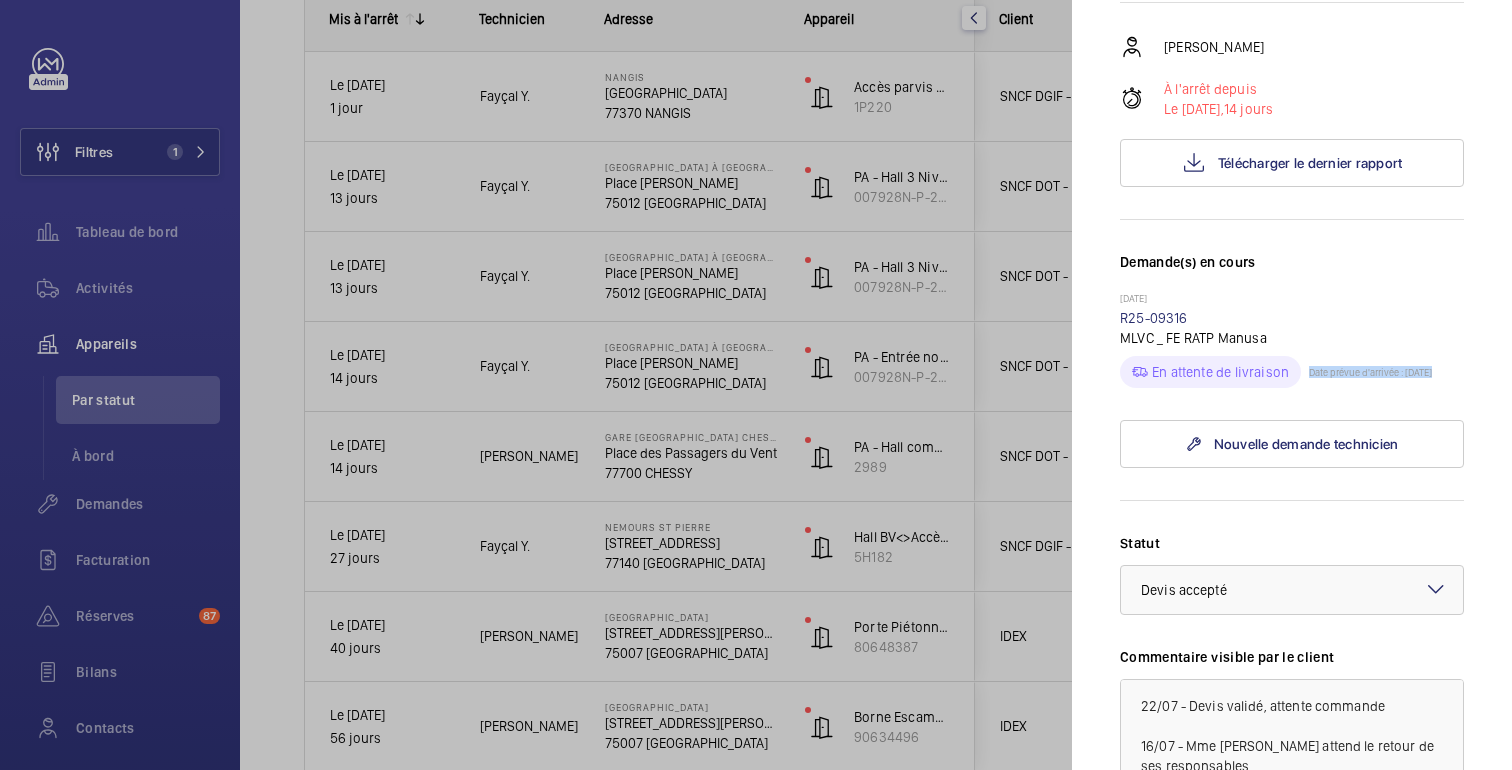 click on "Date prévue d'arrivée : [DATE]" 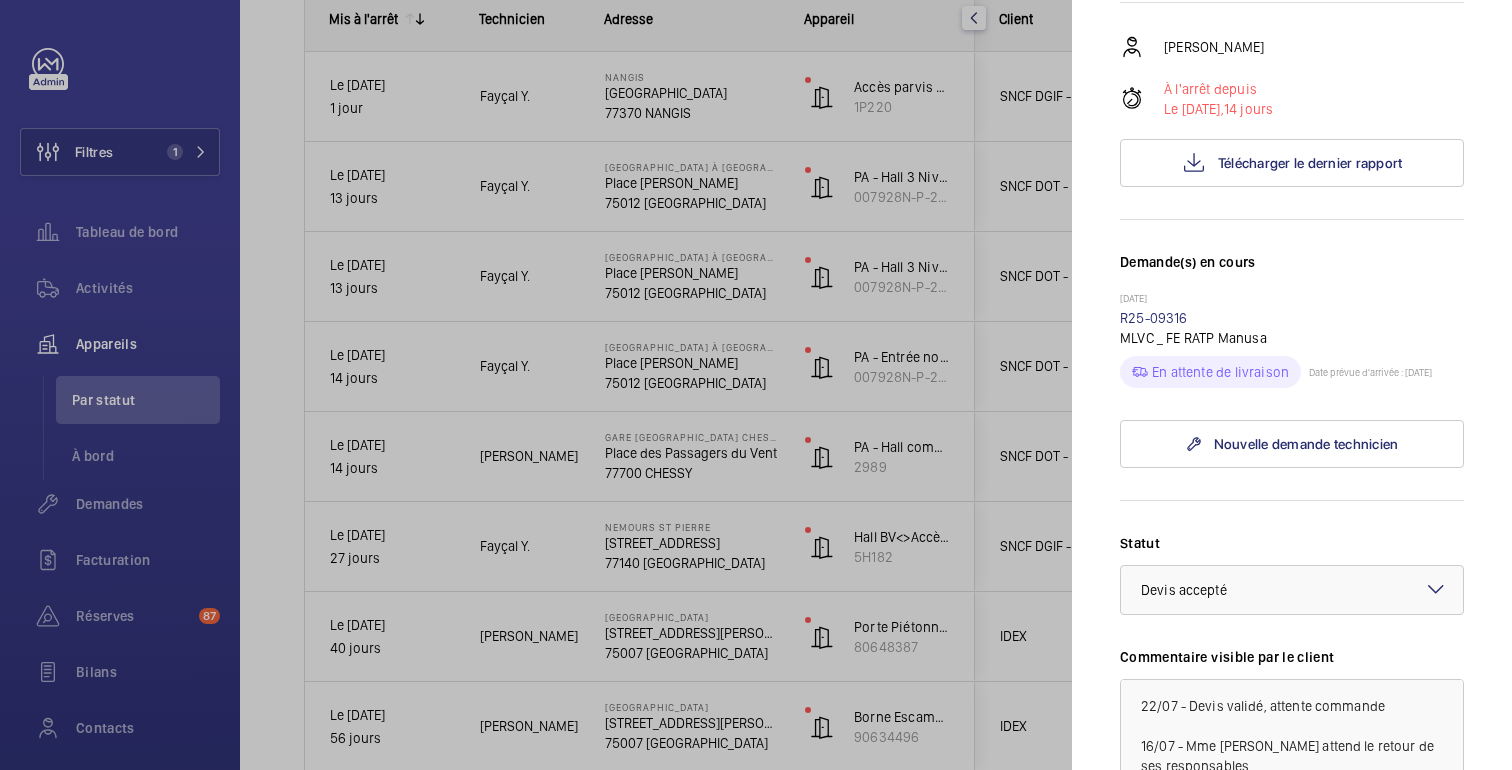 click on "Date prévue d'arrivée : [DATE]" 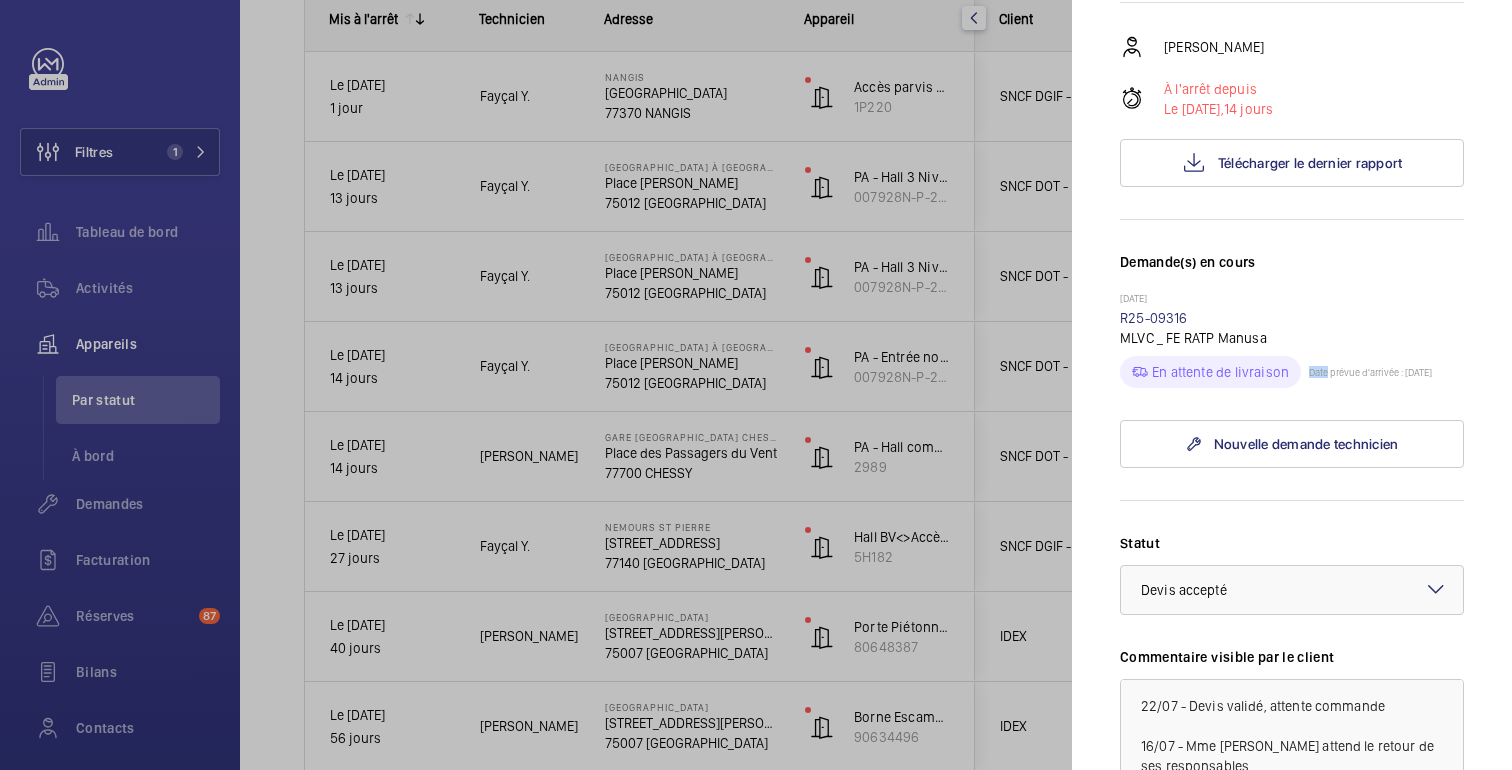 click on "Date prévue d'arrivée : [DATE]" 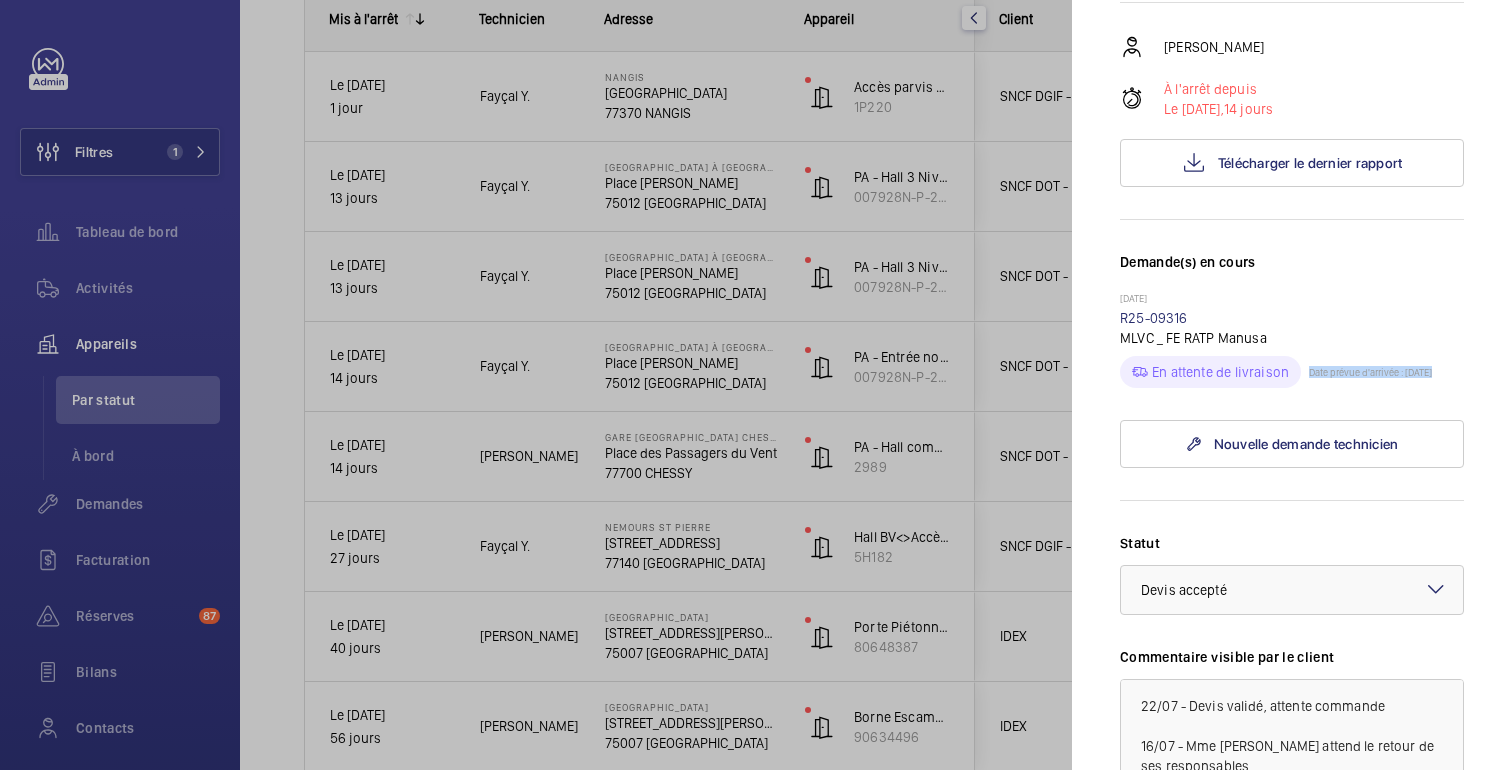 click on "Date prévue d'arrivée : [DATE]" 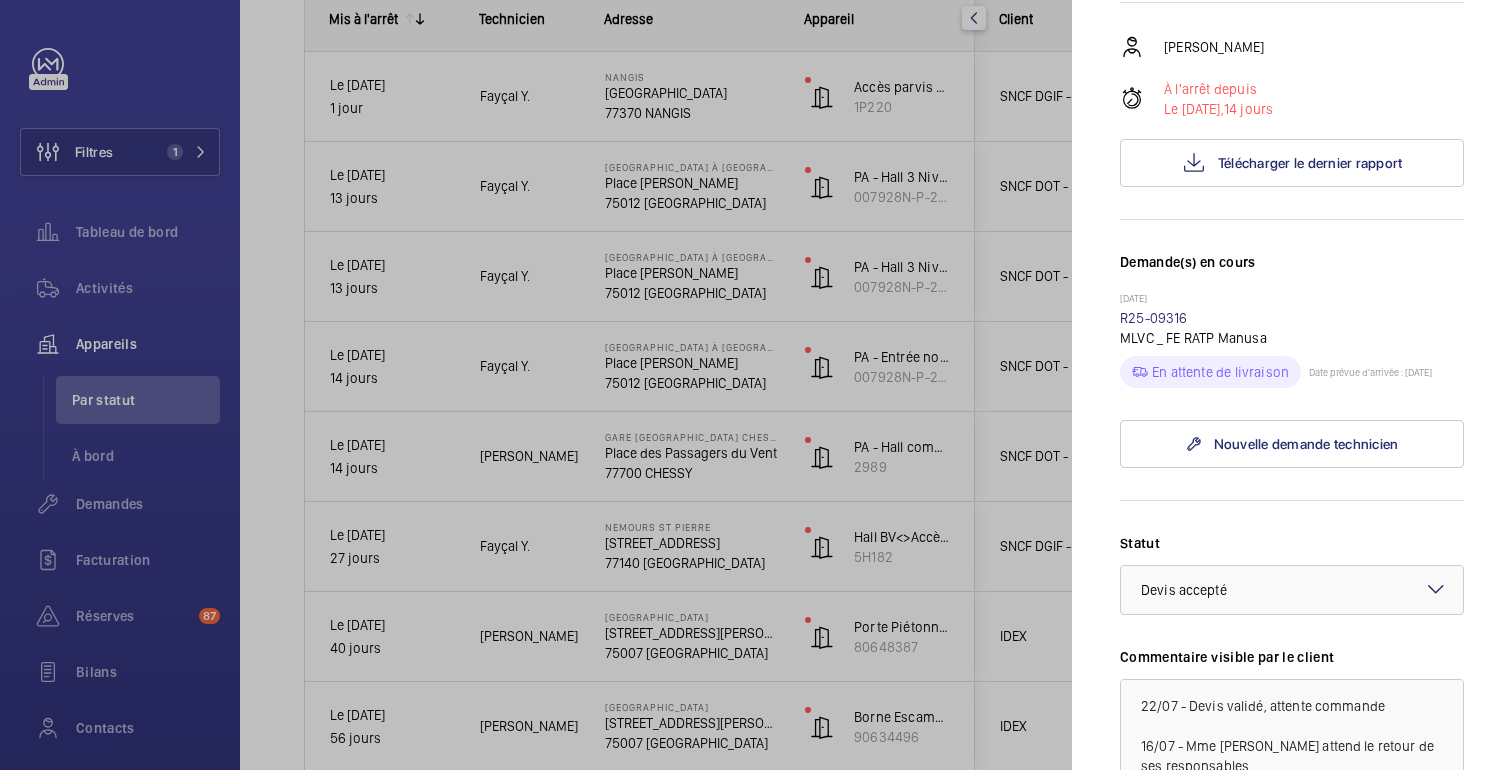 click on "MLVC _ FE RATP Manusa" 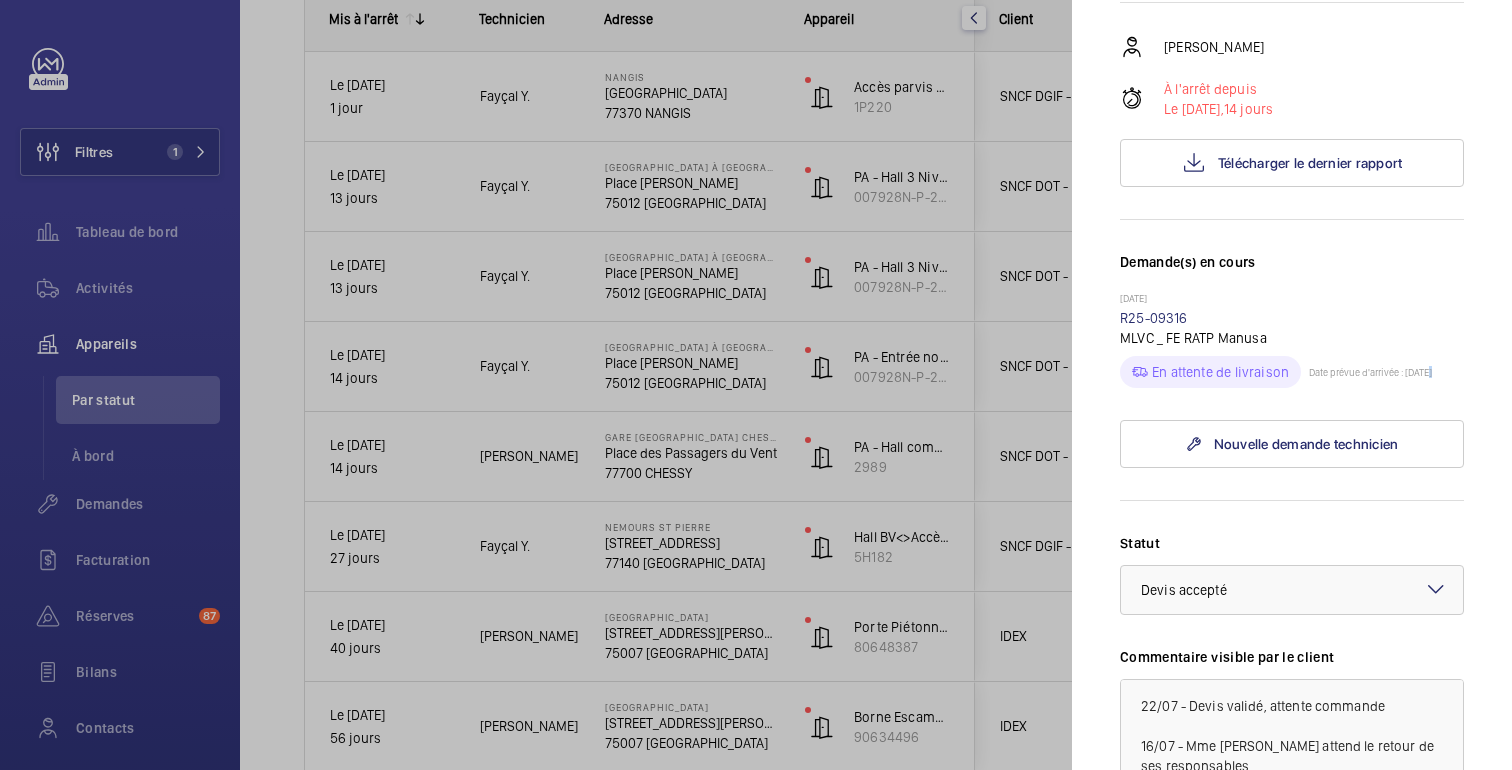 click on "Date prévue d'arrivée : [DATE]" 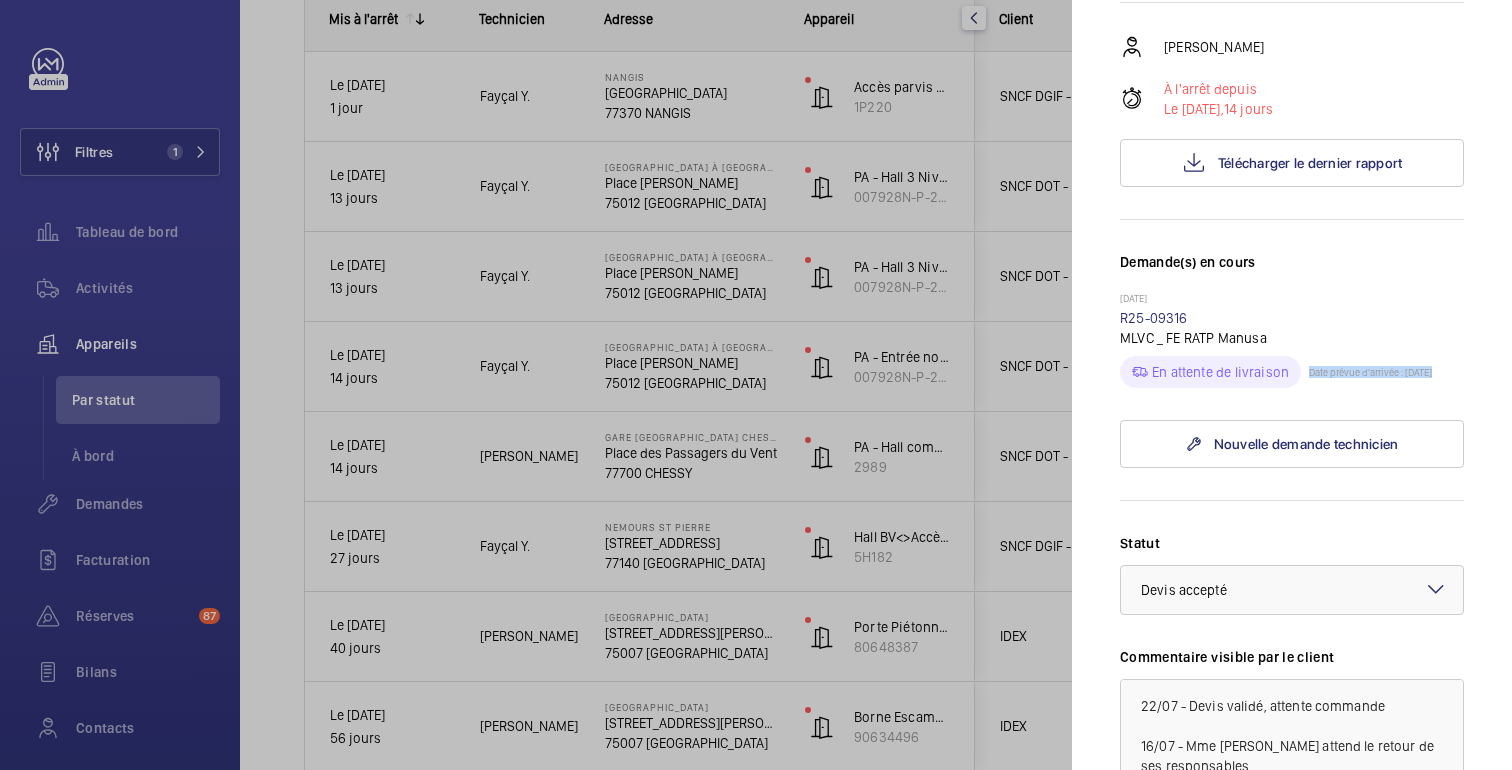 click on "Date prévue d'arrivée : [DATE]" 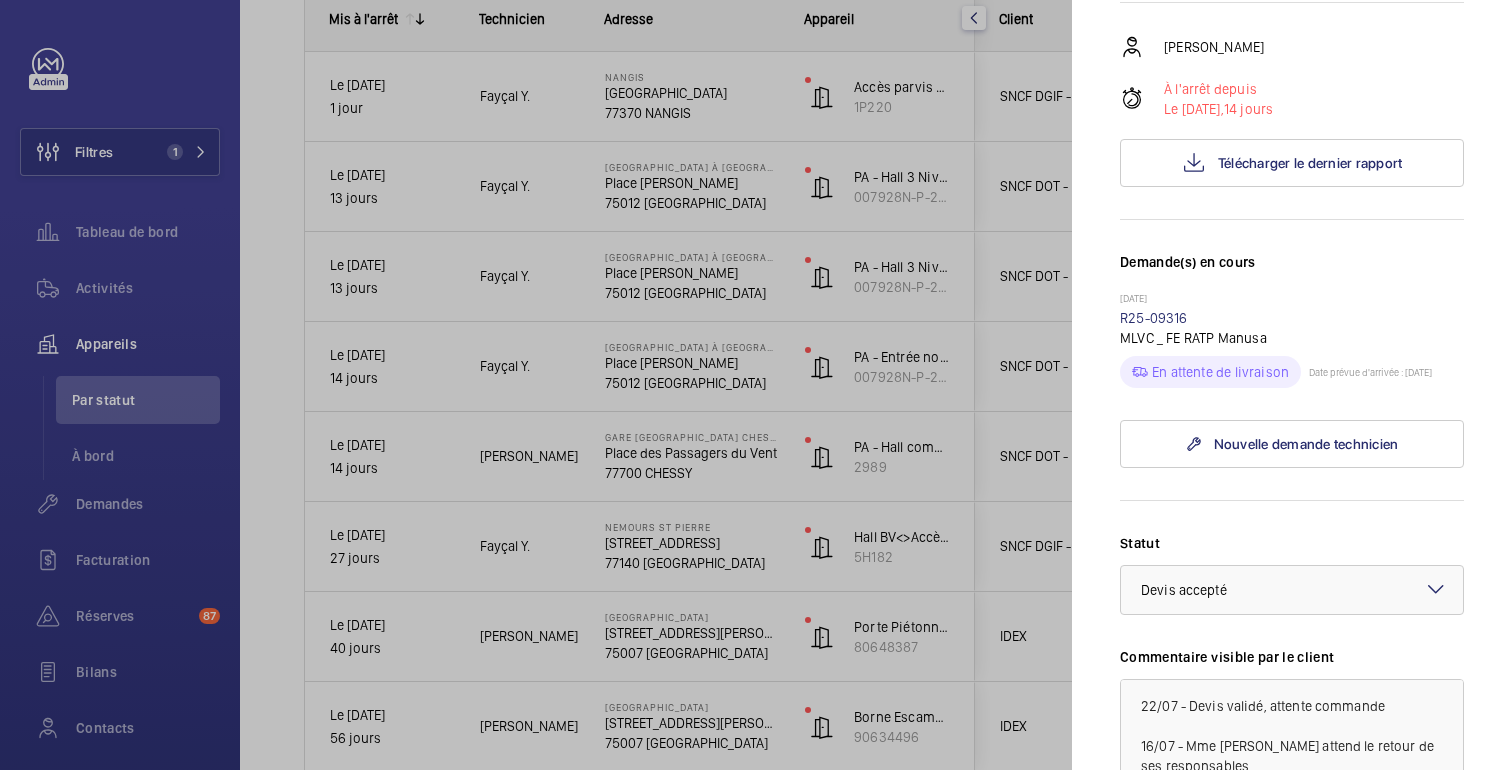 click on "Date prévue d'arrivée : [DATE]" 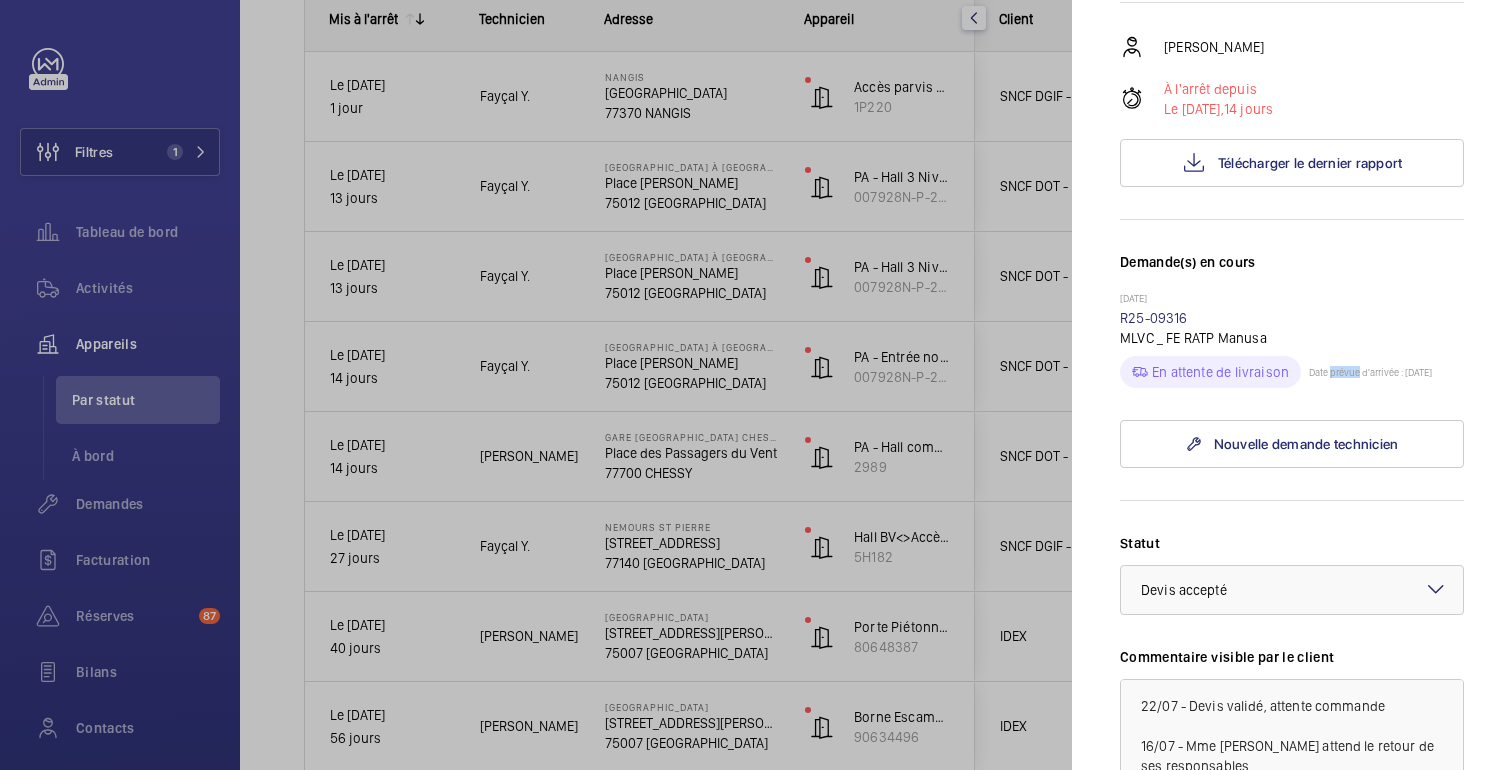click on "Date prévue d'arrivée : [DATE]" 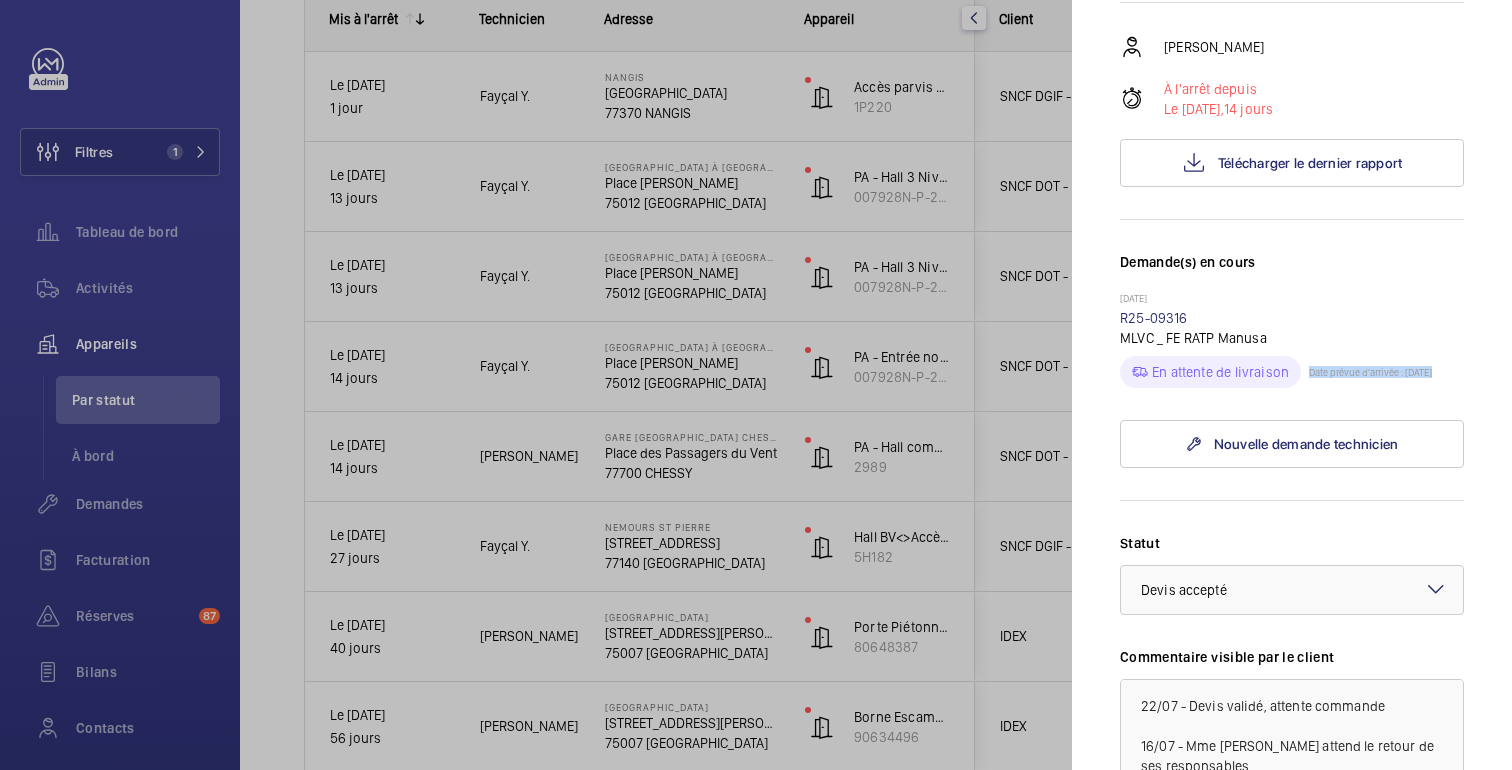 click on "Date prévue d'arrivée : [DATE]" 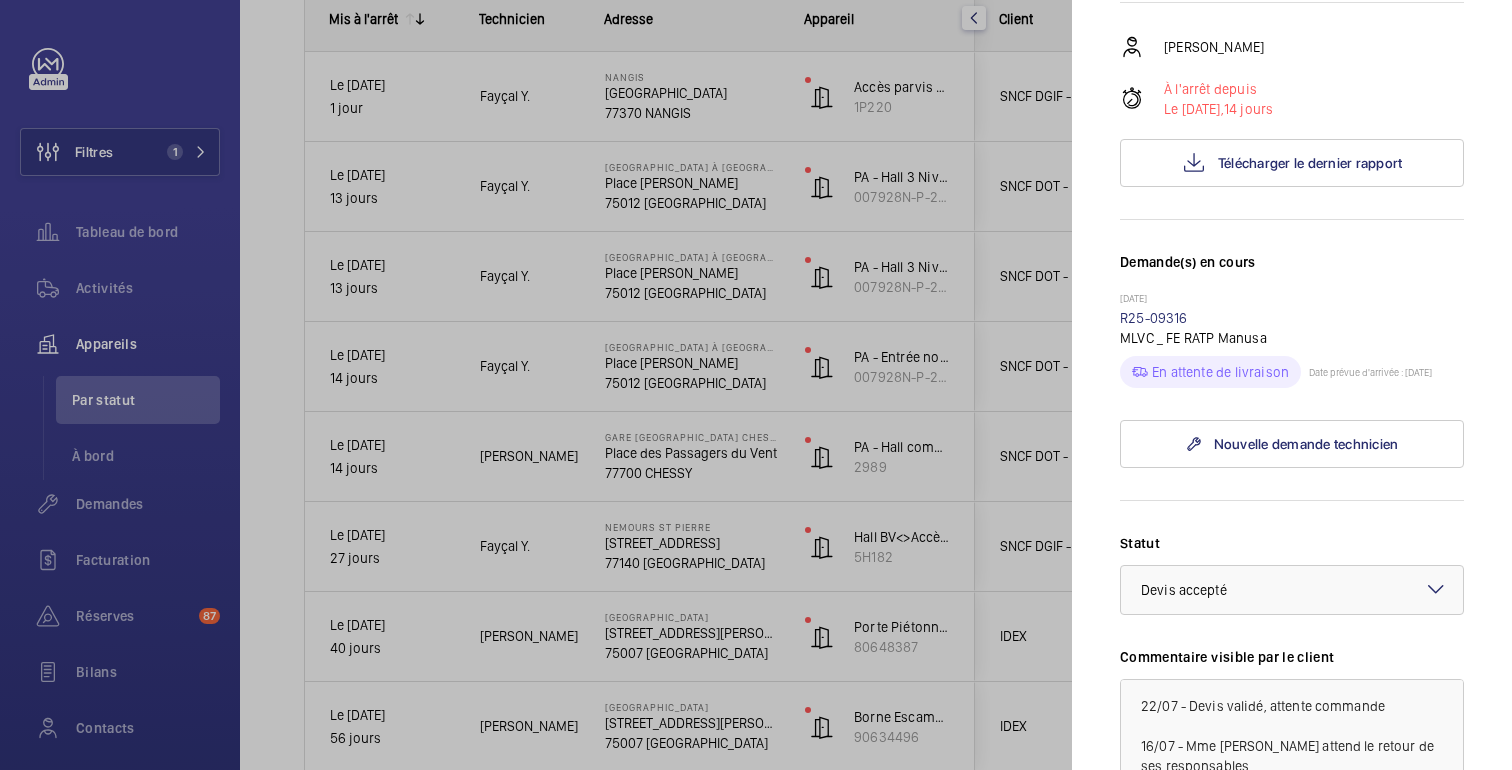 click on "Date prévue d'arrivée : [DATE]" 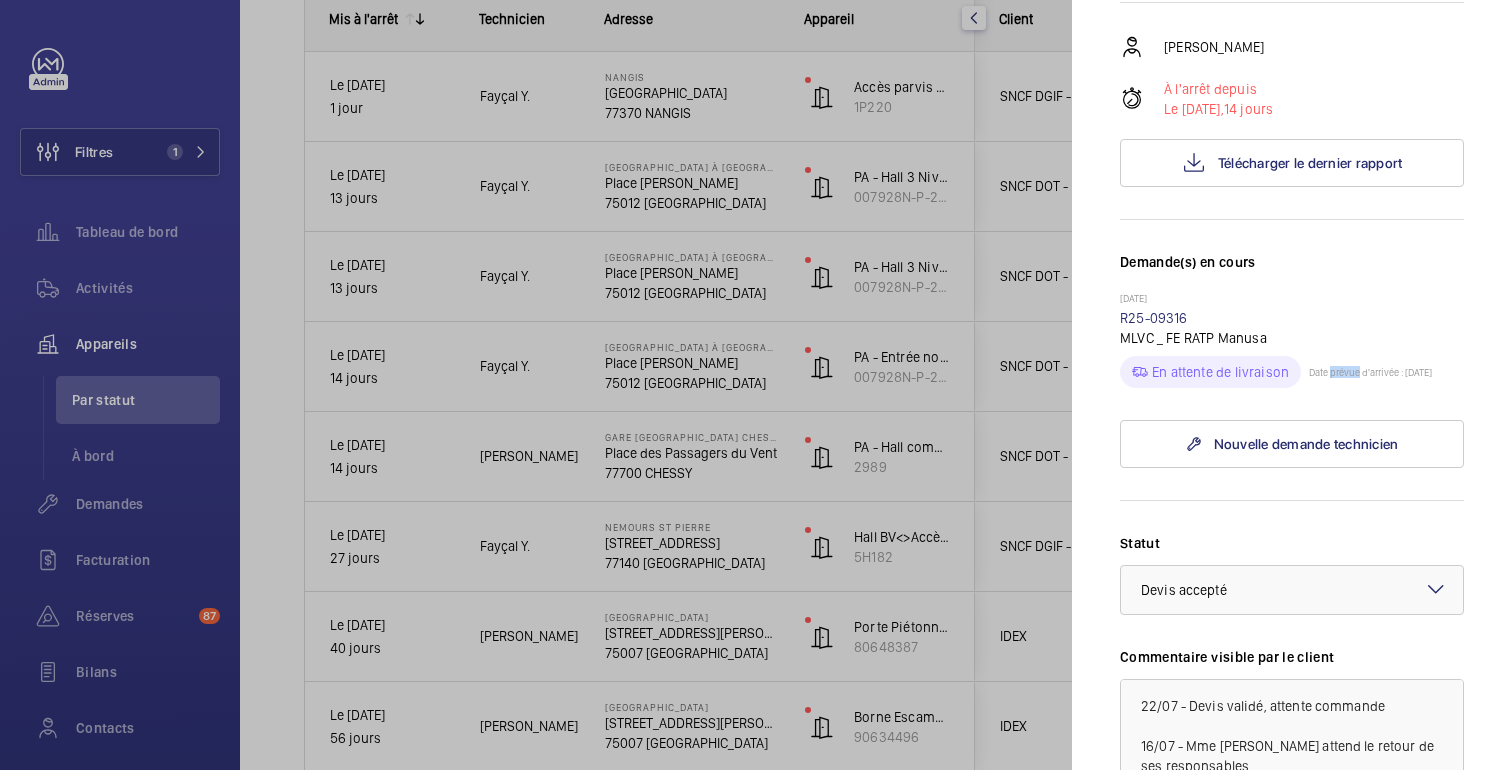 click on "Date prévue d'arrivée : [DATE]" 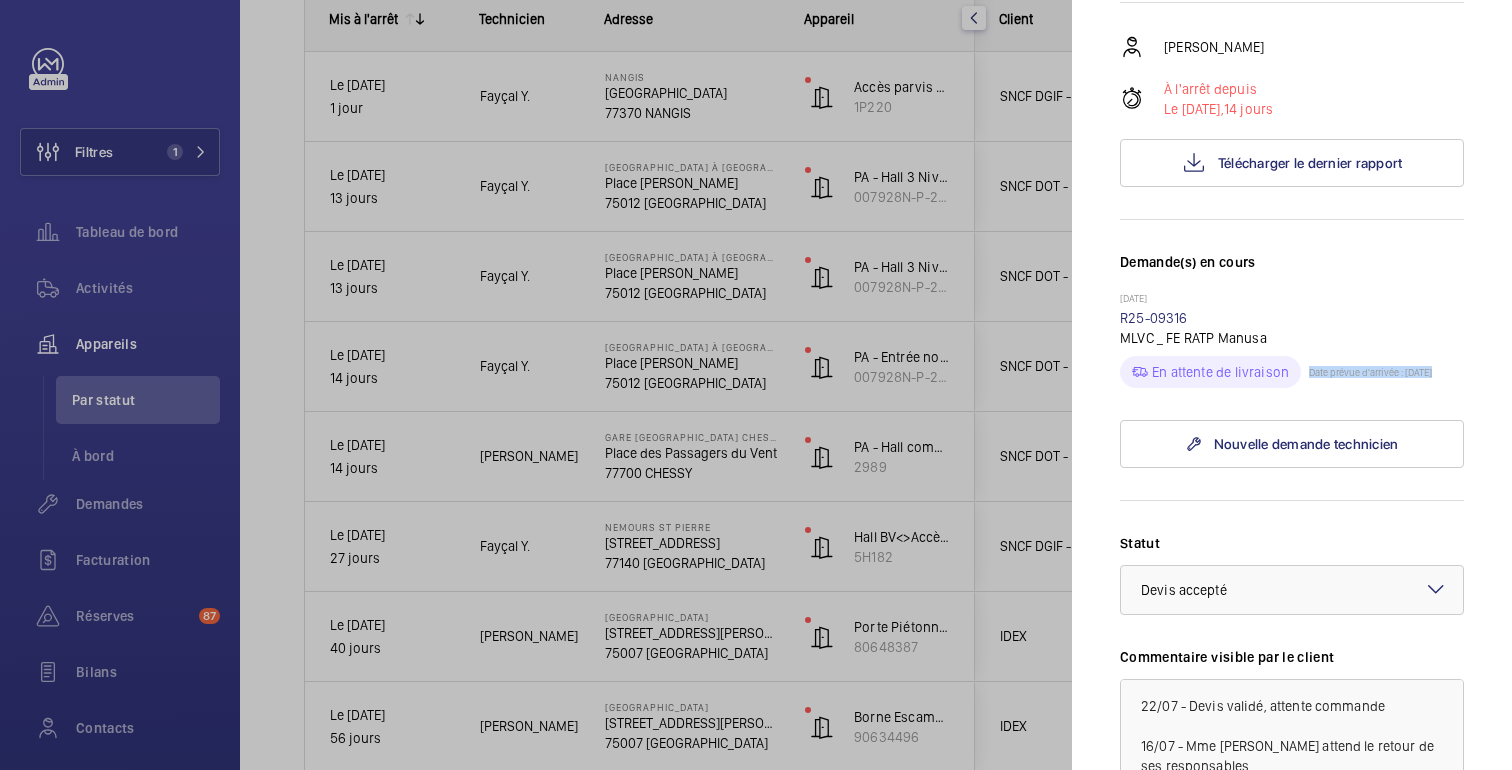 click on "Date prévue d'arrivée : [DATE]" 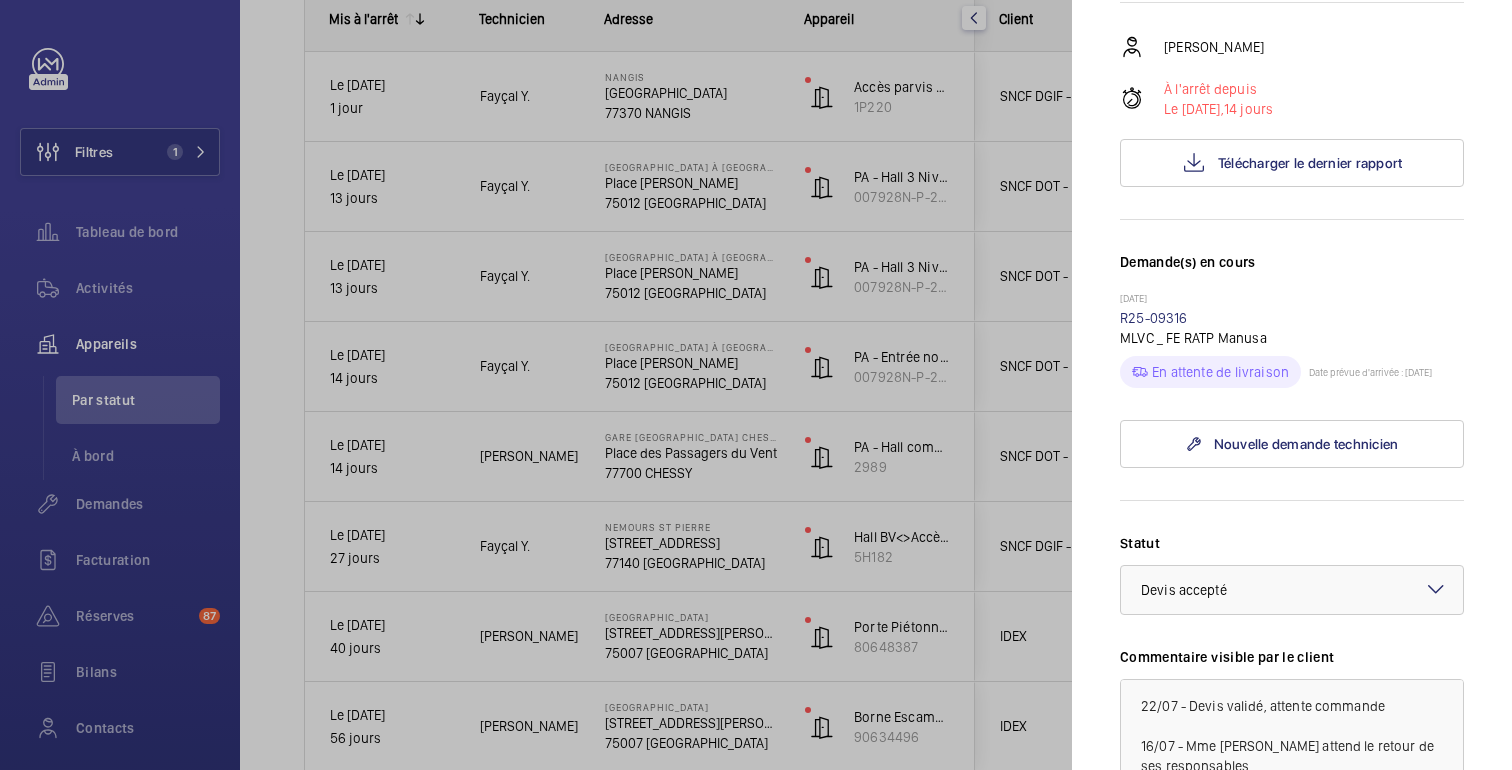 click on "Date prévue d'arrivée : [DATE]" 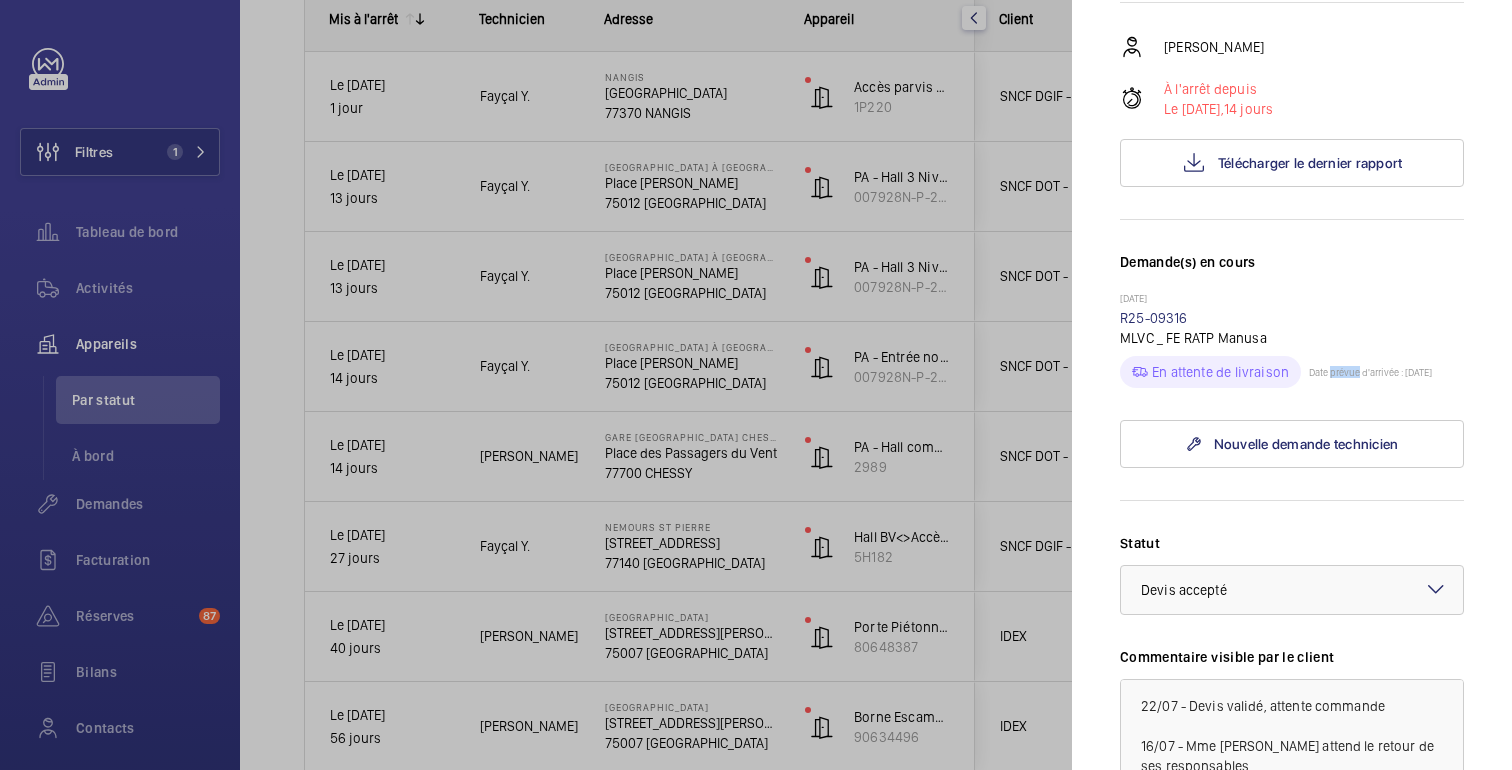 click on "Date prévue d'arrivée : [DATE]" 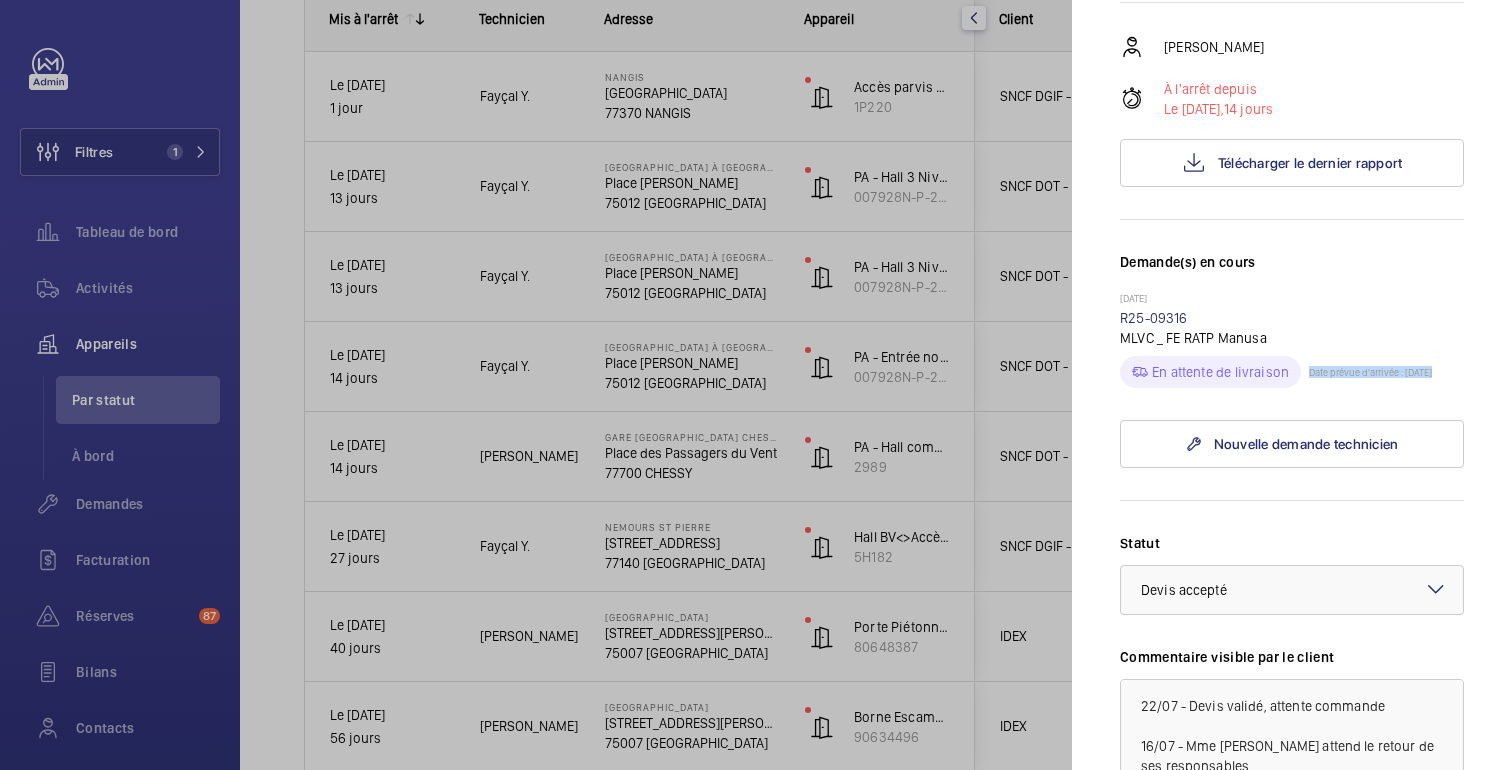 click on "Date prévue d'arrivée : [DATE]" 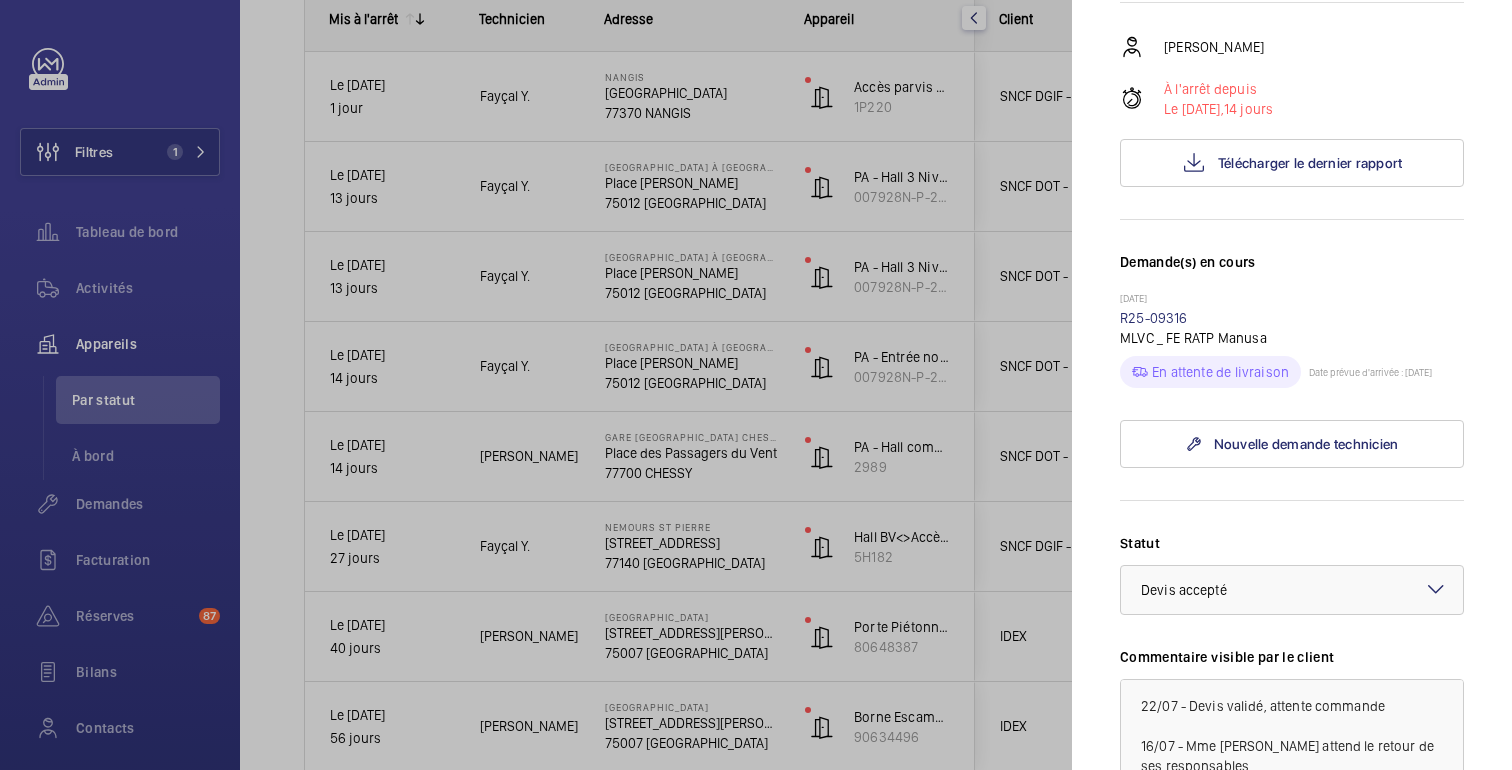 click on "Date prévue d'arrivée : [DATE]" 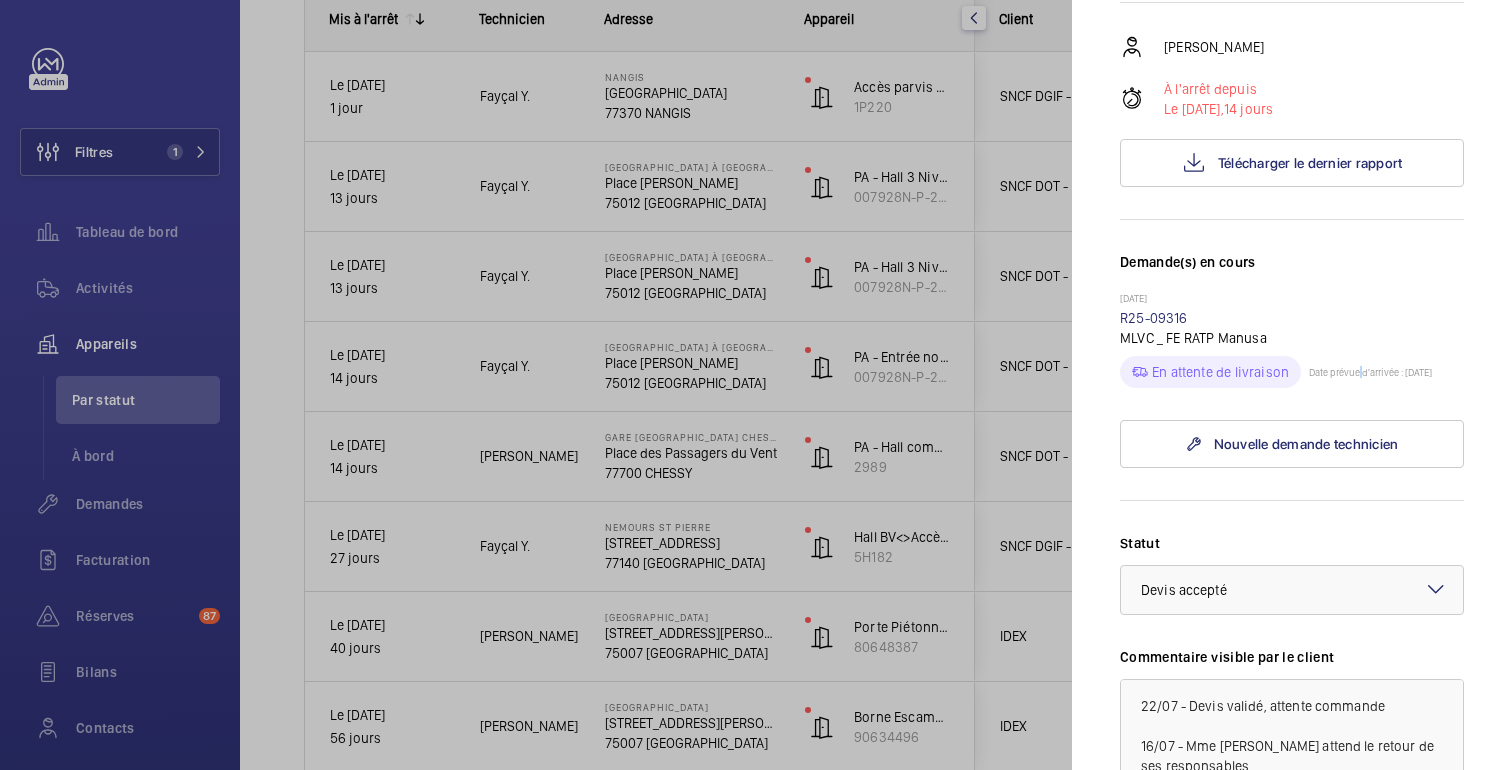 click on "Date prévue d'arrivée : [DATE]" 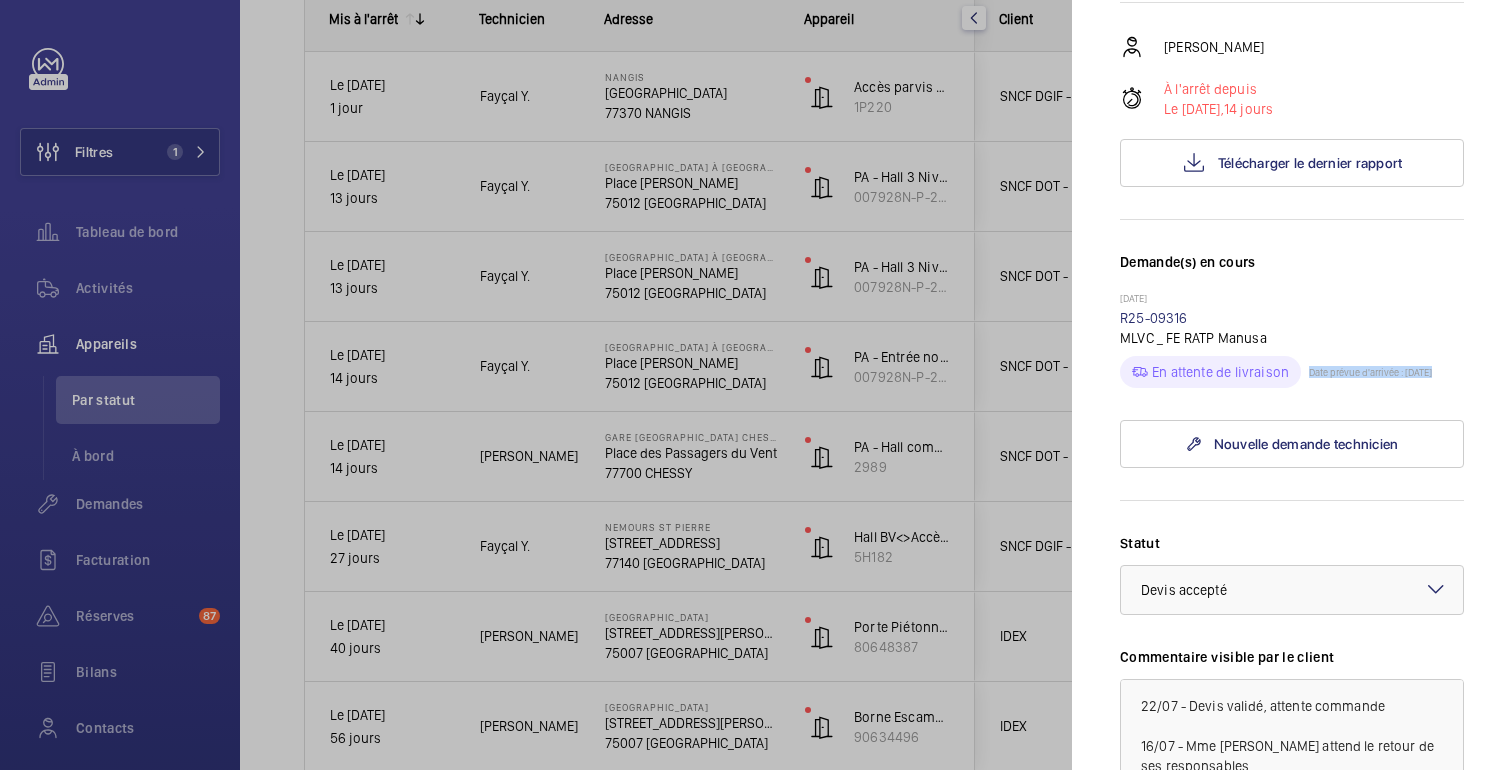 click on "Date prévue d'arrivée : [DATE]" 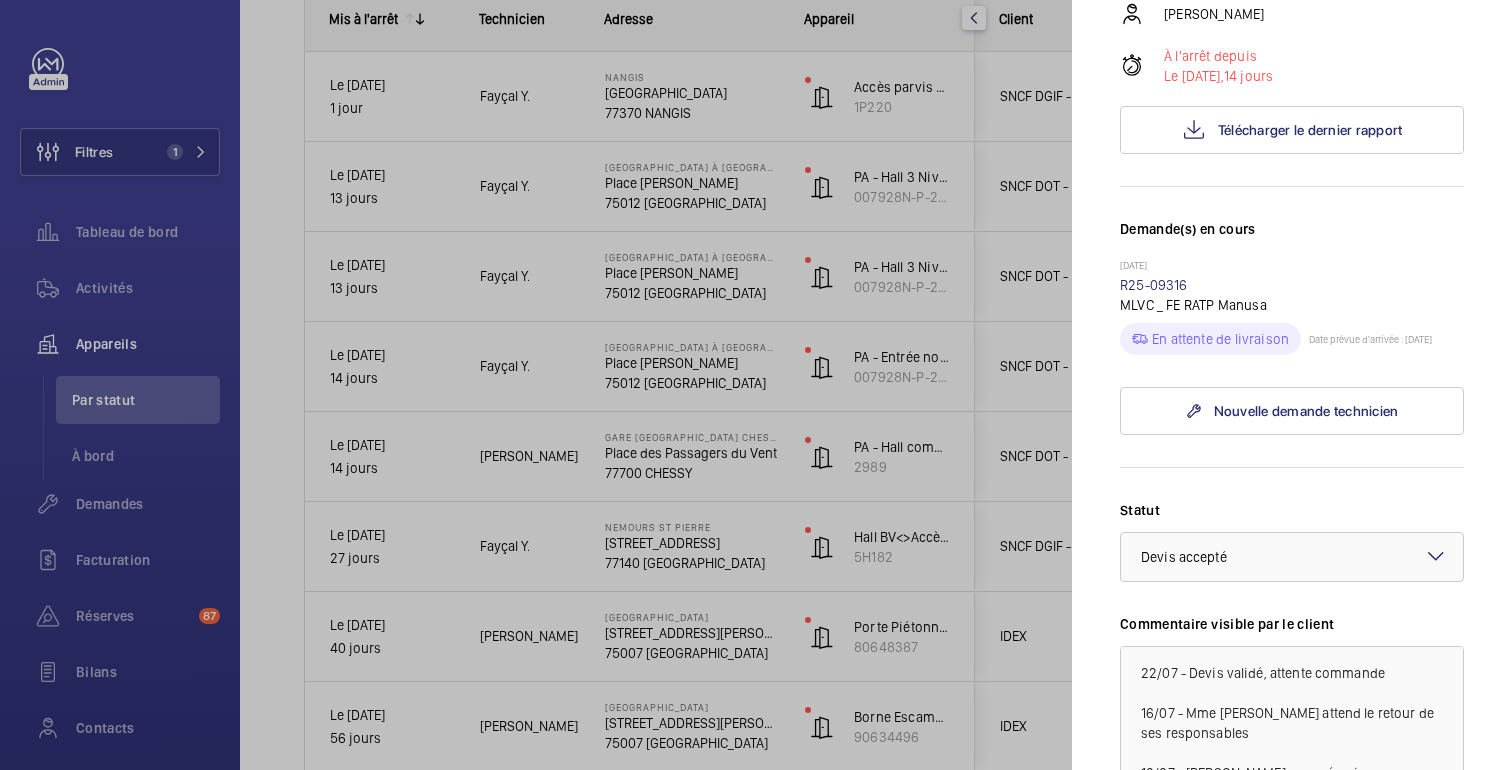 scroll, scrollTop: 0, scrollLeft: 0, axis: both 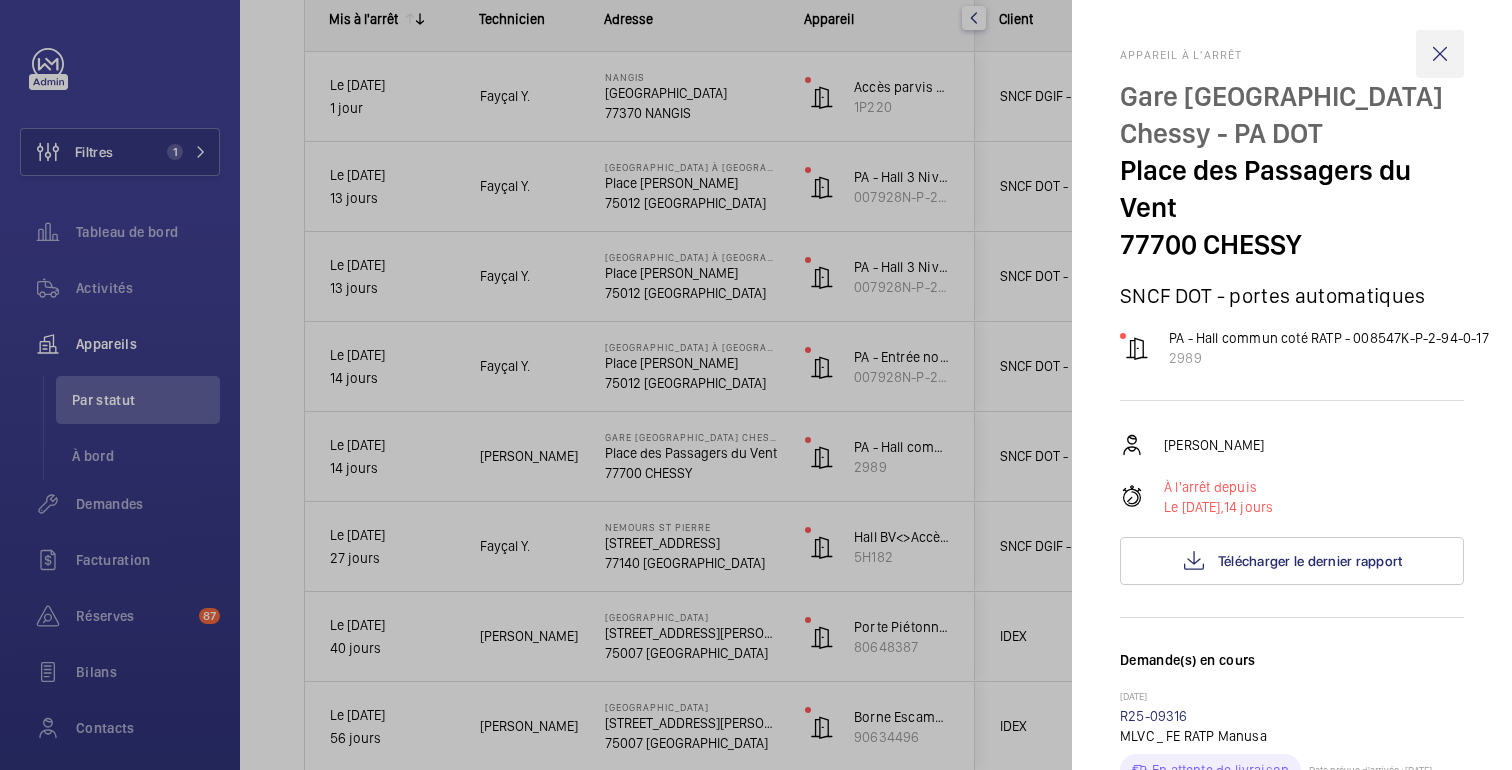 click 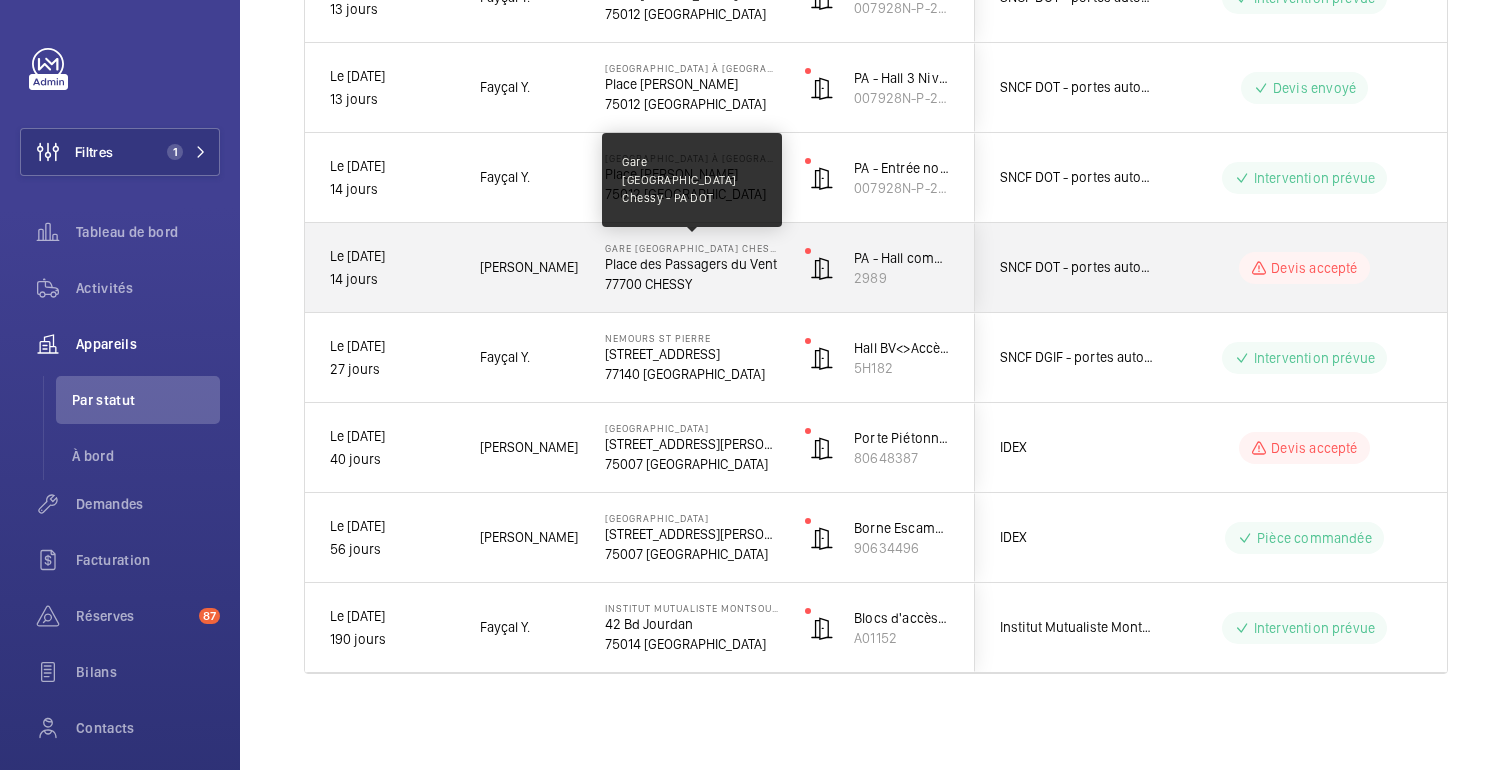 scroll, scrollTop: 0, scrollLeft: 0, axis: both 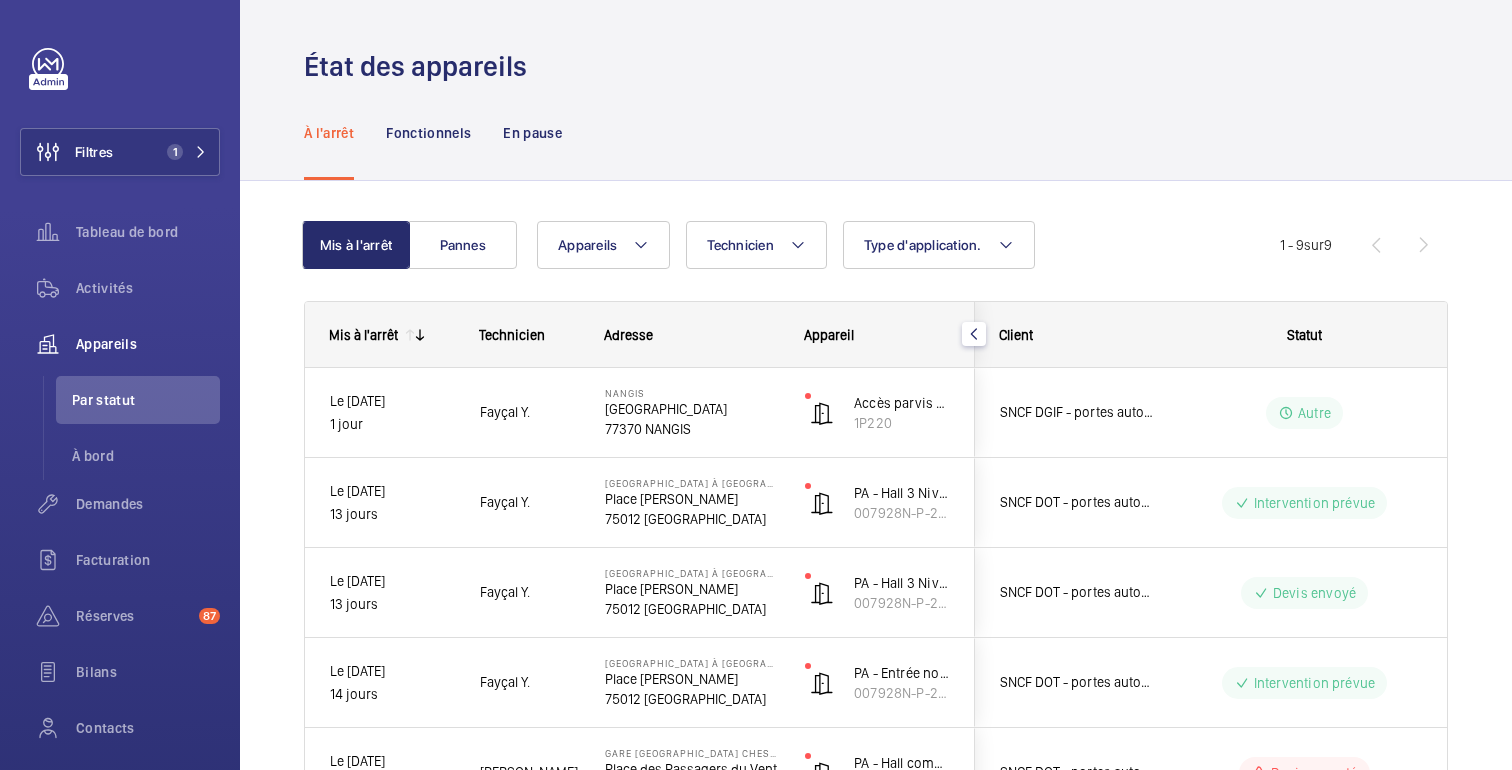 click on "Mis à l'arrêt Pannes Appareils Technicien Type d'application. Plus de filtres Réinitialiser tous les filtres 1 - 9  sur  9
Mis à l'arrêt
Technicien
Adresse
2989" 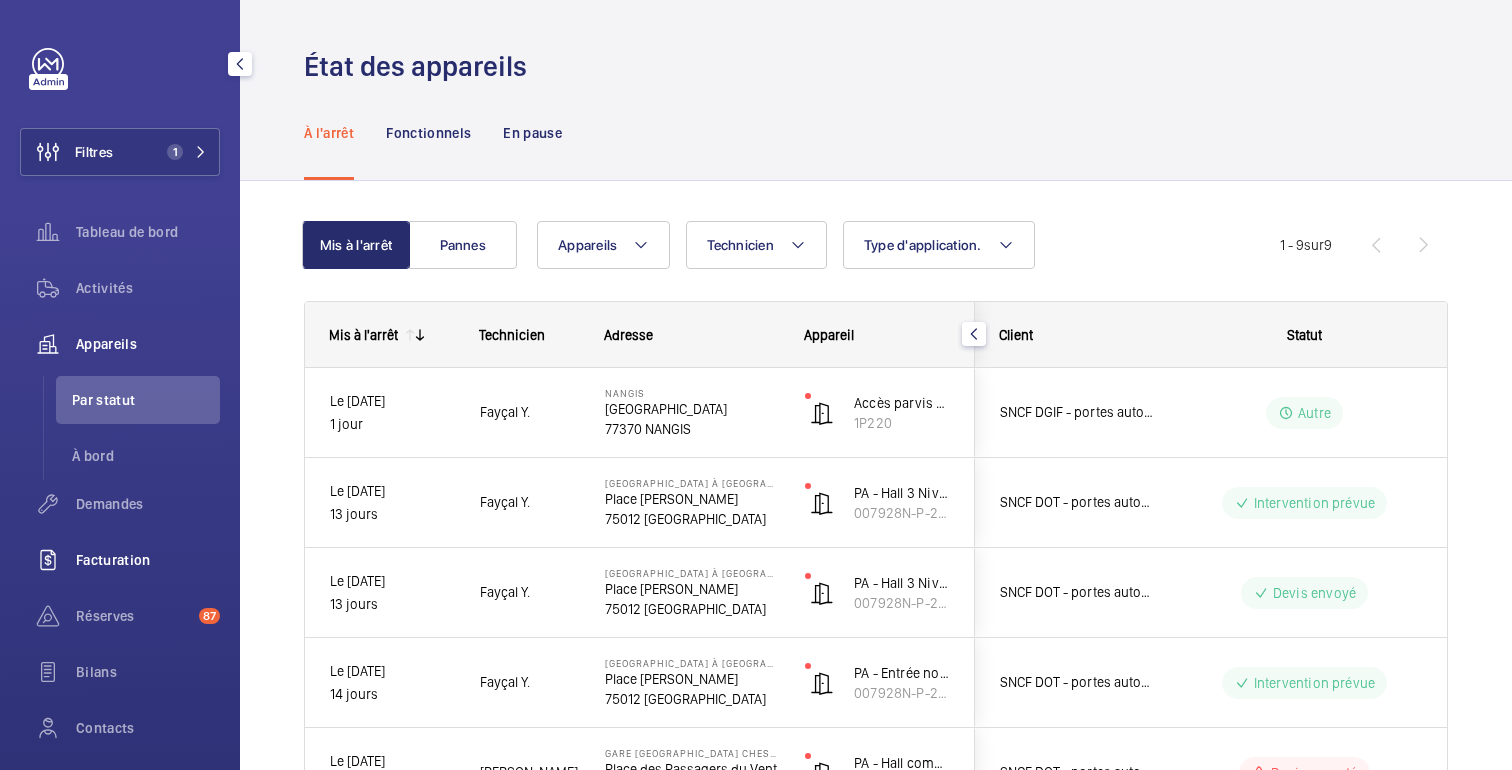 click on "Facturation" 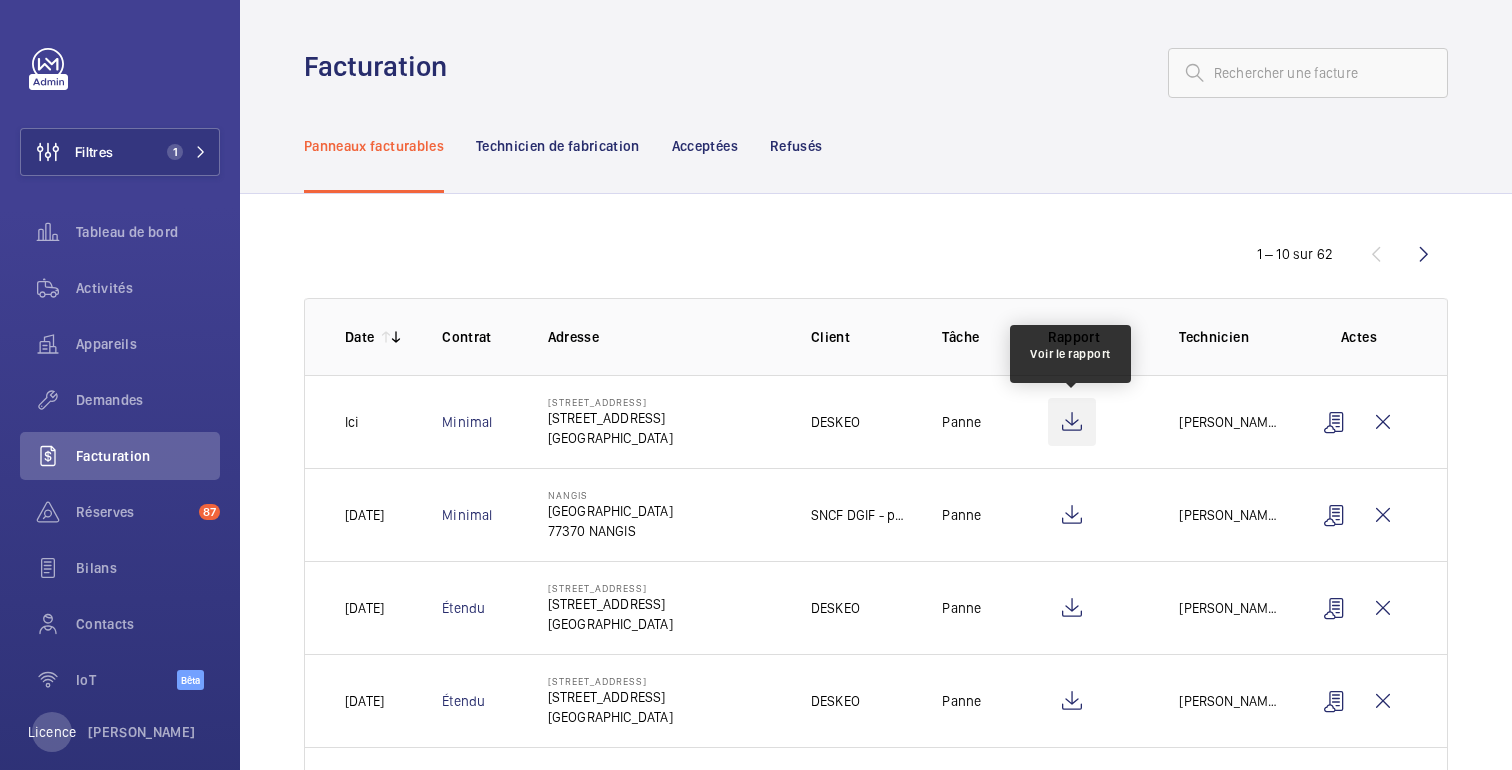 click 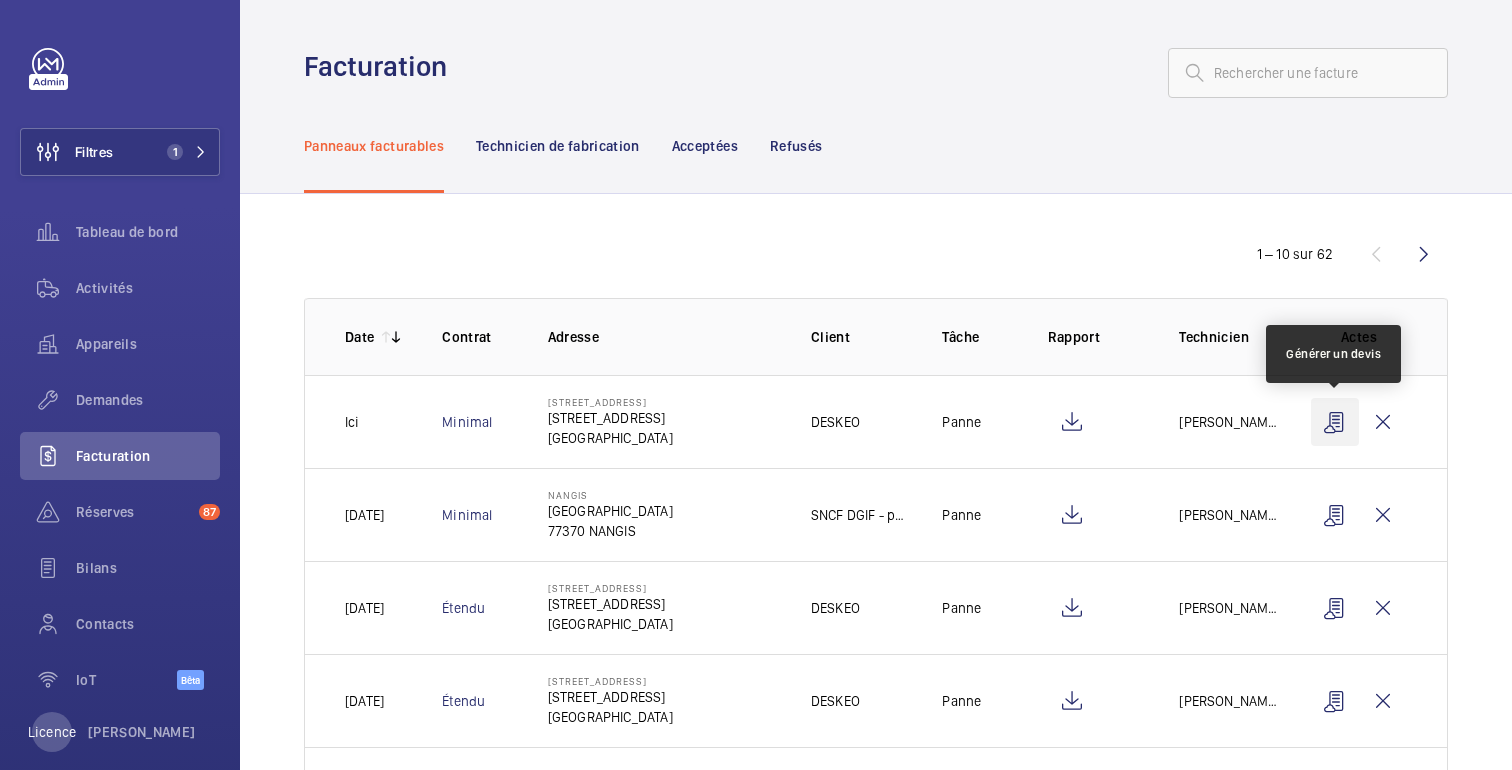 click 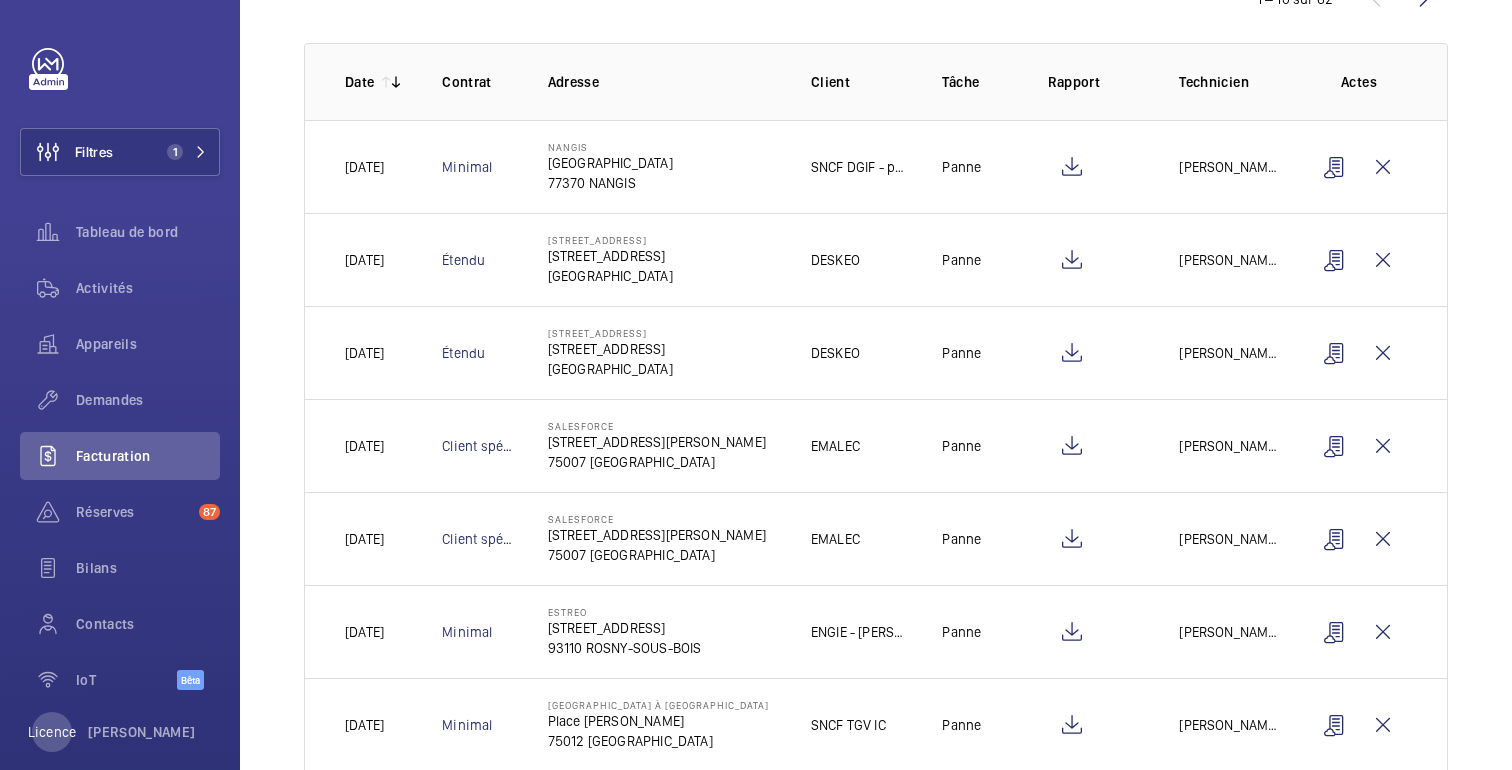 scroll, scrollTop: 258, scrollLeft: 0, axis: vertical 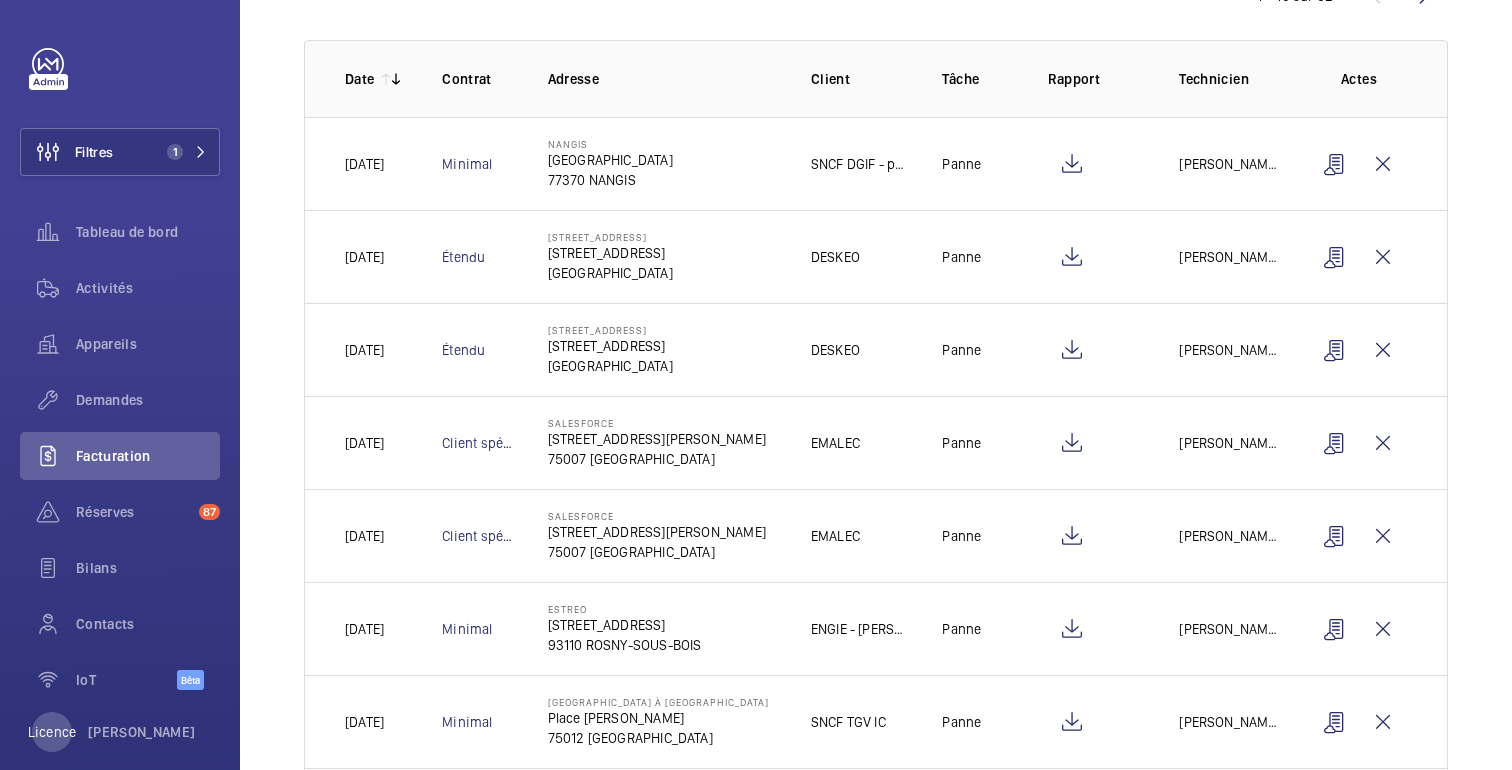 click on "[PERSON_NAME]" 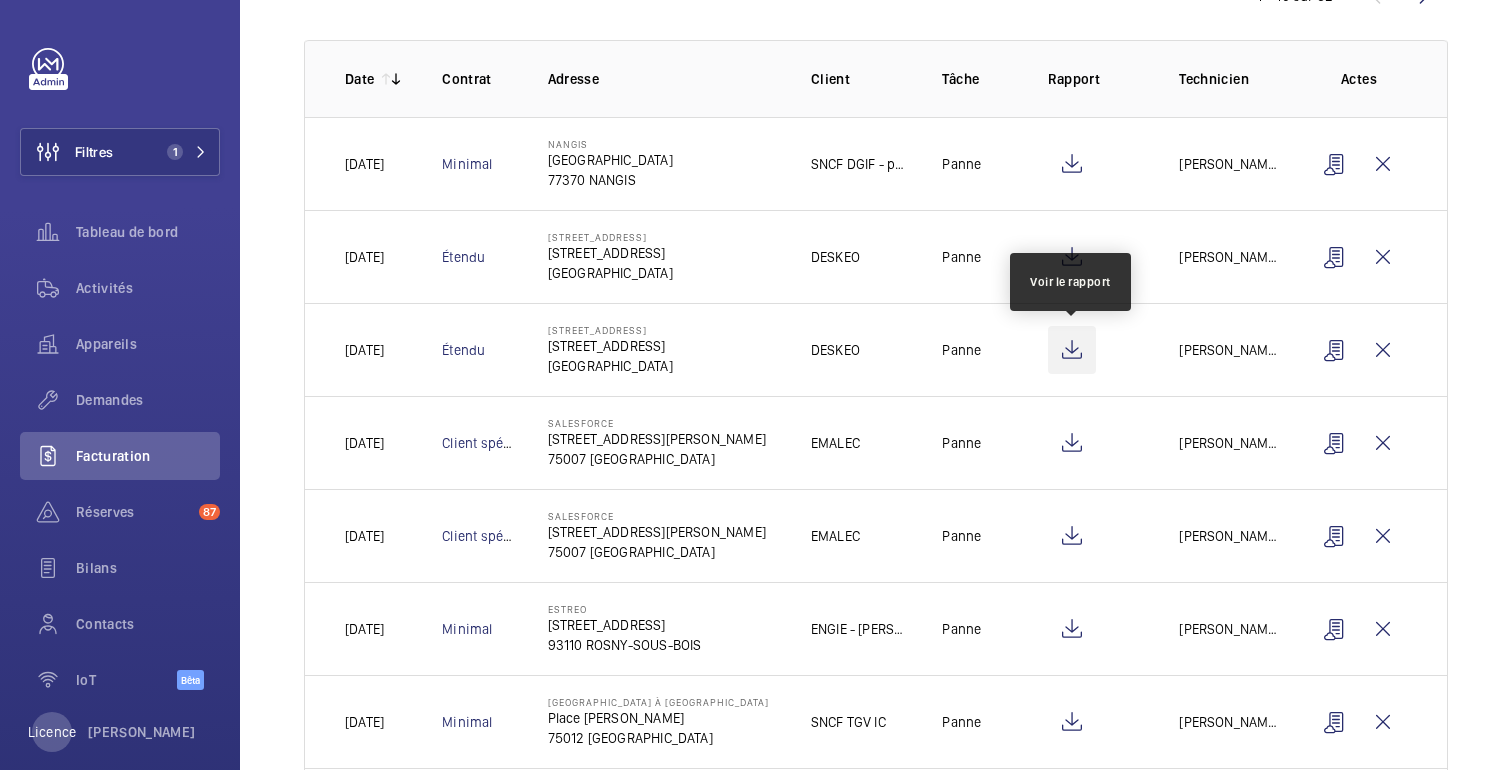 click 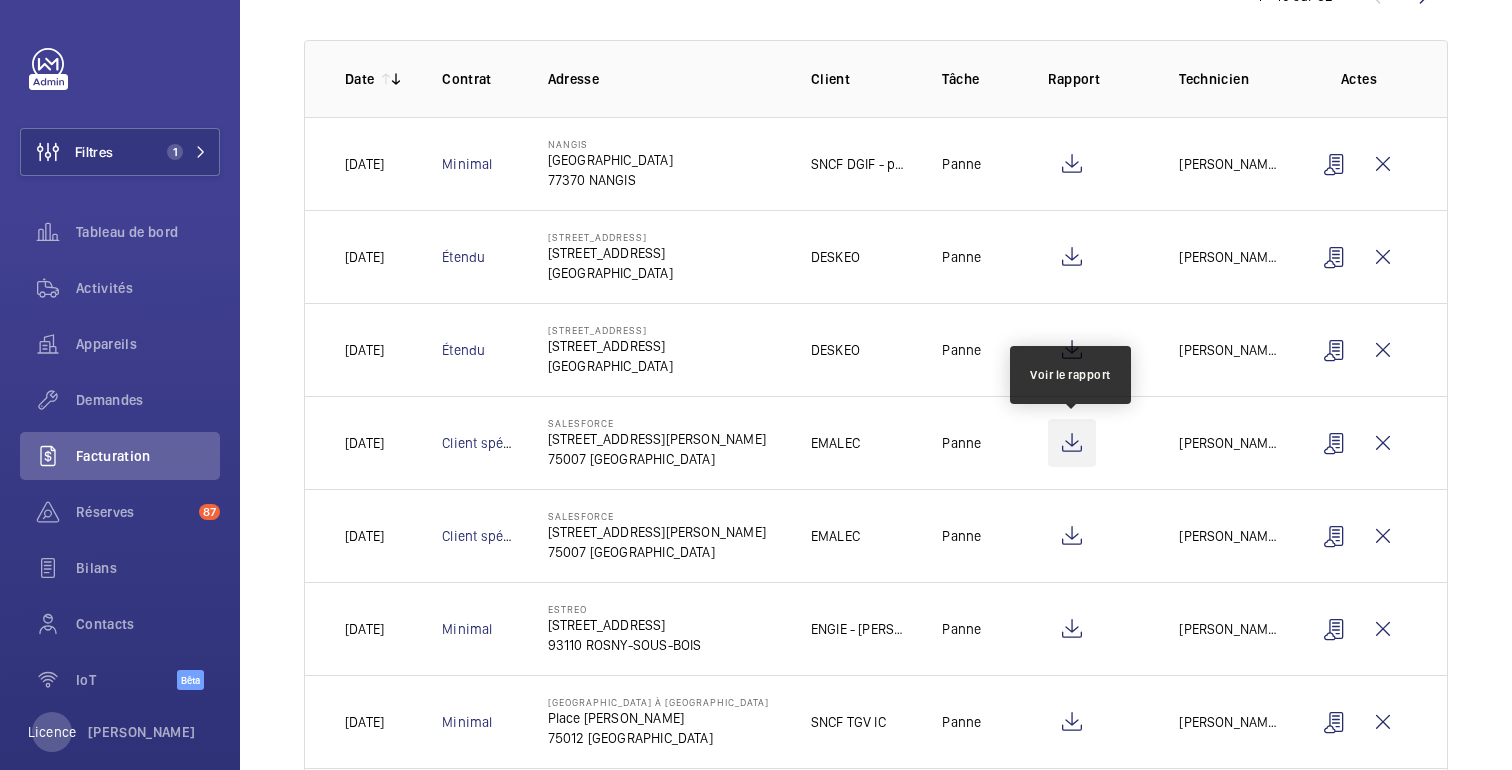 click 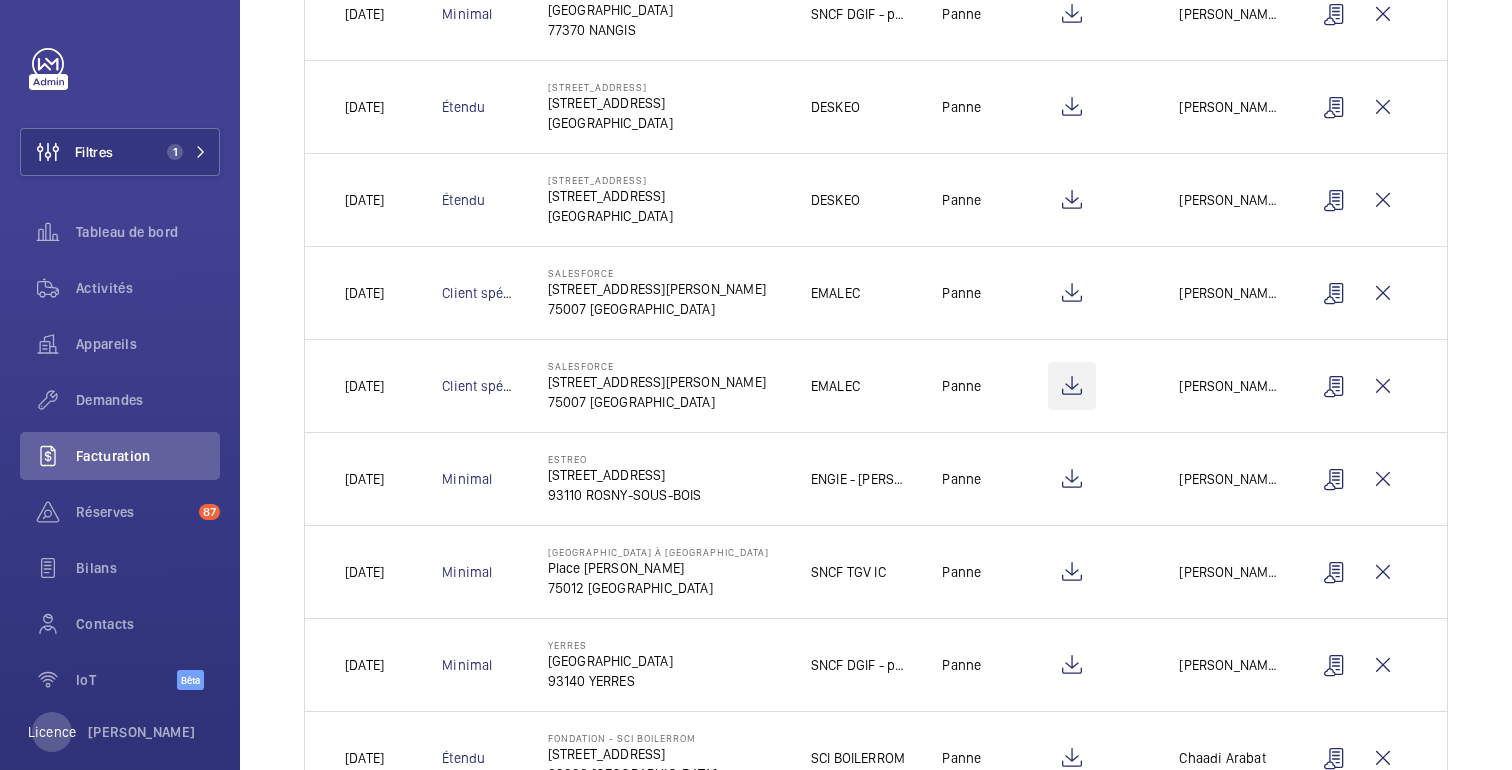 scroll, scrollTop: 0, scrollLeft: 0, axis: both 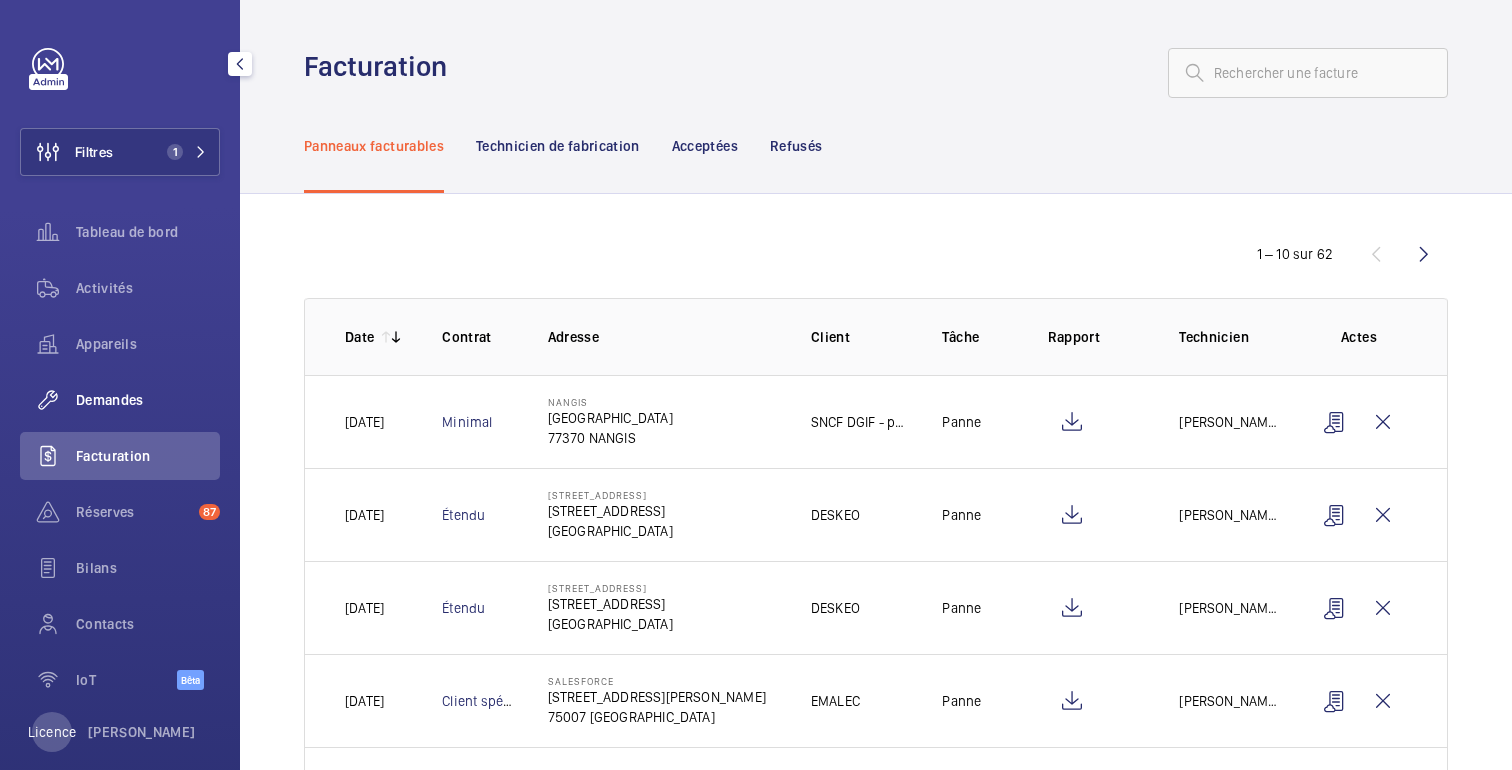 click on "Demandes" 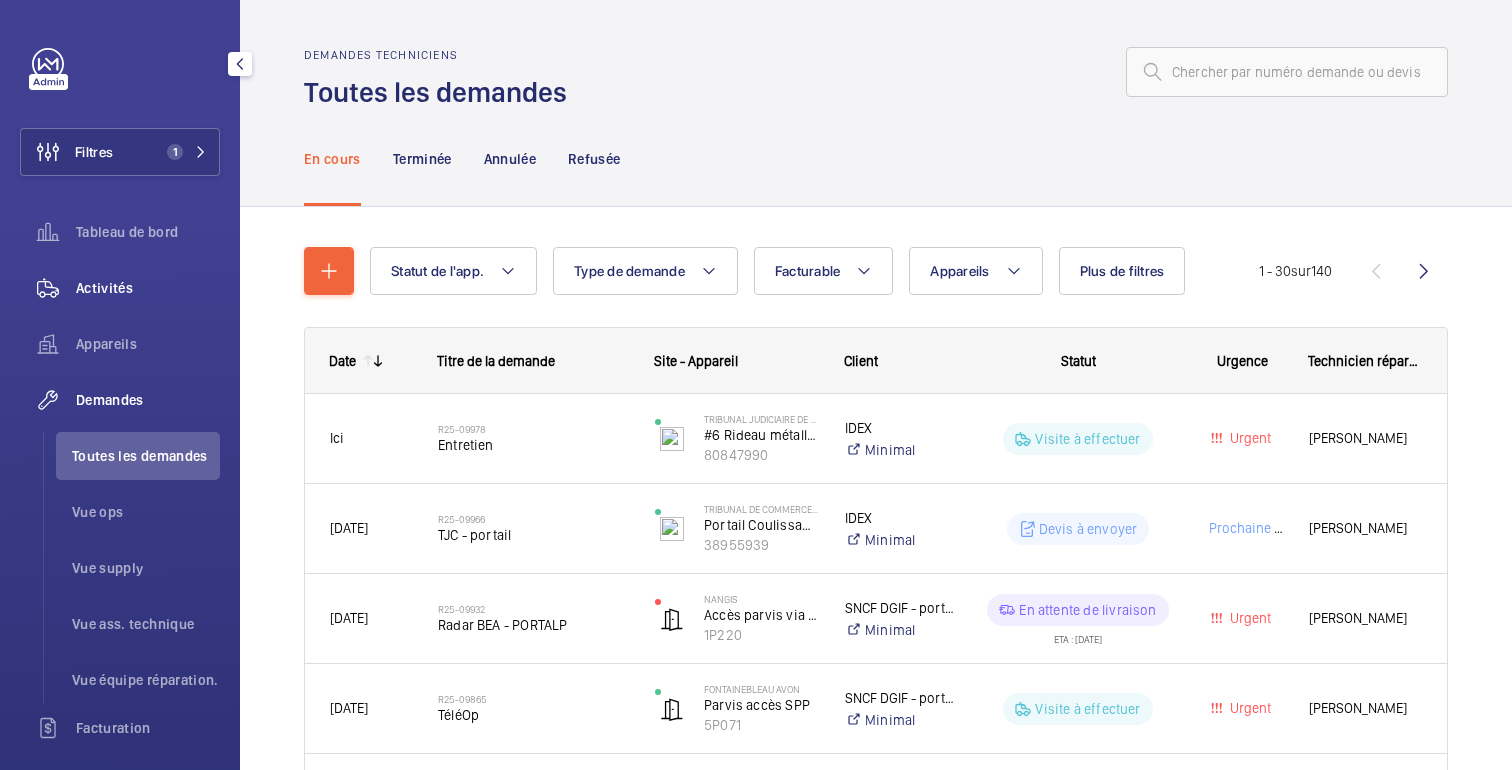 click on "Activités" 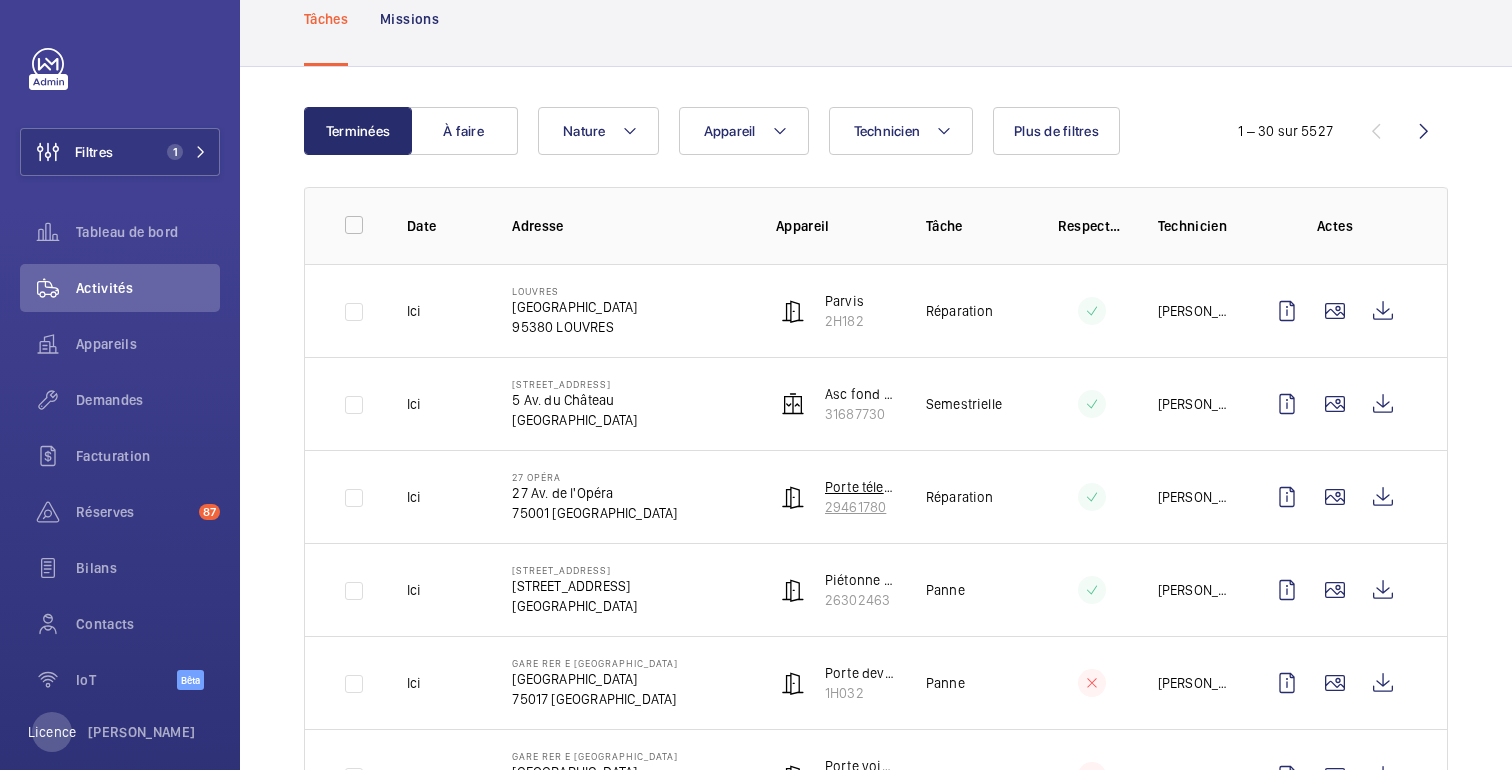 scroll, scrollTop: 0, scrollLeft: 0, axis: both 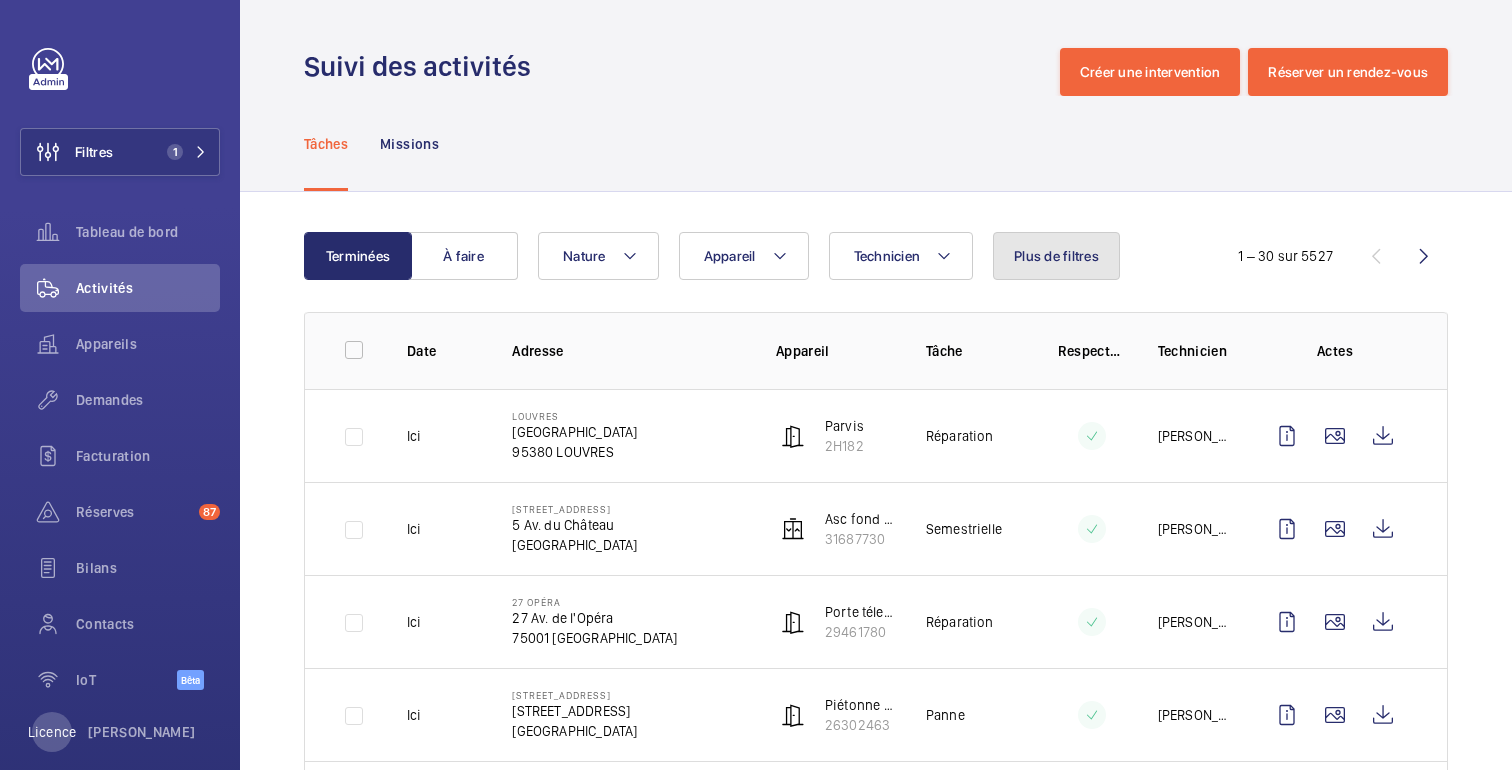 click on "Plus de filtres" 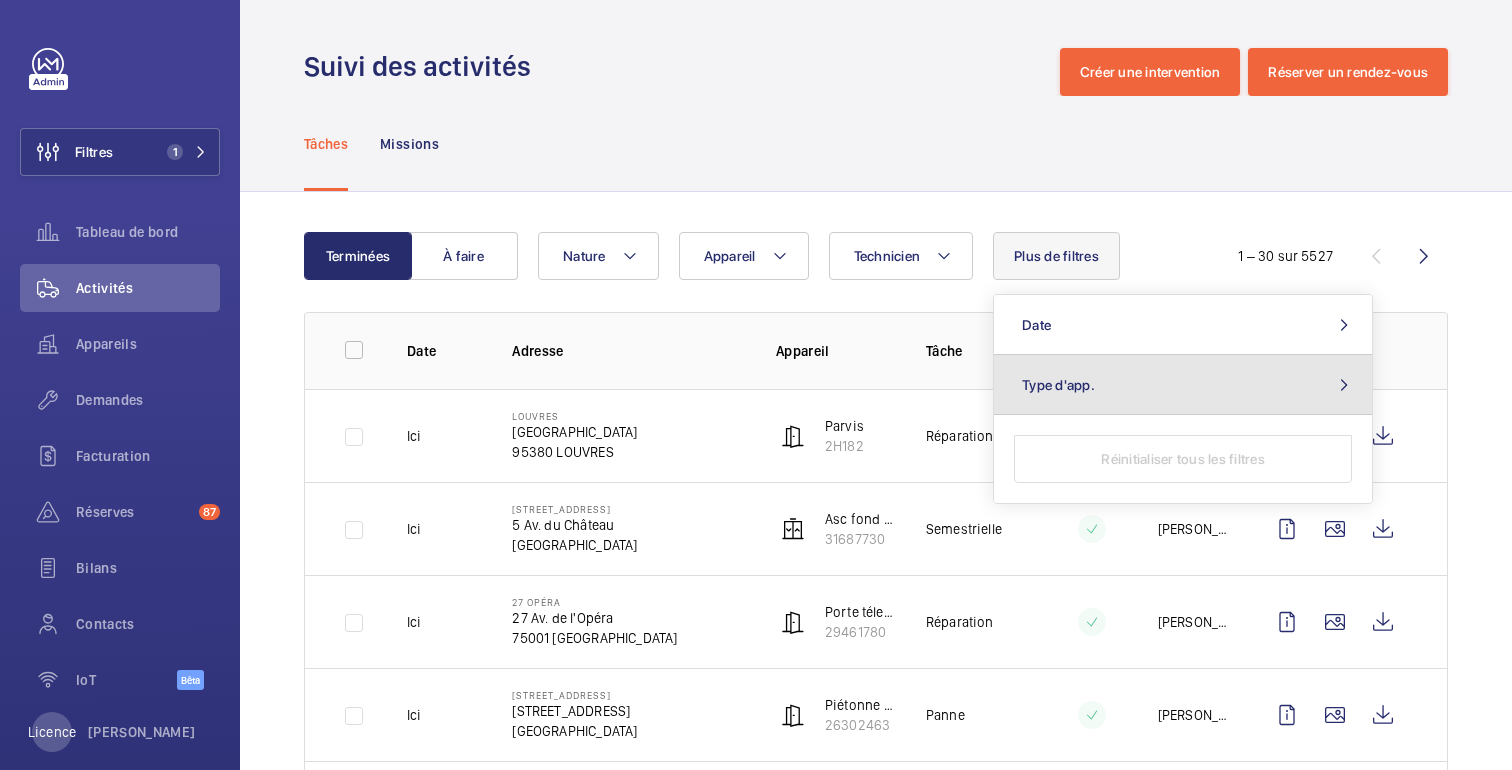 click on "Type d'app." 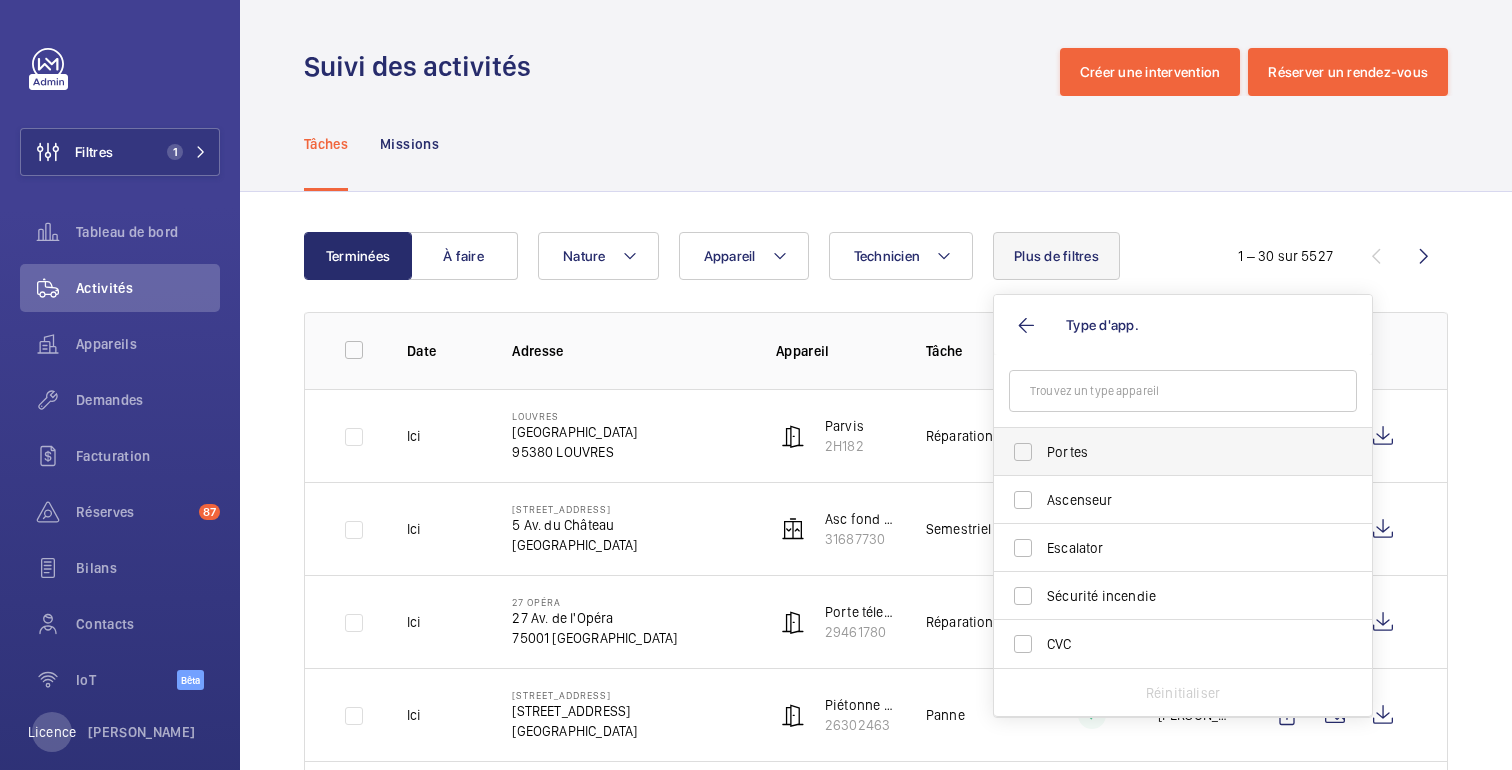 click on "Portes" at bounding box center (1184, 452) 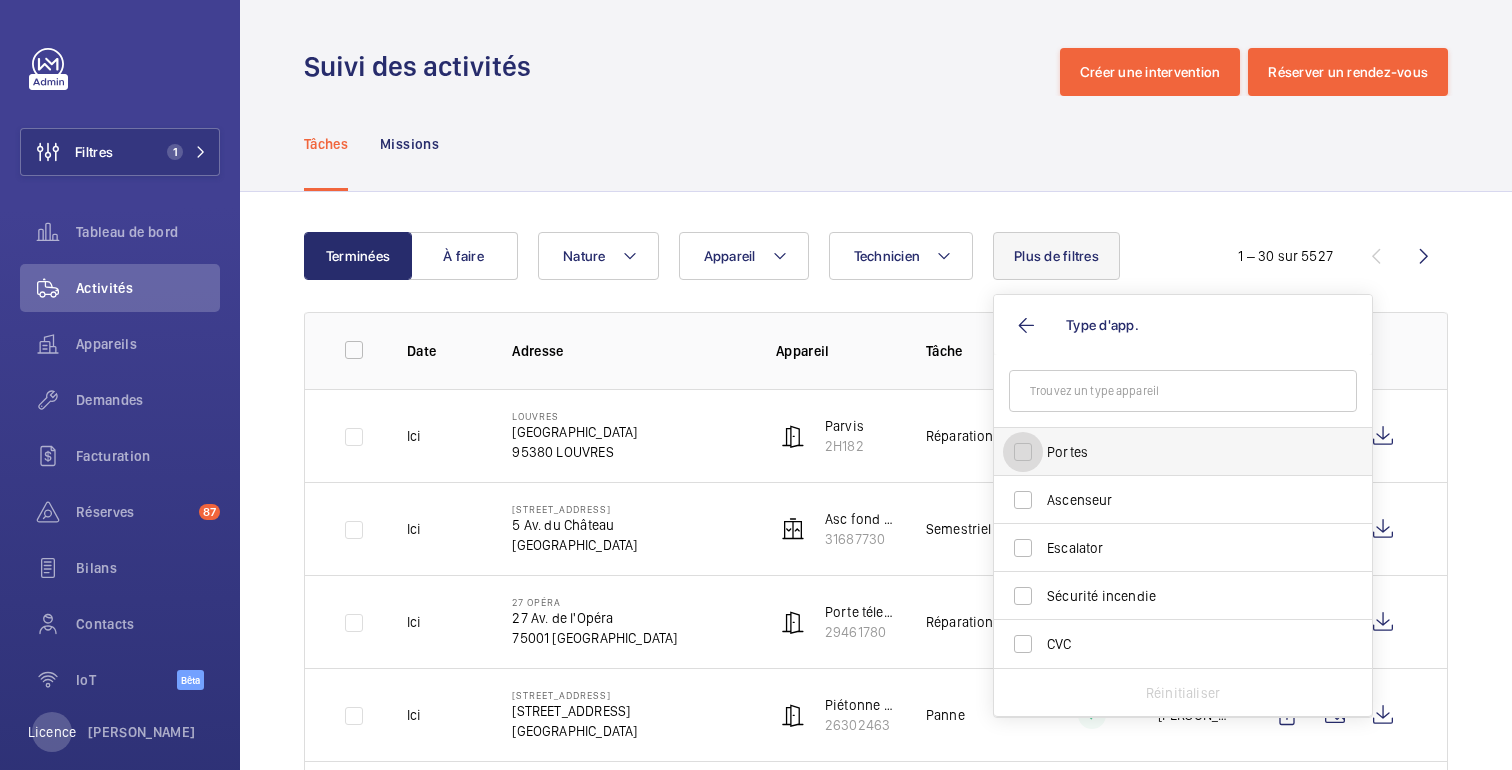 click on "Portes" at bounding box center (1023, 452) 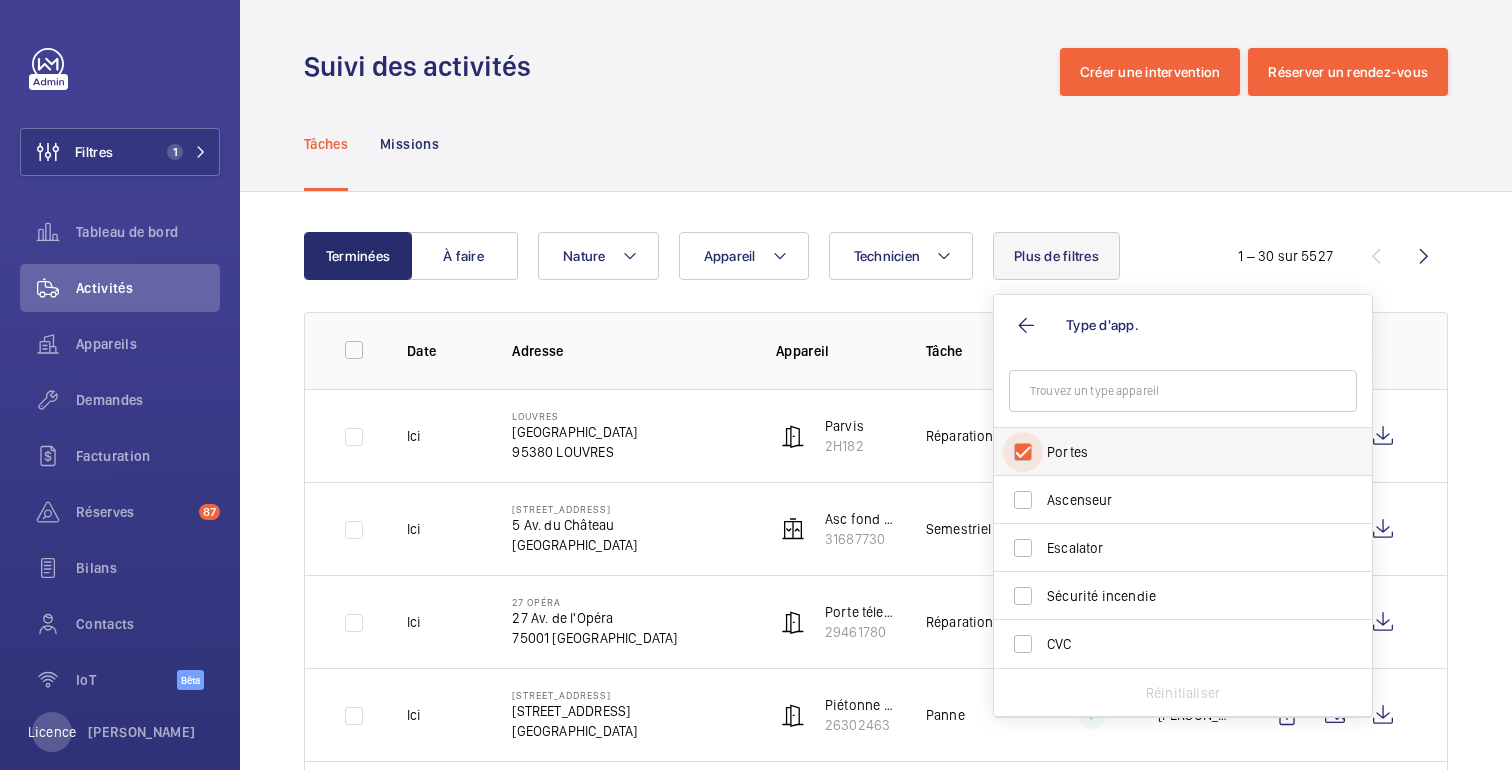checkbox on "true" 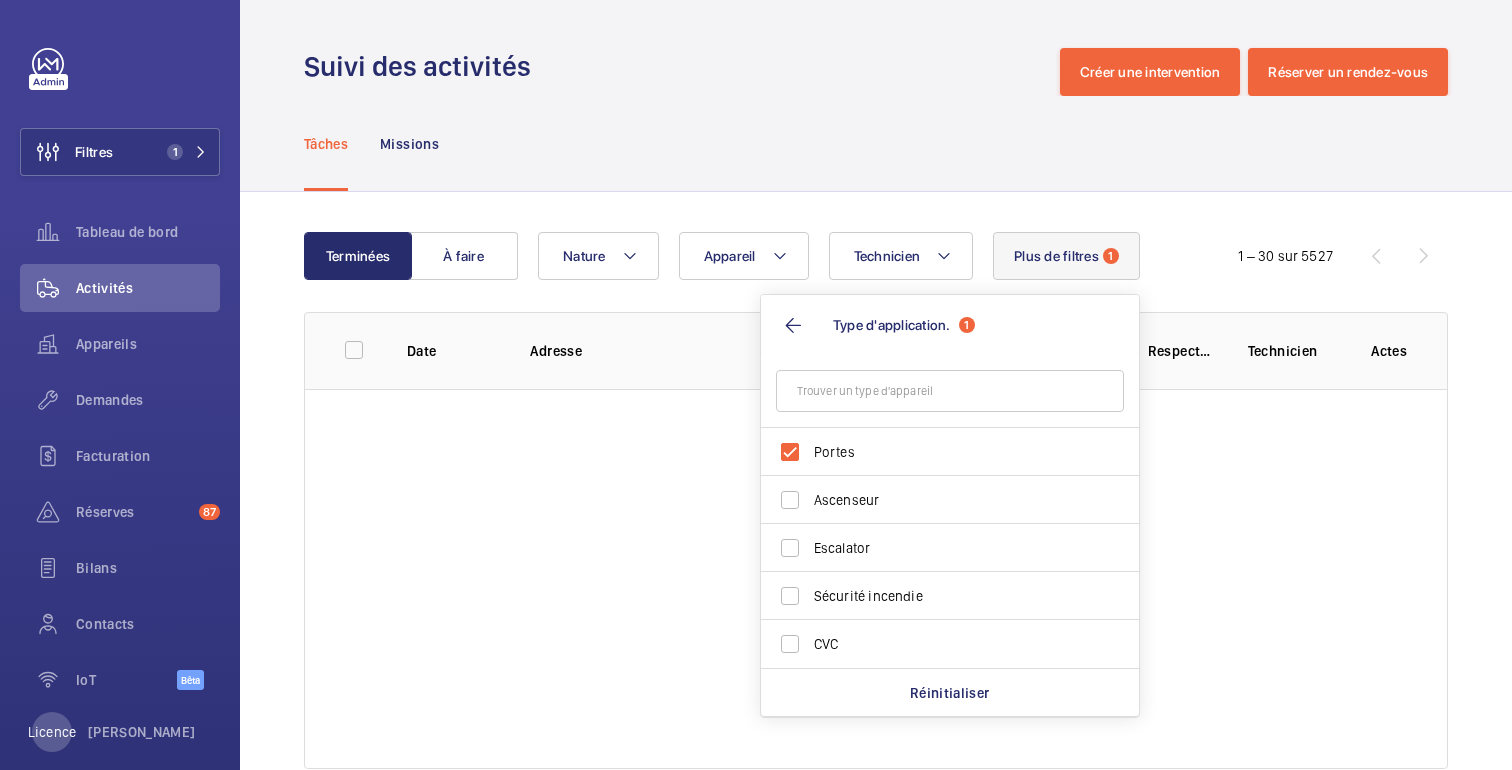 click on "Tâches Missions" 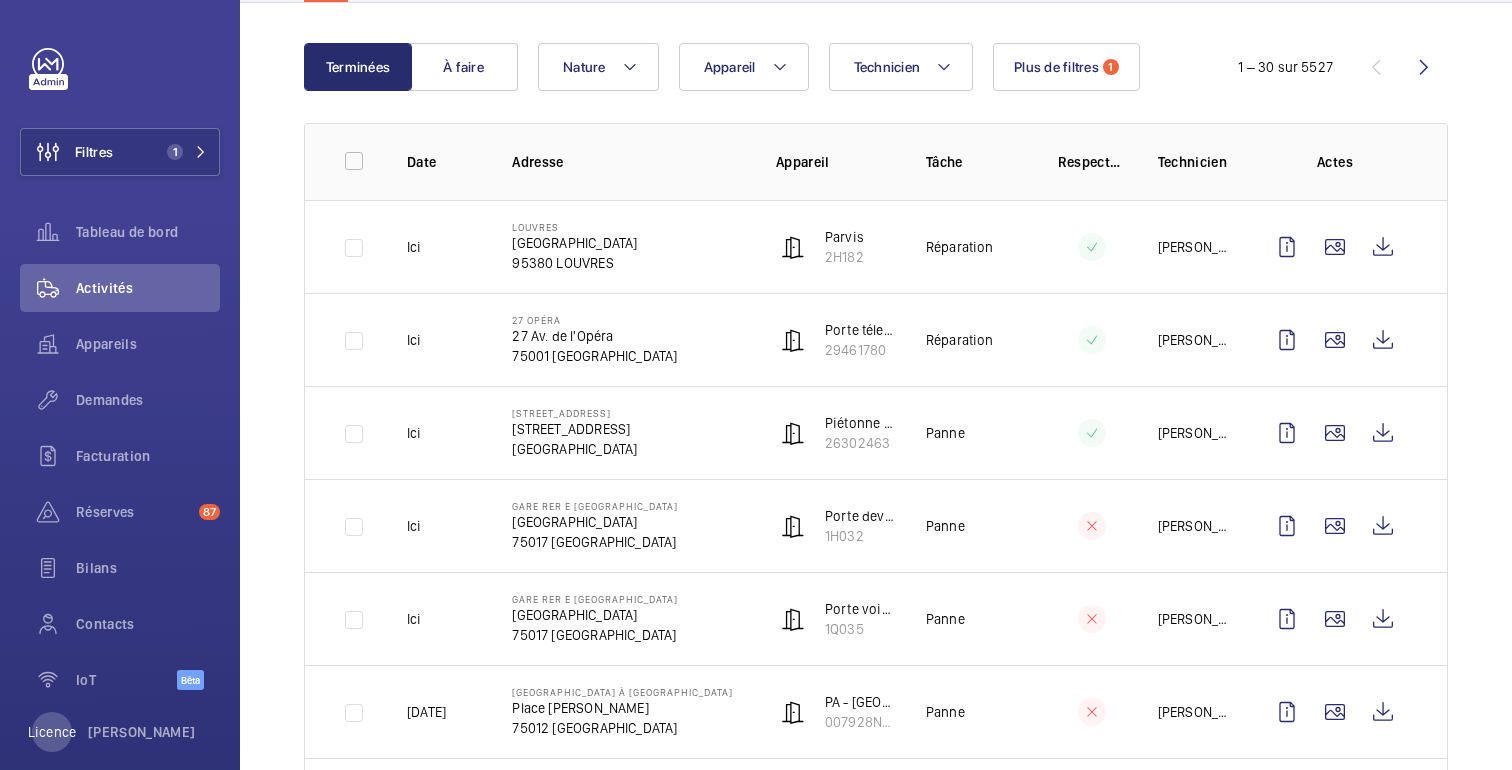 scroll, scrollTop: 214, scrollLeft: 0, axis: vertical 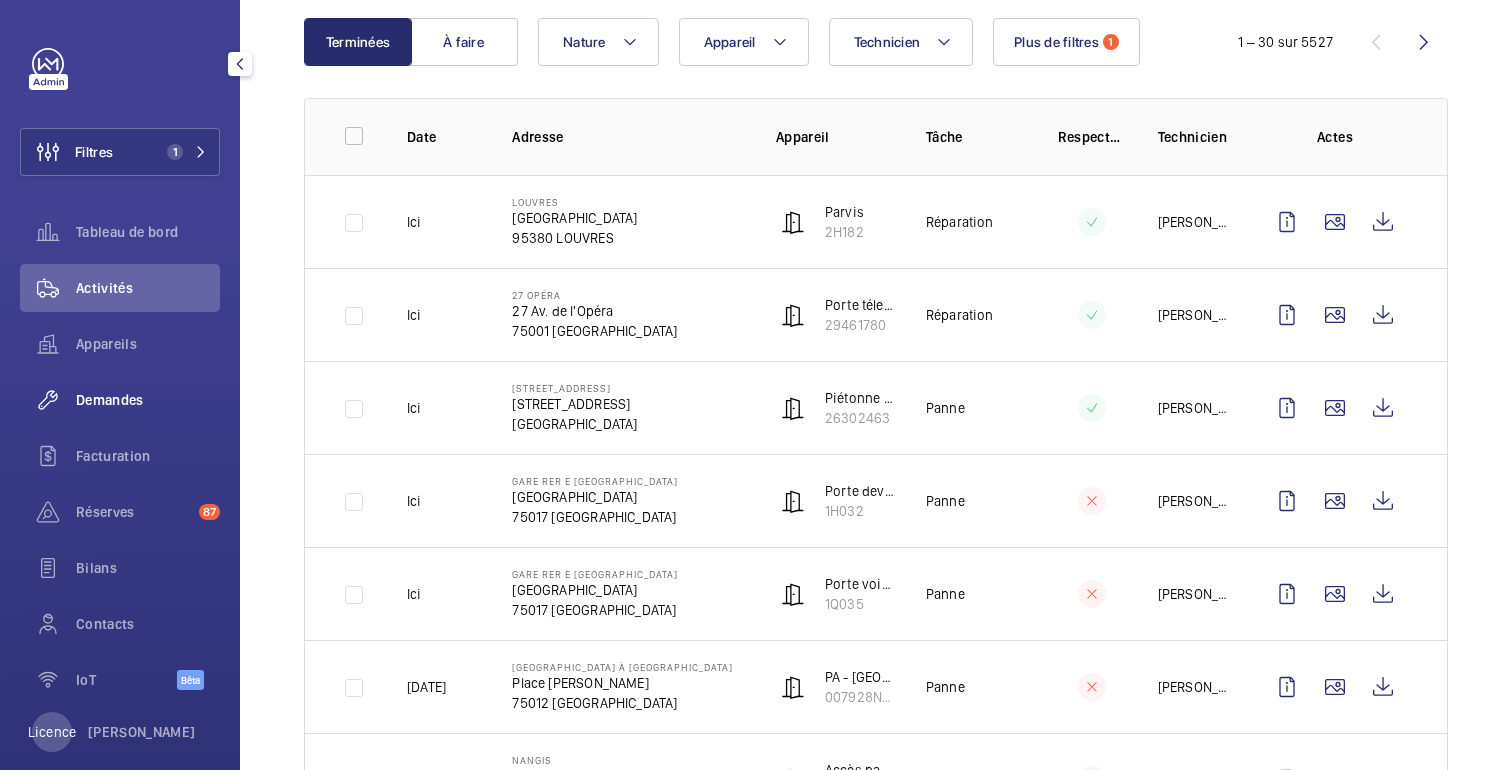 click on "Demandes" 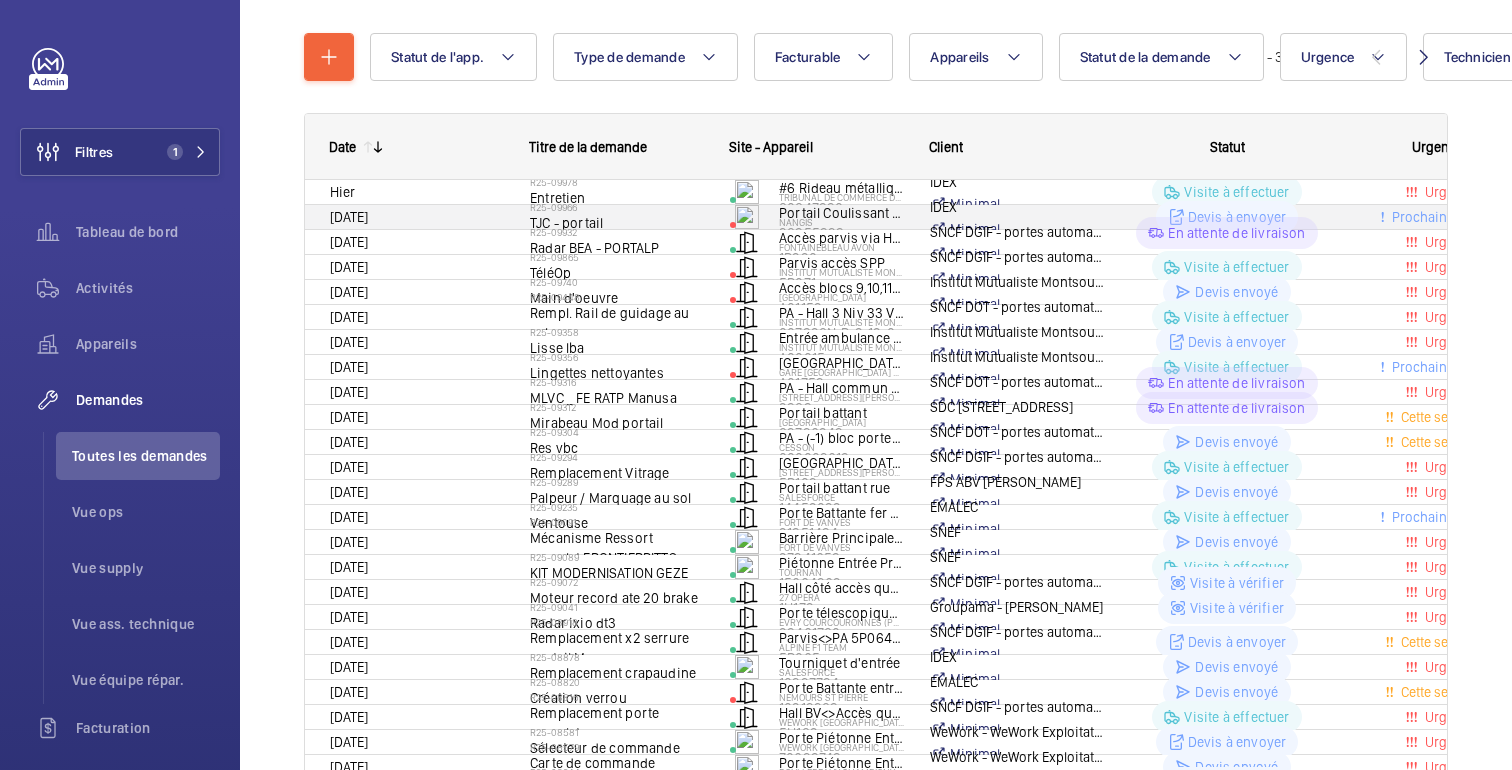 scroll, scrollTop: 131, scrollLeft: 0, axis: vertical 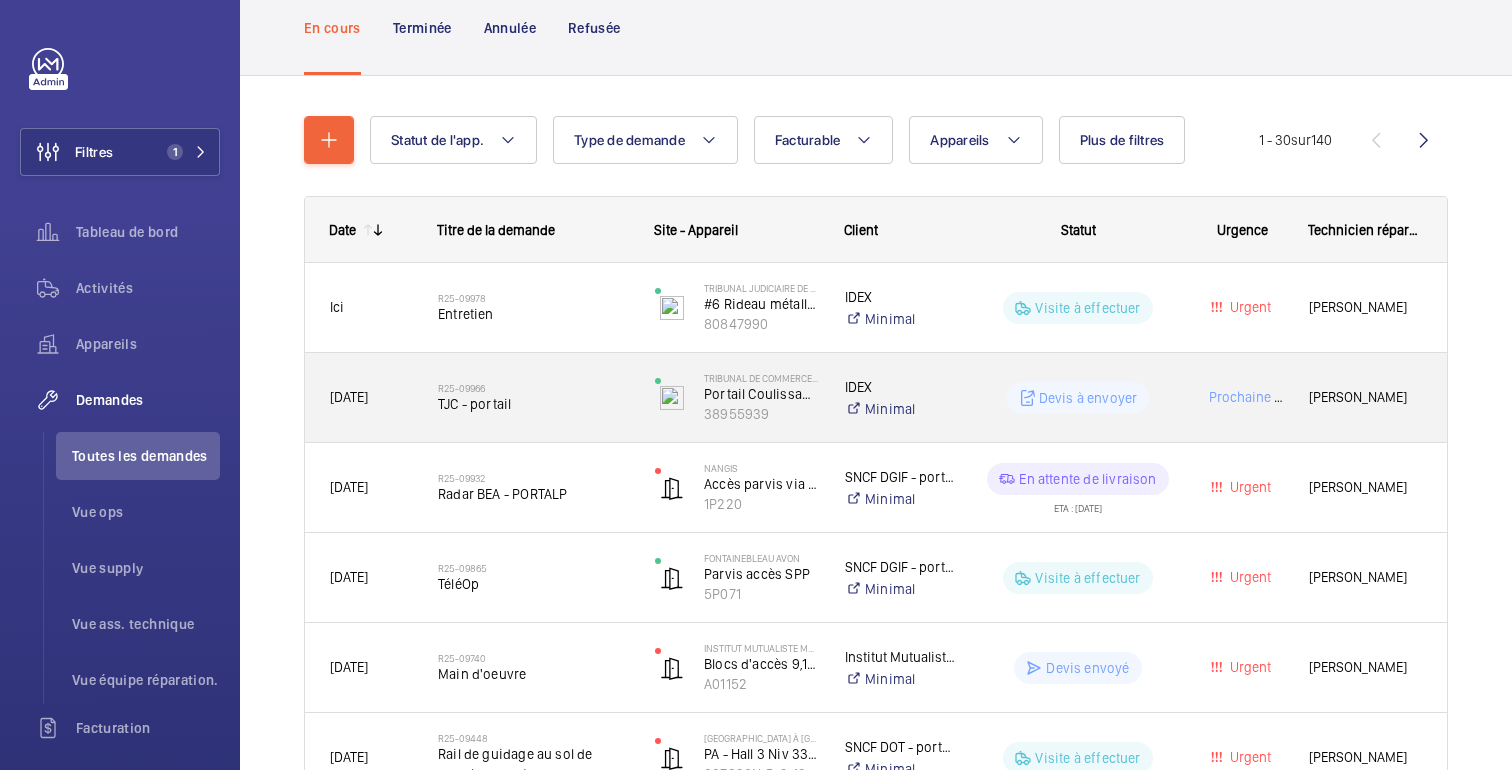 click on "Prochaine visite" 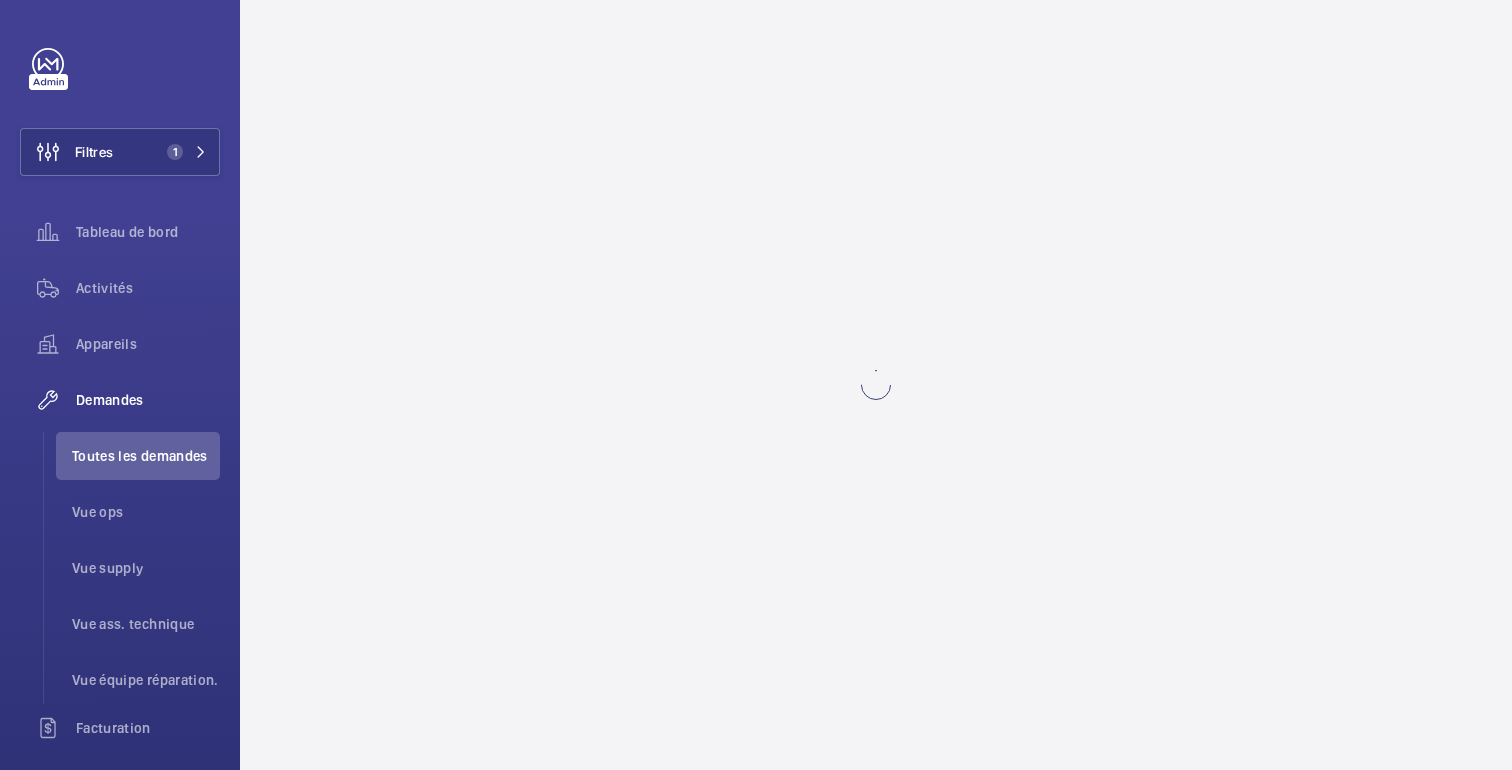 scroll, scrollTop: 0, scrollLeft: 0, axis: both 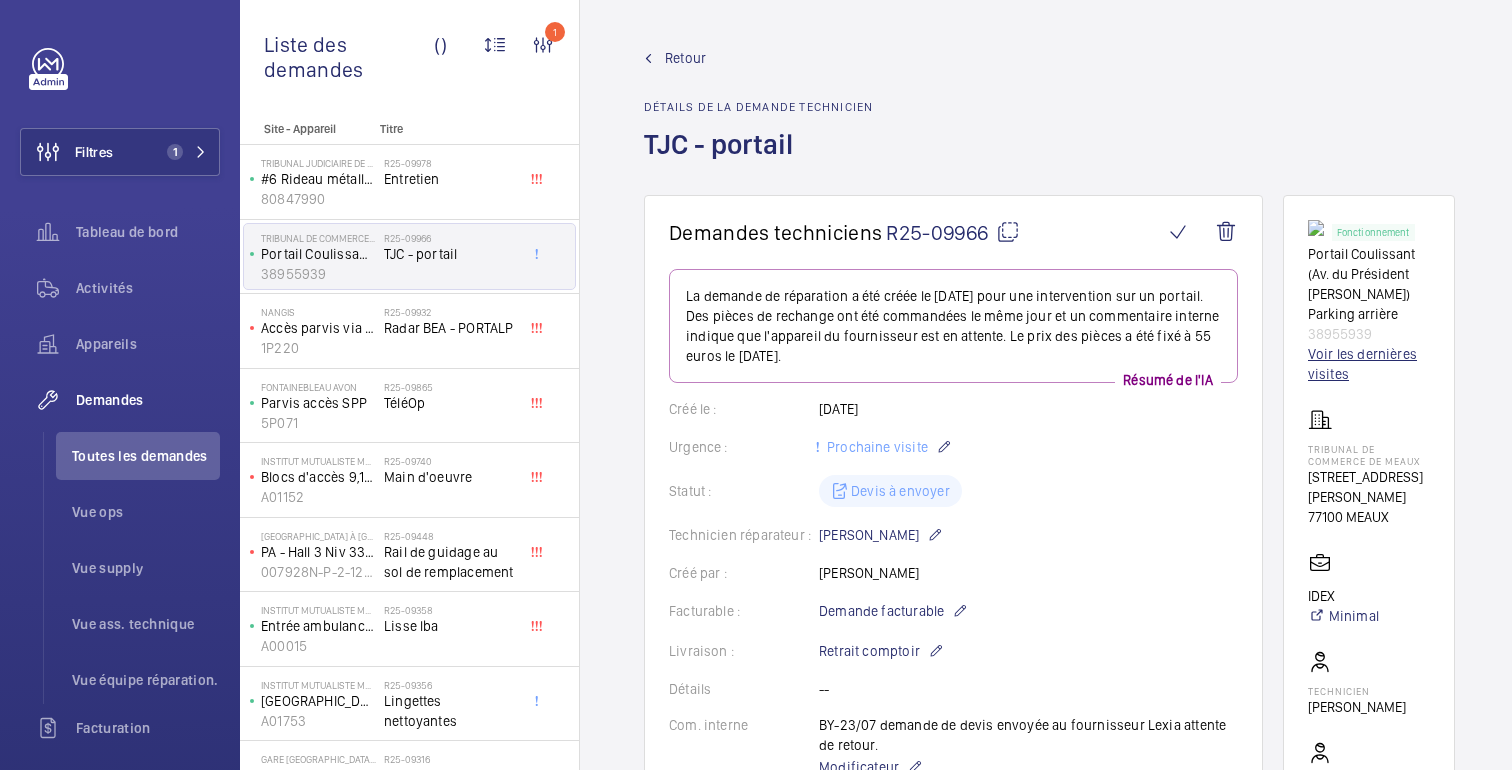 click on "Voir les dernières visites" 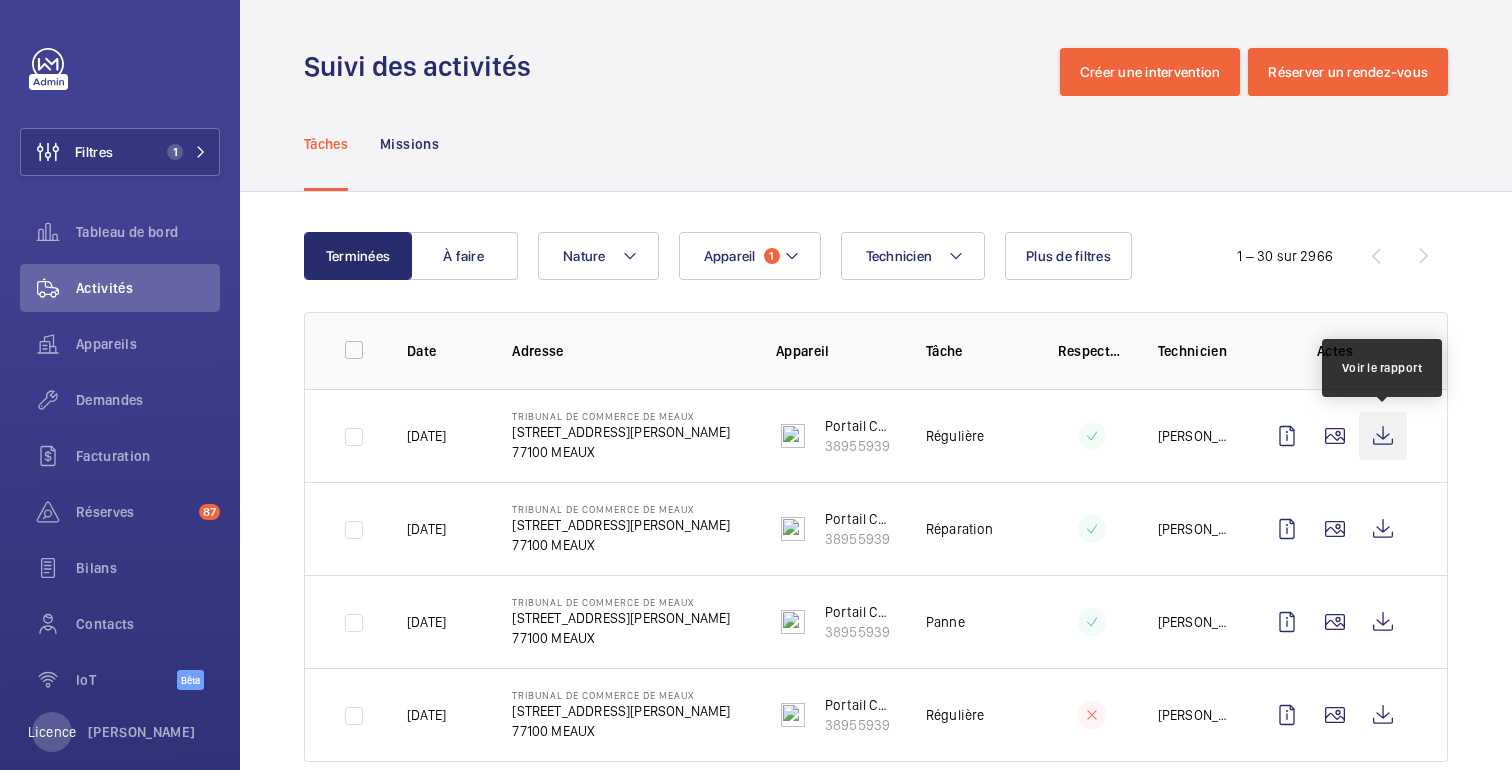 click 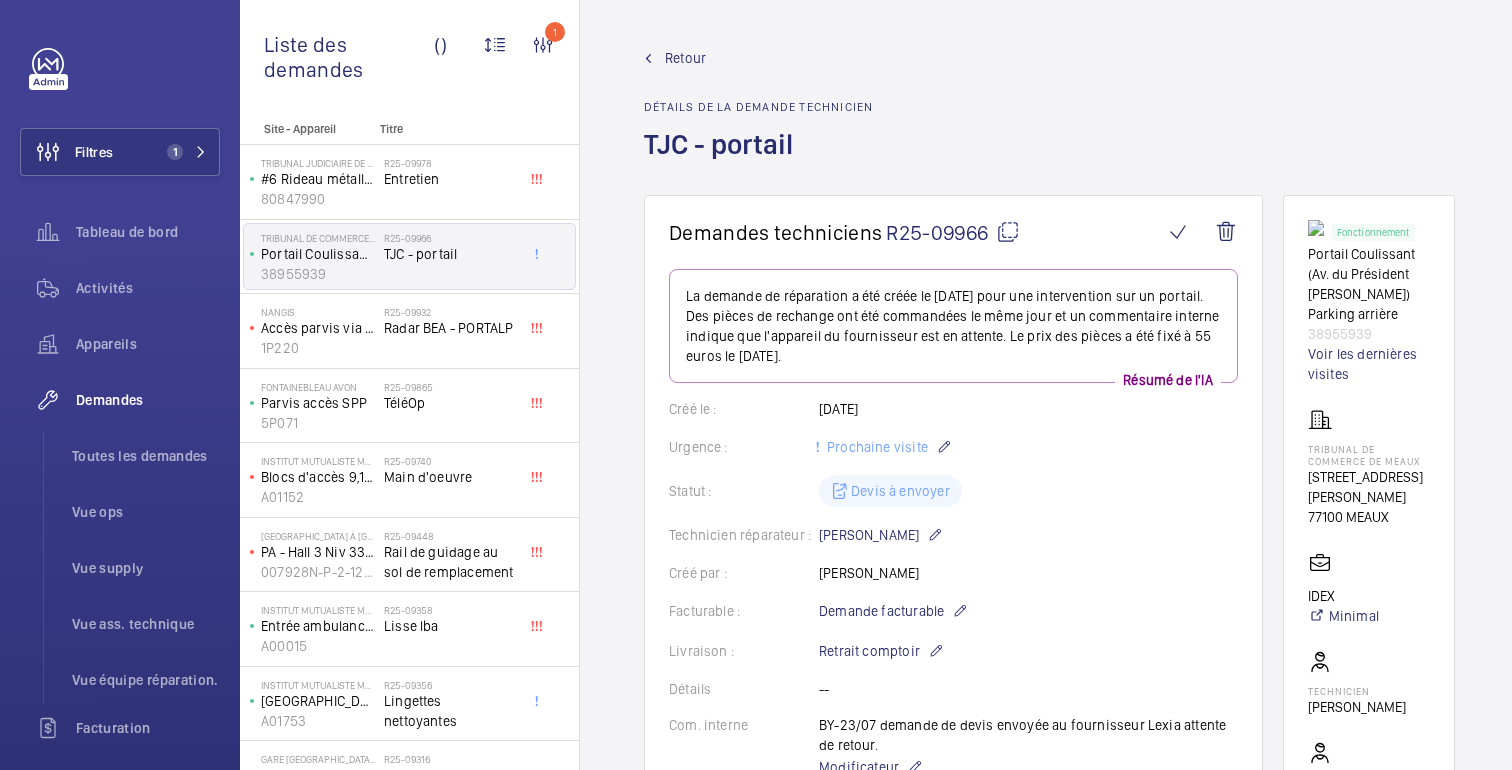 click on "Retour" 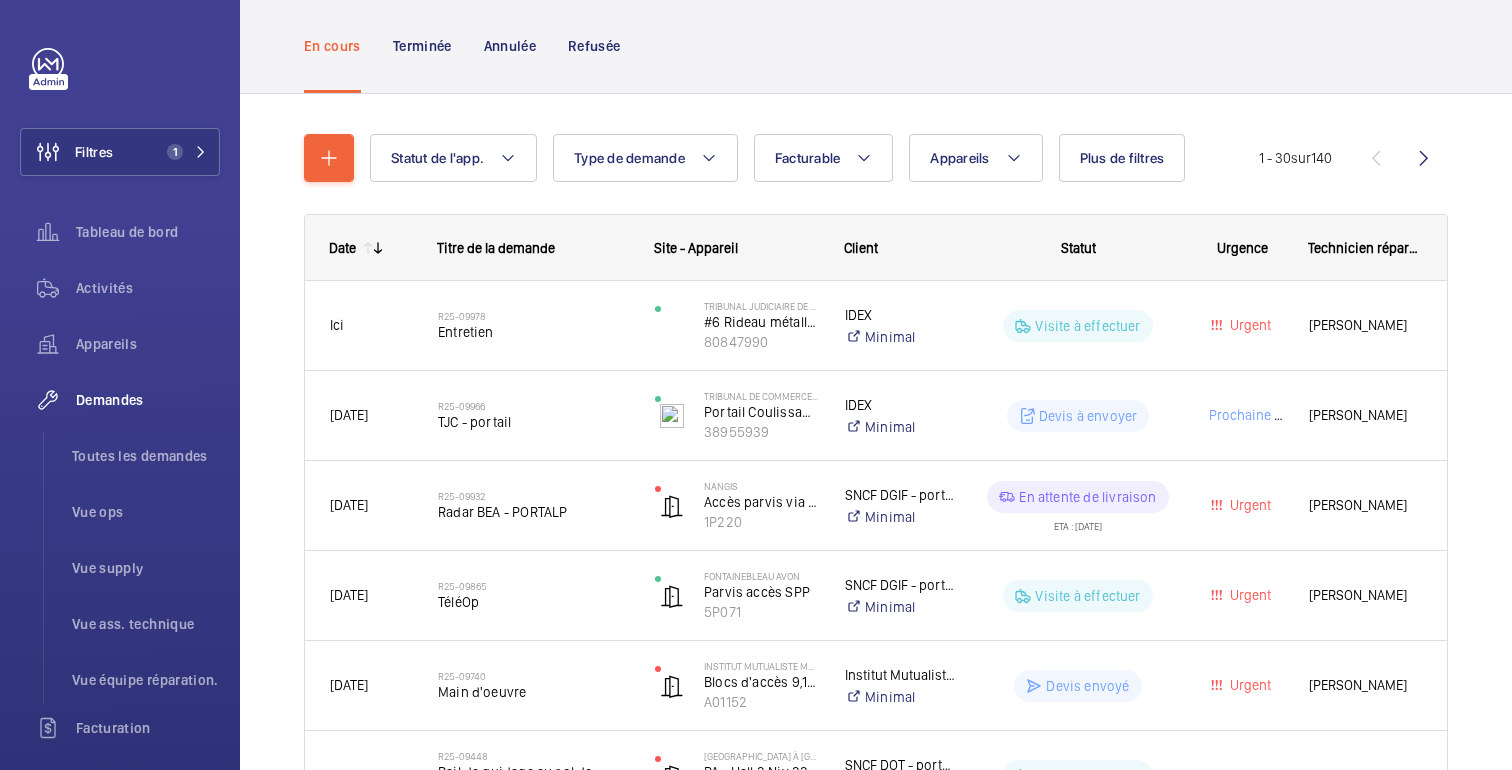 scroll, scrollTop: 0, scrollLeft: 0, axis: both 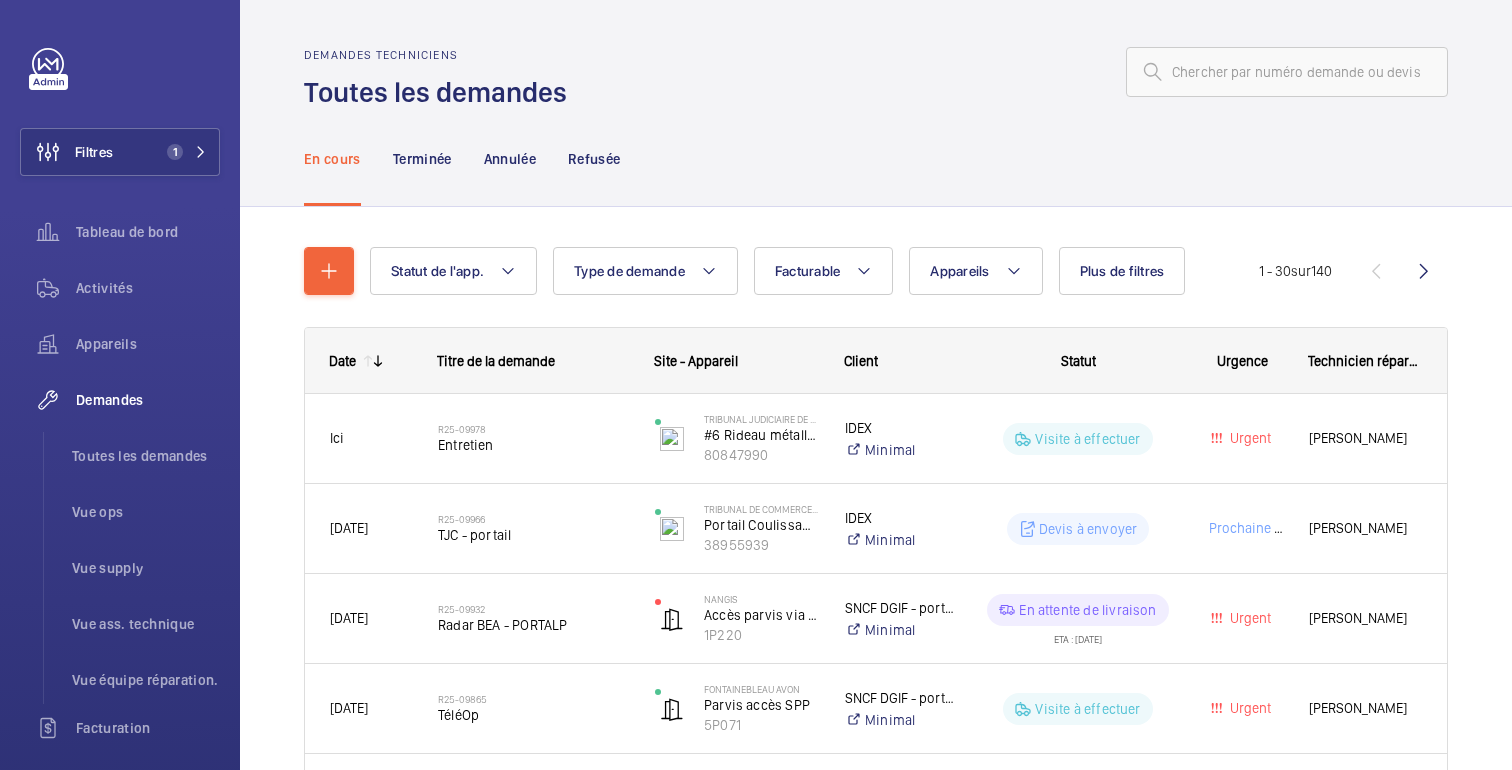 click on "Demandes techniciens Toutes les demandes" 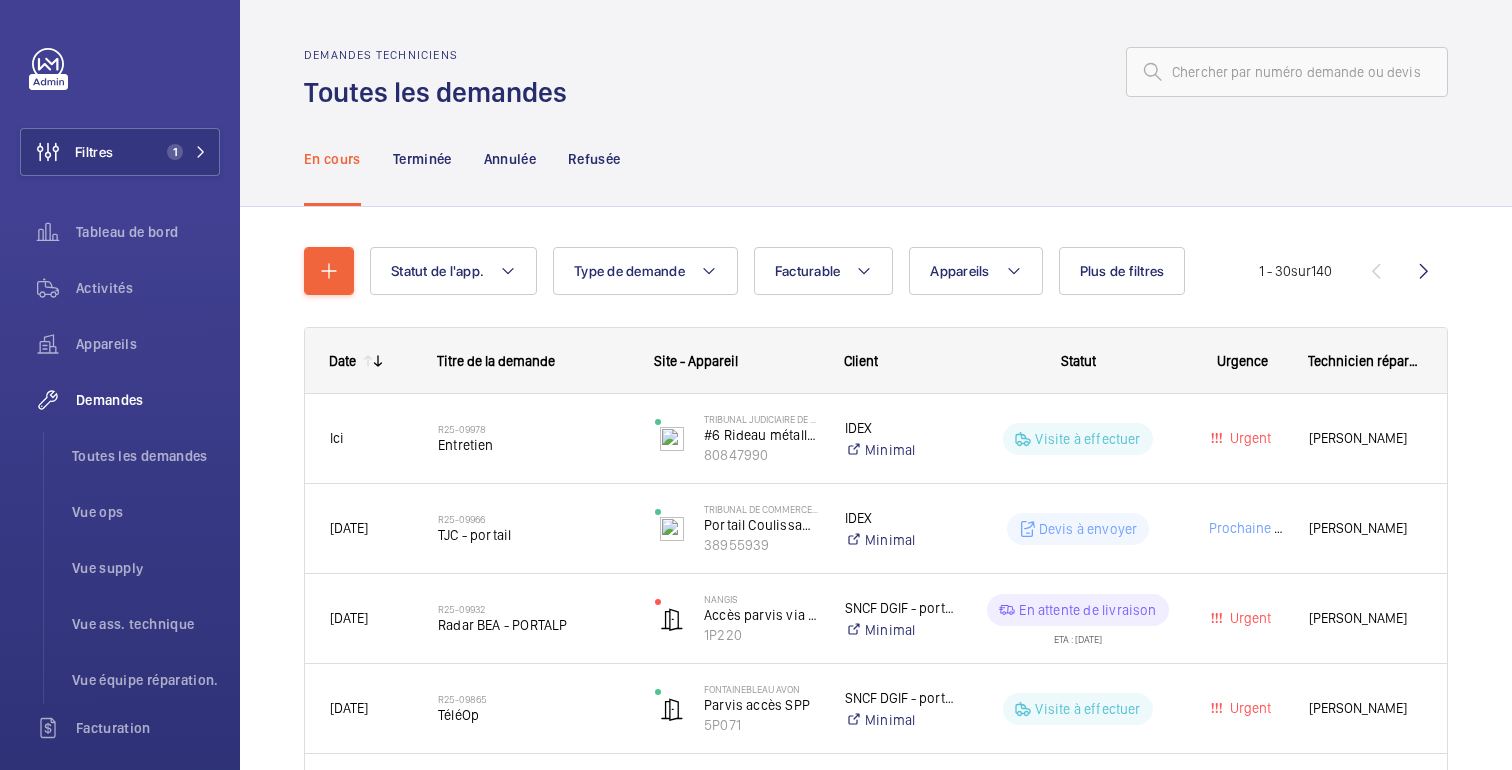 click on "Demandes techniciens Toutes les demandes" 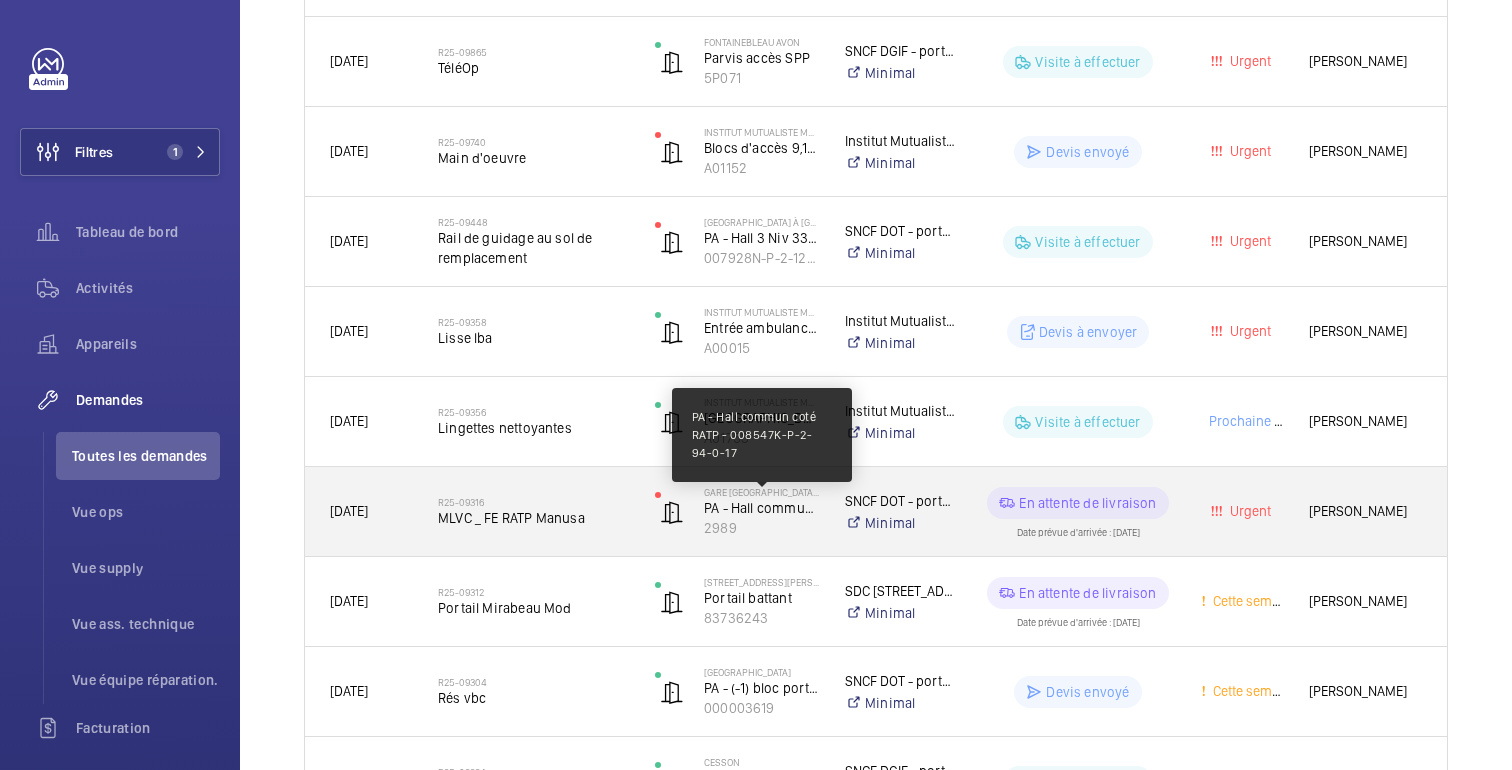 scroll, scrollTop: 648, scrollLeft: 0, axis: vertical 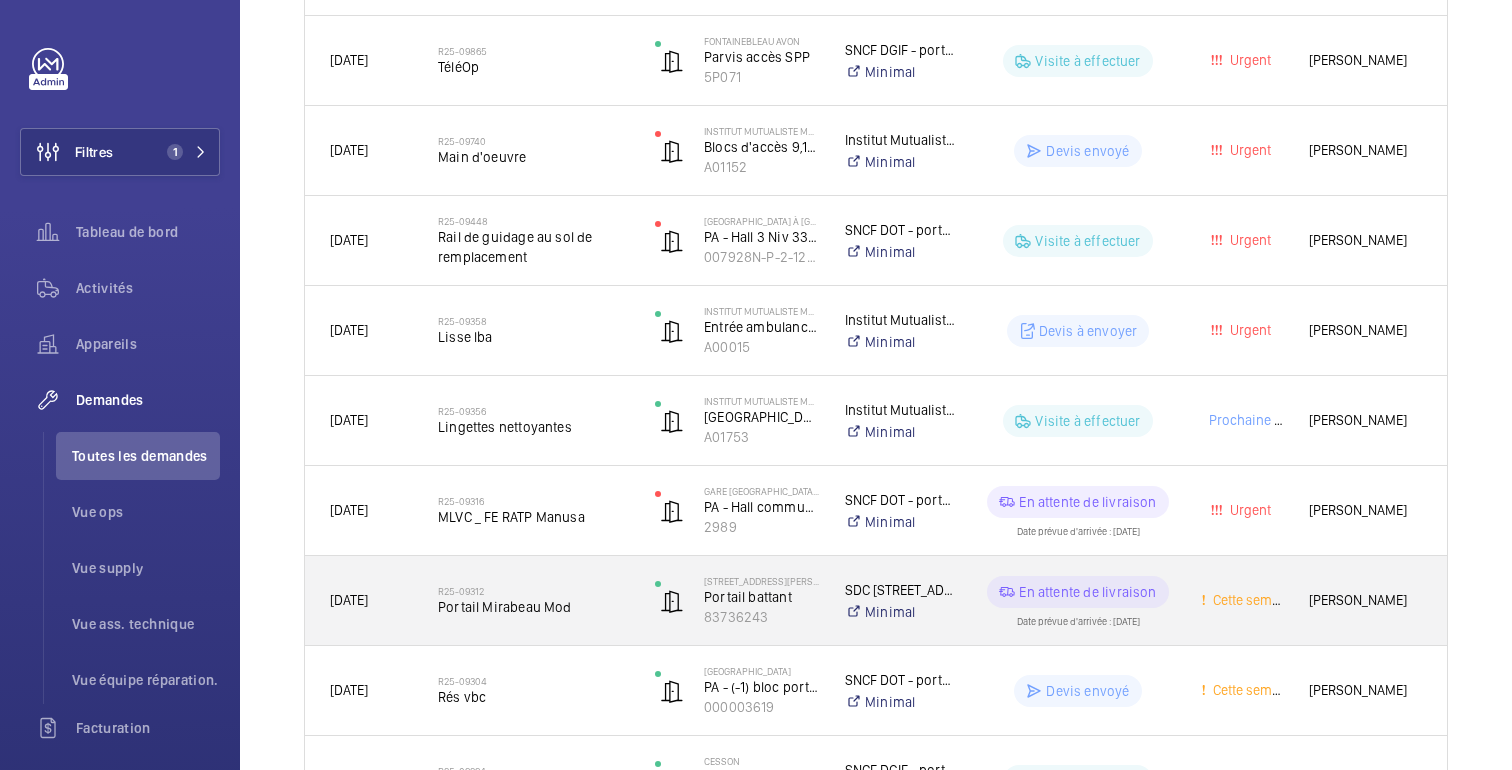 click on "Portail Mirabeau Mod" 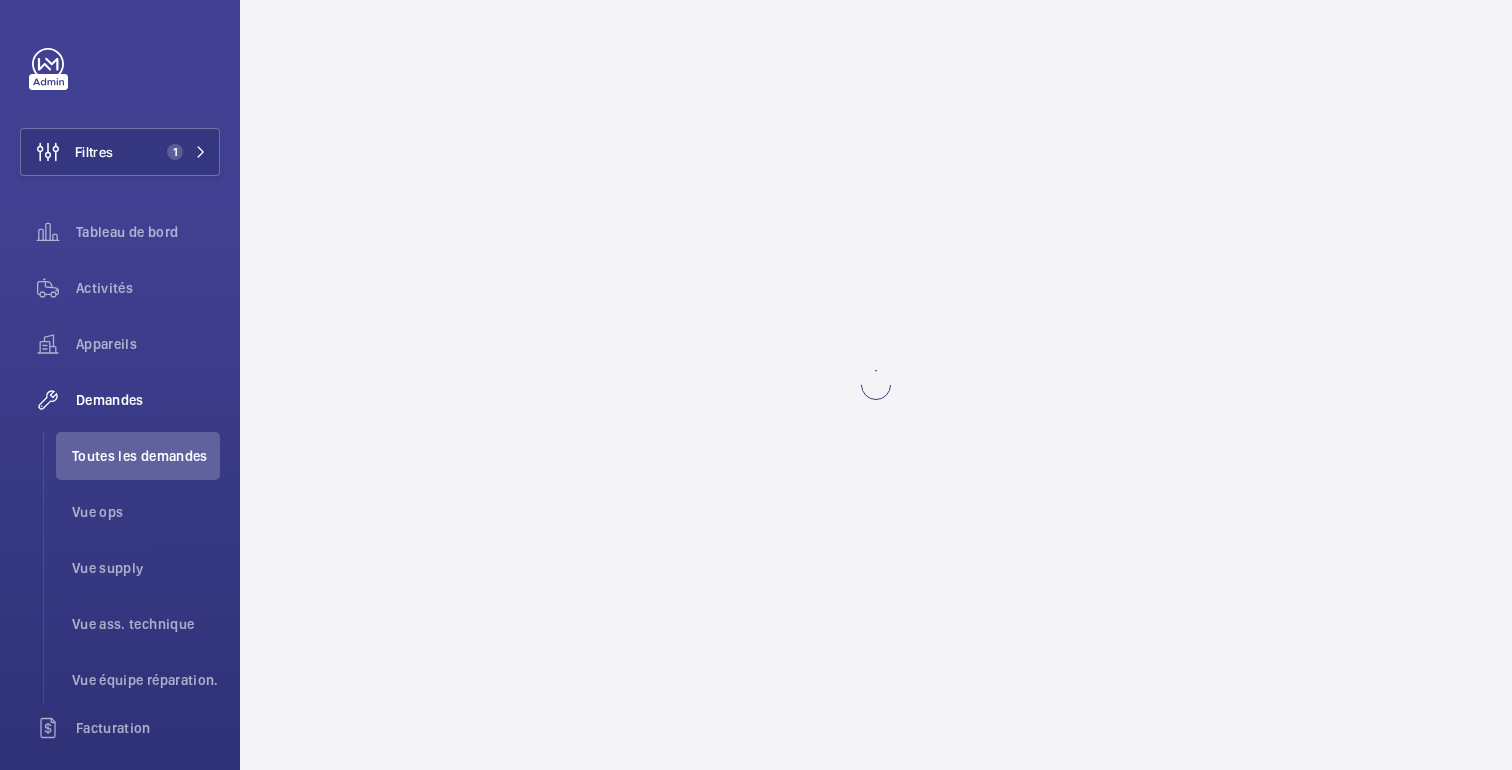 scroll, scrollTop: 0, scrollLeft: 0, axis: both 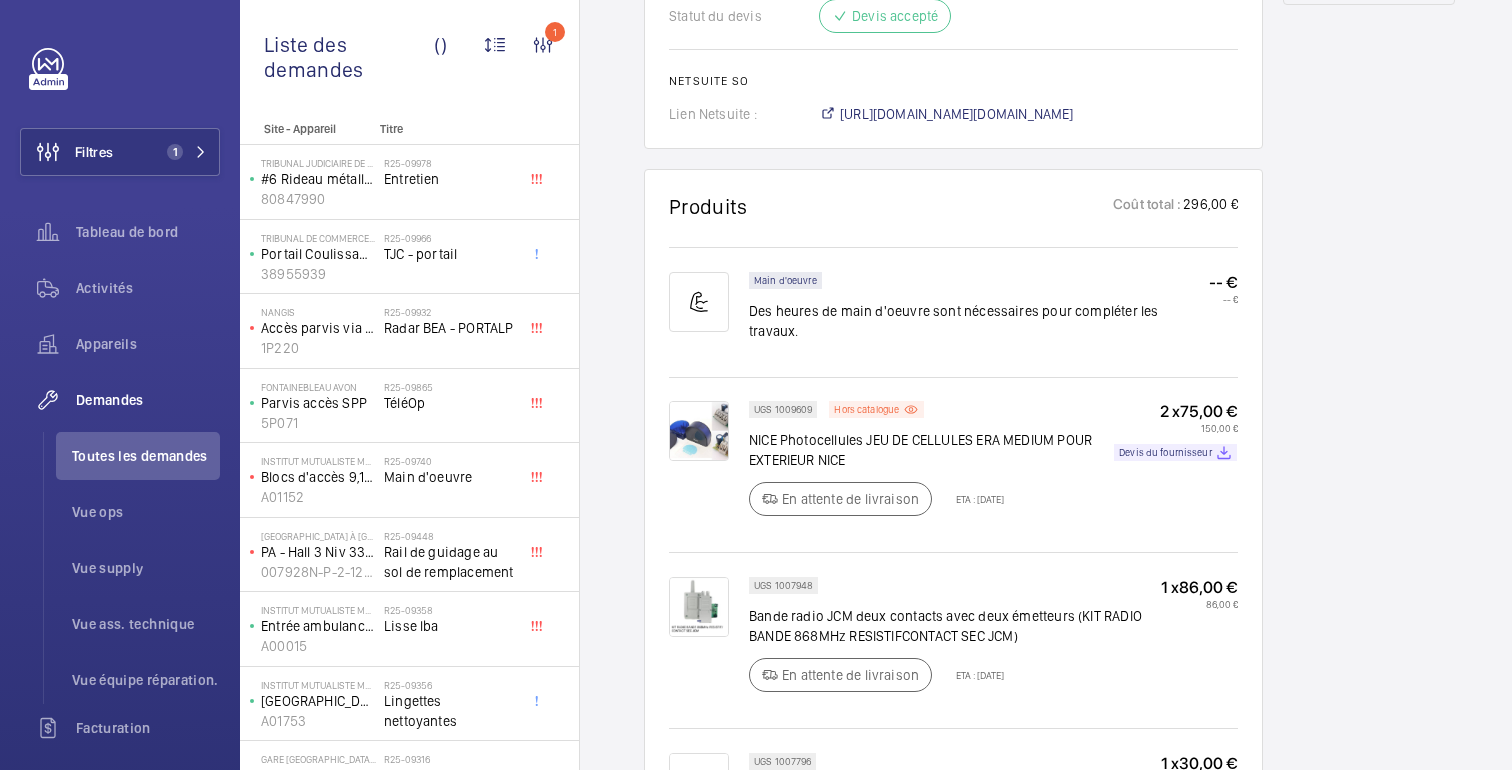 click on "Fonctionnement Portail battant 83736243 Voir les dernières visites [STREET_ADDRESS][GEOGRAPHIC_DATA][PERSON_NAME][STREET_ADDRESS] Minimal Technicien [PERSON_NAME] CSM [PERSON_NAME] Responsable des approvisionnements [EMAIL_ADDRESS][DOMAIN_NAME] Historique À venir" 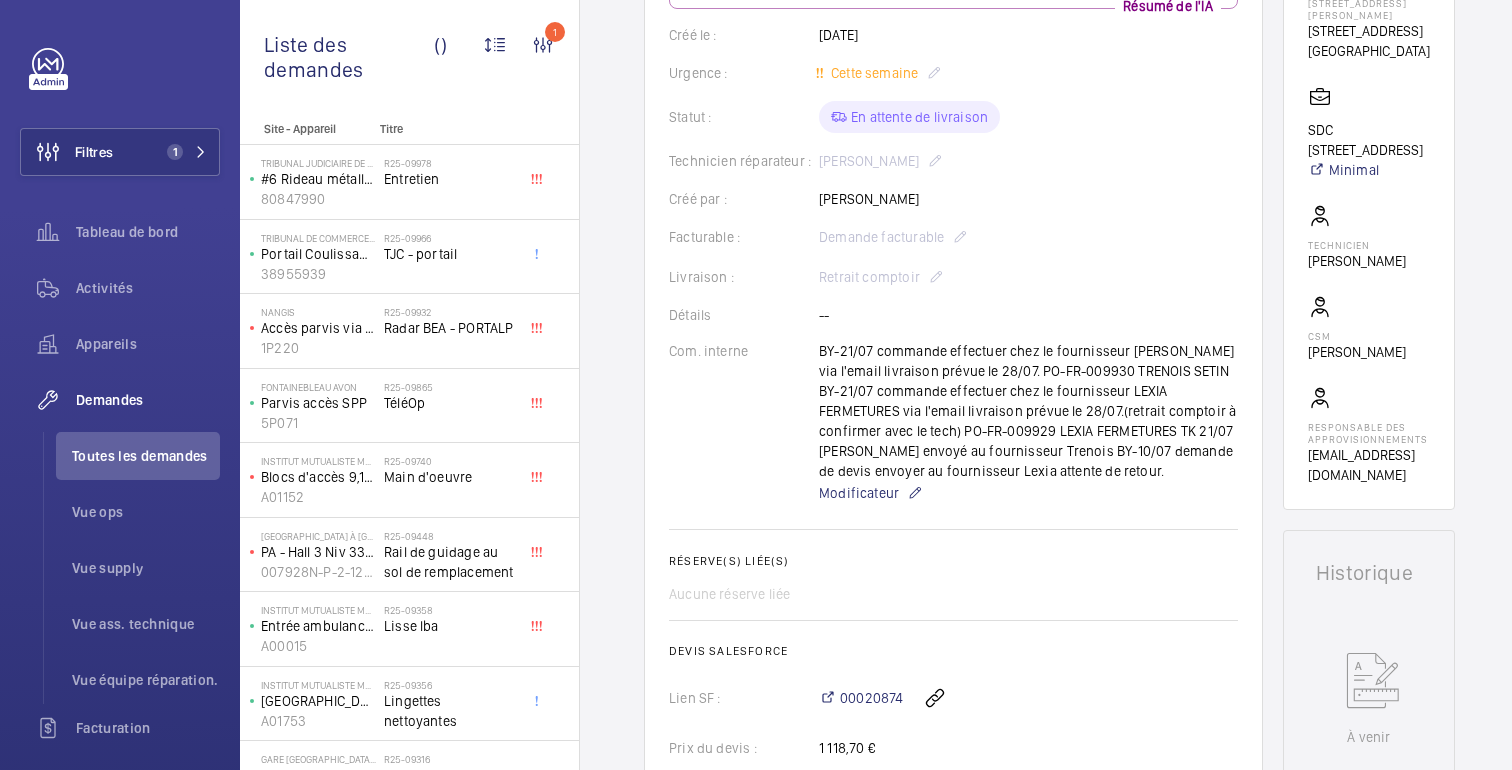 scroll, scrollTop: 401, scrollLeft: 0, axis: vertical 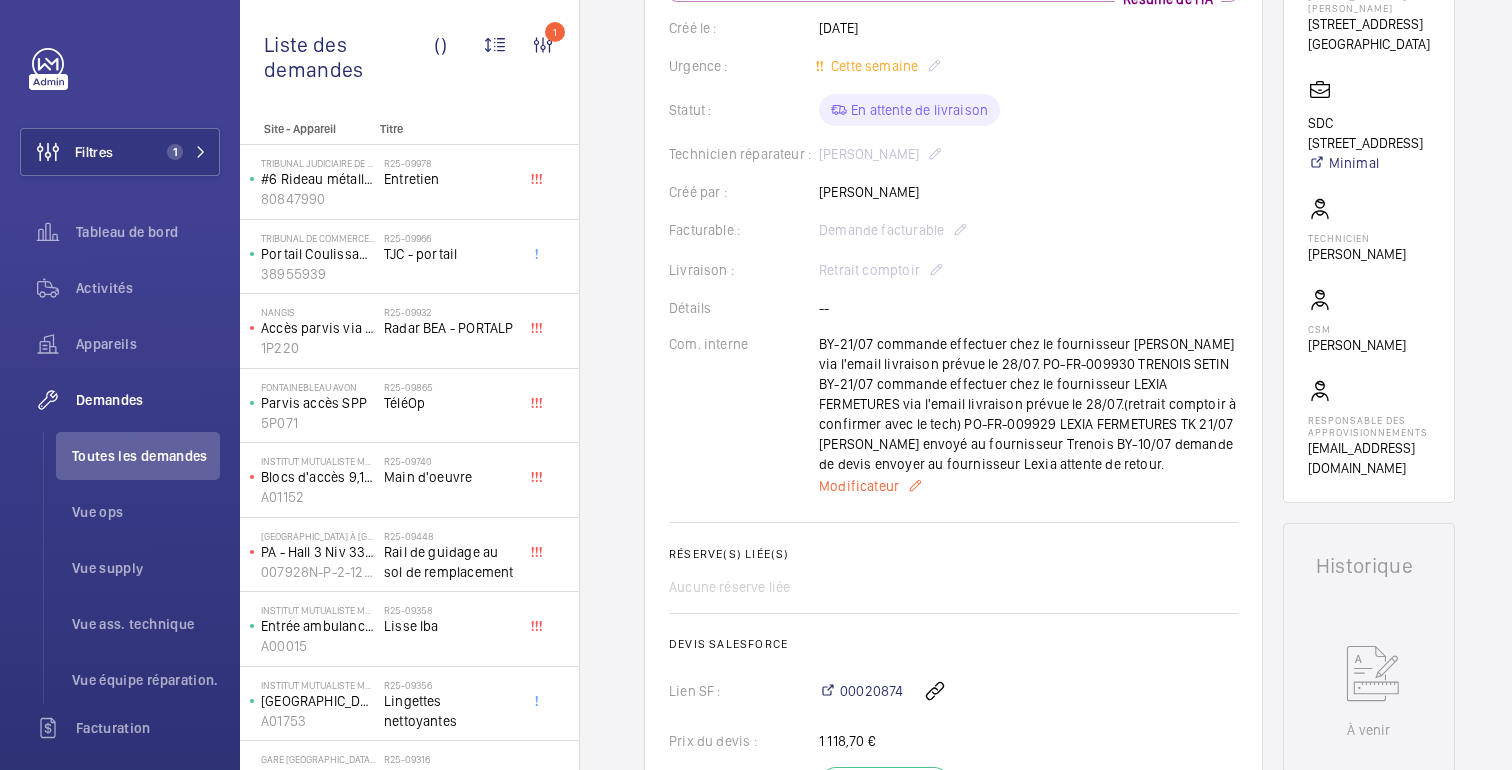 click on "Modificateur" 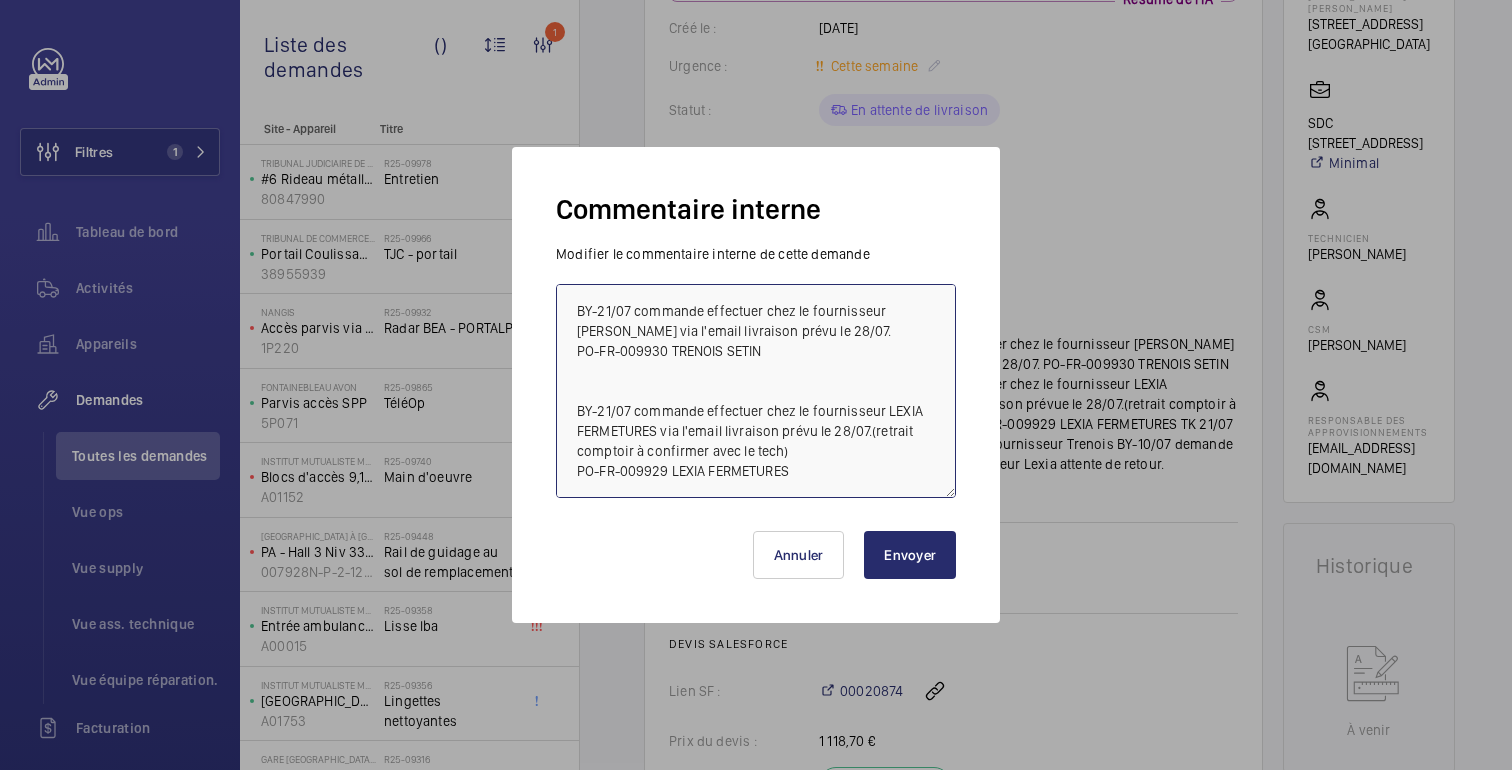 click on "BY-21/07 commande effectuer chez le fournisseur [PERSON_NAME] via l'email livraison prévu le 28/07.
PO-FR-009930 TRENOIS SETIN
BY-21/07 commande effectuer chez le fournisseur LEXIA FERMETURES via l'email livraison prévu le 28/07.(retrait comptoir à confirmer avec le tech)
PO-FR-009929 LEXIA FERMETURES
T.K 21/07 [PERSON_NAME] envoyé au fournisseur Trenois
BY-10/07 demande de devis envoyée au fournisseur Lexia attente de retour." at bounding box center (756, 391) 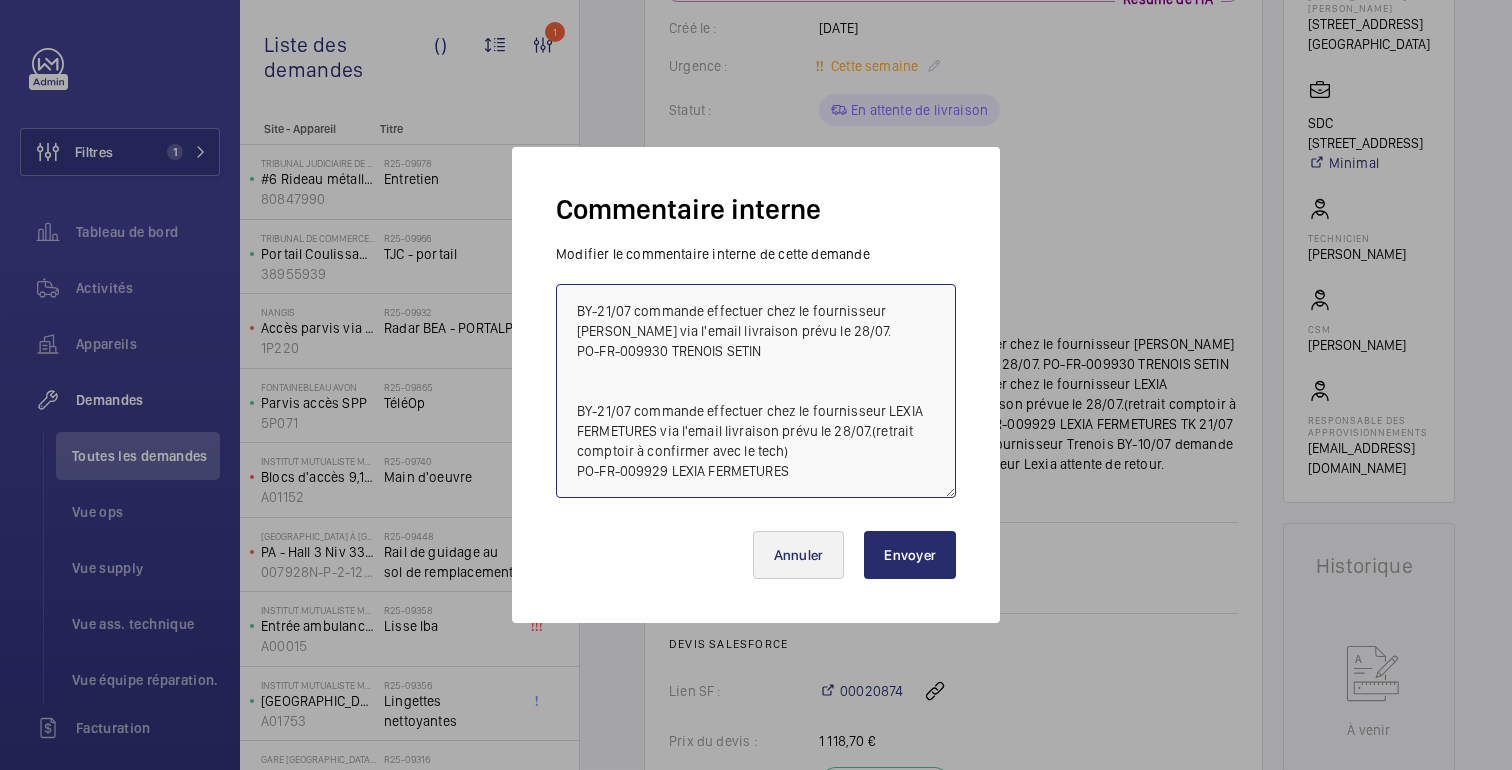 scroll, scrollTop: 22, scrollLeft: 0, axis: vertical 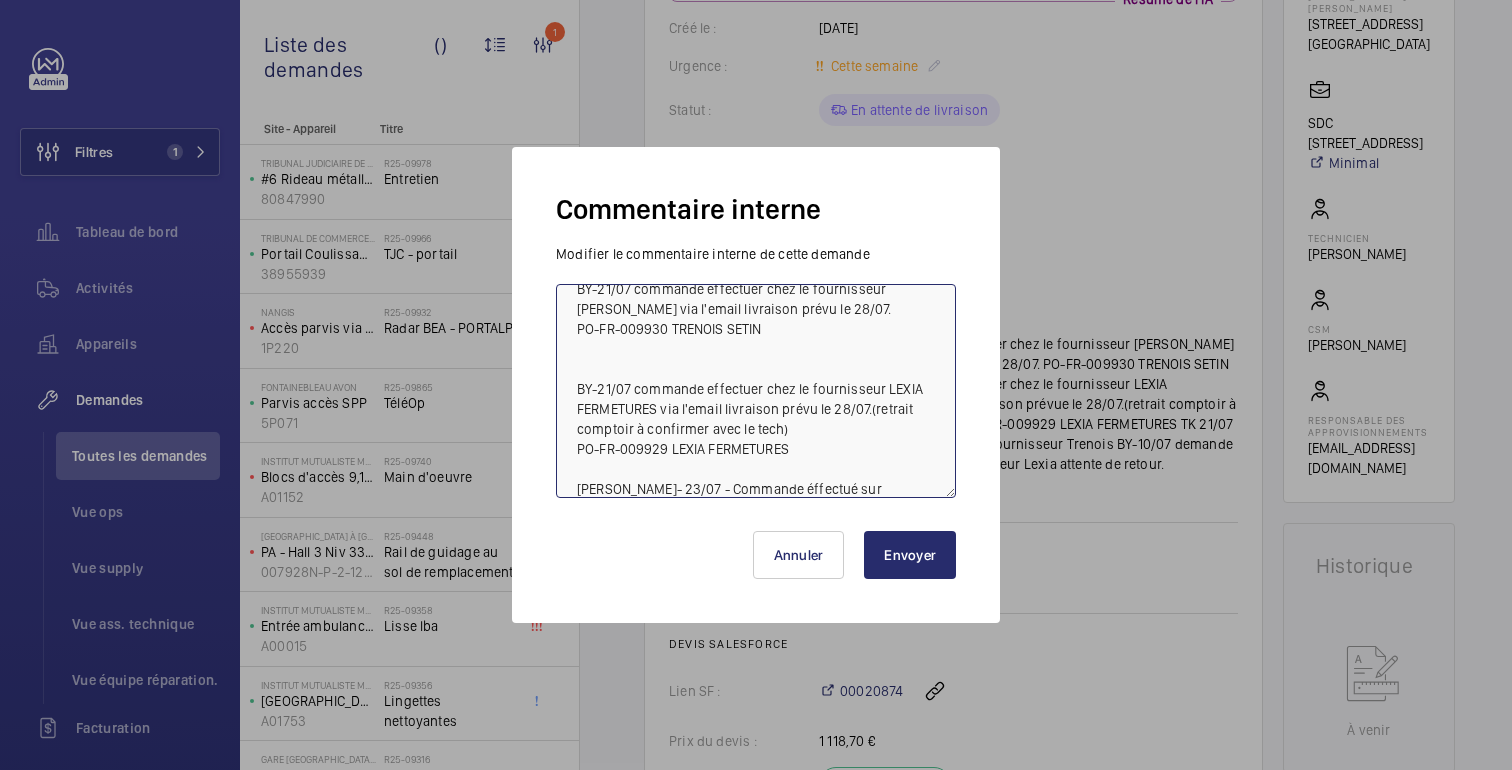 click on "BY-21/07 commande effectuer chez le fournisseur [PERSON_NAME] via l'email livraison prévu le 28/07.
PO-FR-009930 TRENOIS SETIN
BY-21/07 commande effectuer chez le fournisseur LEXIA FERMETURES via l'email livraison prévu le 28/07.(retrait comptoir à confirmer avec le tech)
PO-FR-009929 LEXIA FERMETURES
[PERSON_NAME]- 23/07 - Commande éffectué sur Amazon
T.K 21/07 [PERSON_NAME] envoyé au fournisseur Trenois
BY-10/07 demande de devis envoyée au fournisseur Lexia attente de retour." at bounding box center (756, 391) 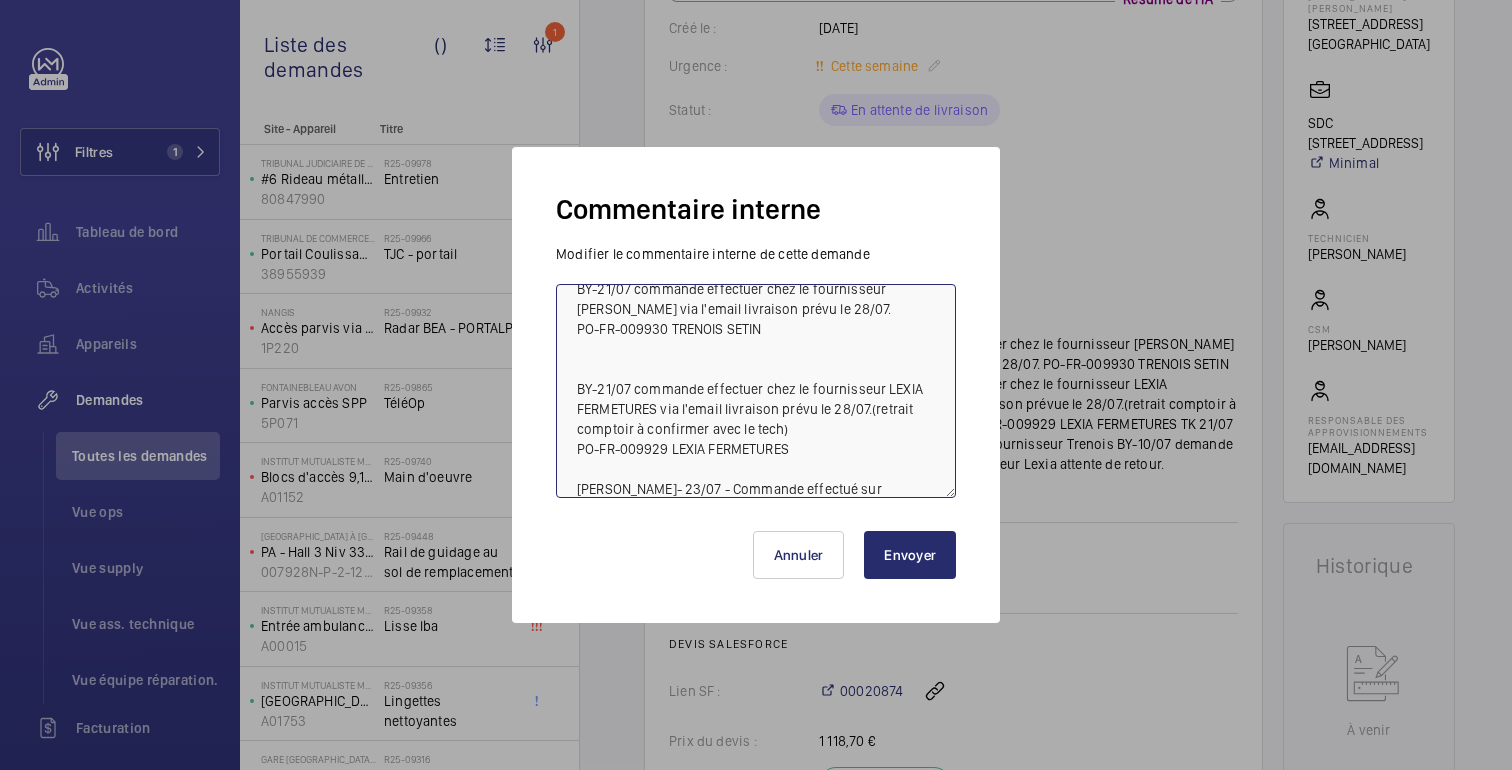 click on "BY-21/07 commande effectuer chez le fournisseur [PERSON_NAME] via l'email livraison prévu le 28/07.
PO-FR-009930 TRENOIS SETIN
BY-21/07 commande effectuer chez le fournisseur LEXIA FERMETURES via l'email livraison prévu le 28/07.(retrait comptoir à confirmer avec le tech)
PO-FR-009929 LEXIA FERMETURES
[PERSON_NAME]- 23/07 - Commande effectué sur Amazon
T.K 21/07 [PERSON_NAME] envoyé au fournisseur Trenois
BY-10/07 demande de devis envoyée au fournisseur Lexia attente de retour." at bounding box center [756, 391] 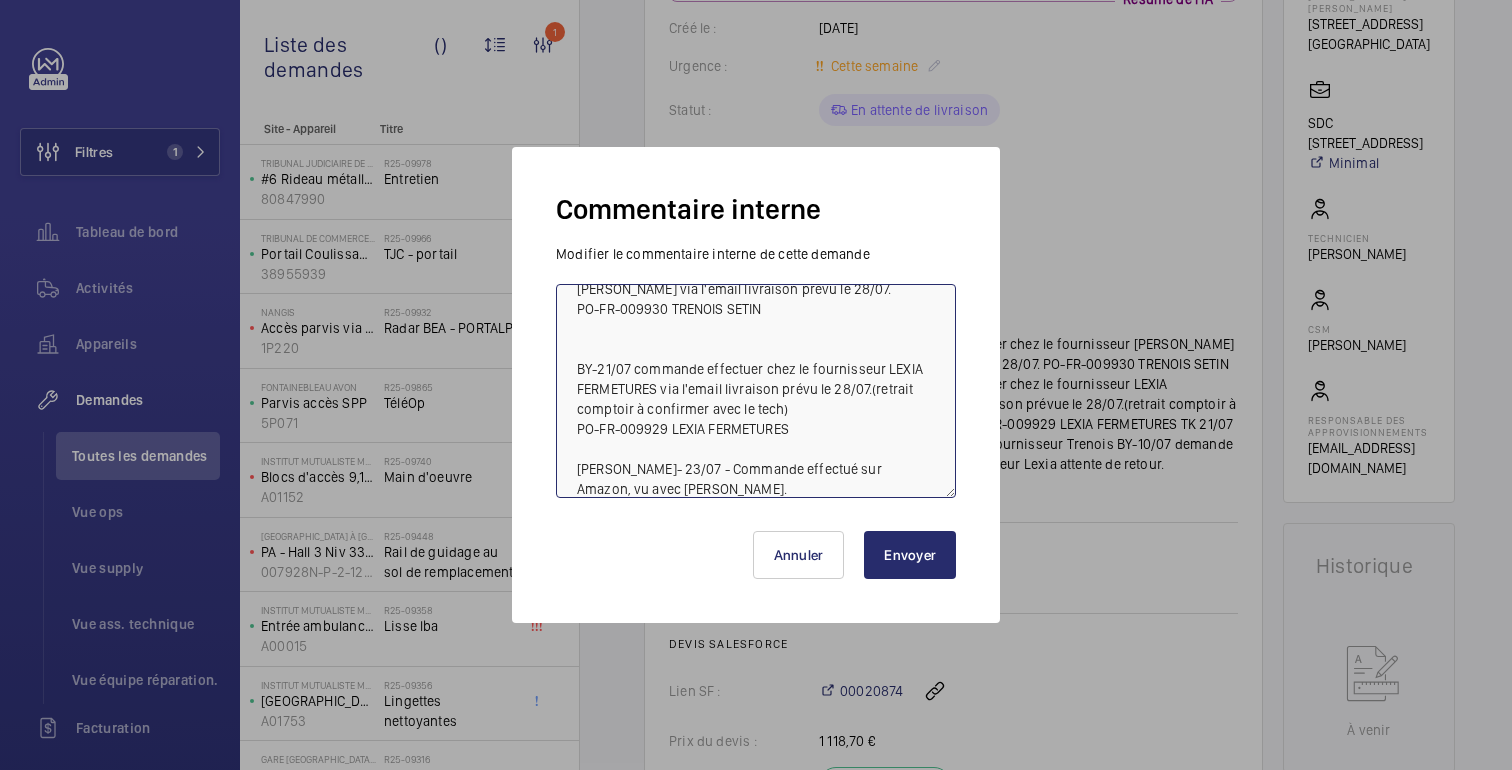 type on "BY-21/07 commande effectuer chez le fournisseur [PERSON_NAME] via l'email livraison prévu le 28/07.
PO-FR-009930 TRENOIS SETIN
BY-21/07 commande effectuer chez le fournisseur LEXIA FERMETURES via l'email livraison prévu le 28/07.(retrait comptoir à confirmer avec le tech)
PO-FR-009929 LEXIA FERMETURES
[PERSON_NAME]- 23/07 - Commande effectué sur Amazon, vu avec [PERSON_NAME].
T.K 21/07 [PERSON_NAME] envoyé au fournisseur Trenois
BY-10/07 demande de devis envoyée au fournisseur Lexia attente de retour." 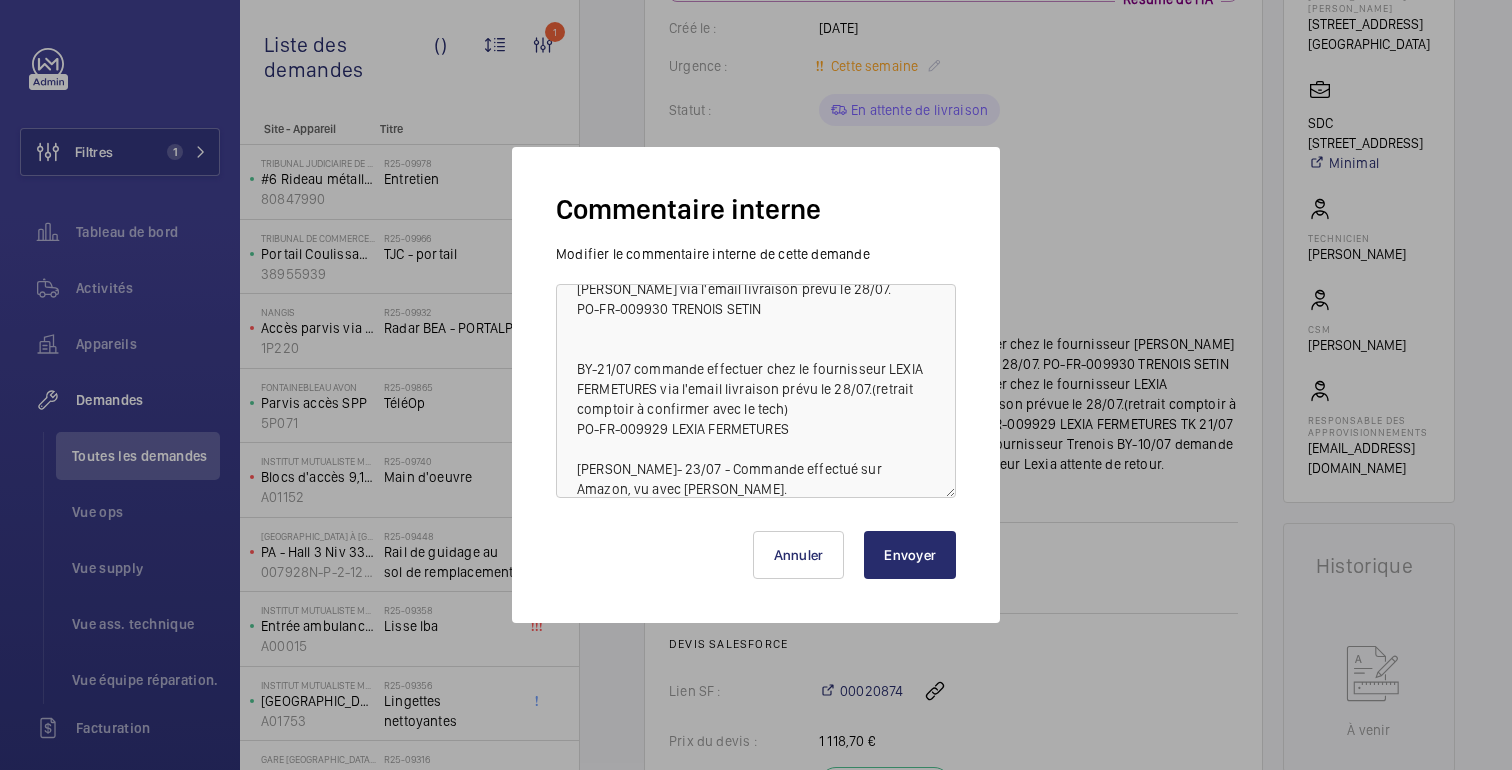 click on "Envoyer" at bounding box center [910, 555] 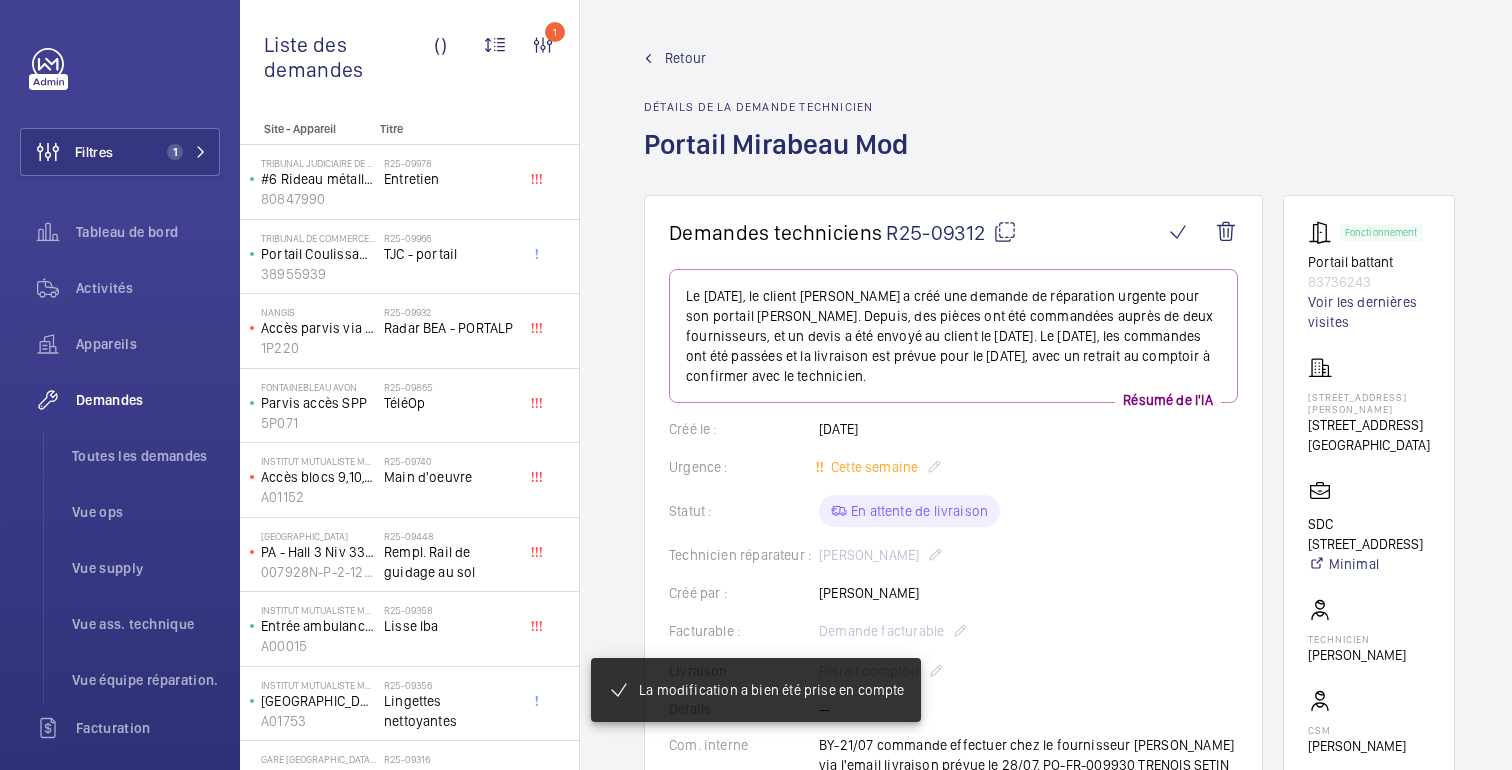 click on "Urgence : Cette semaine" 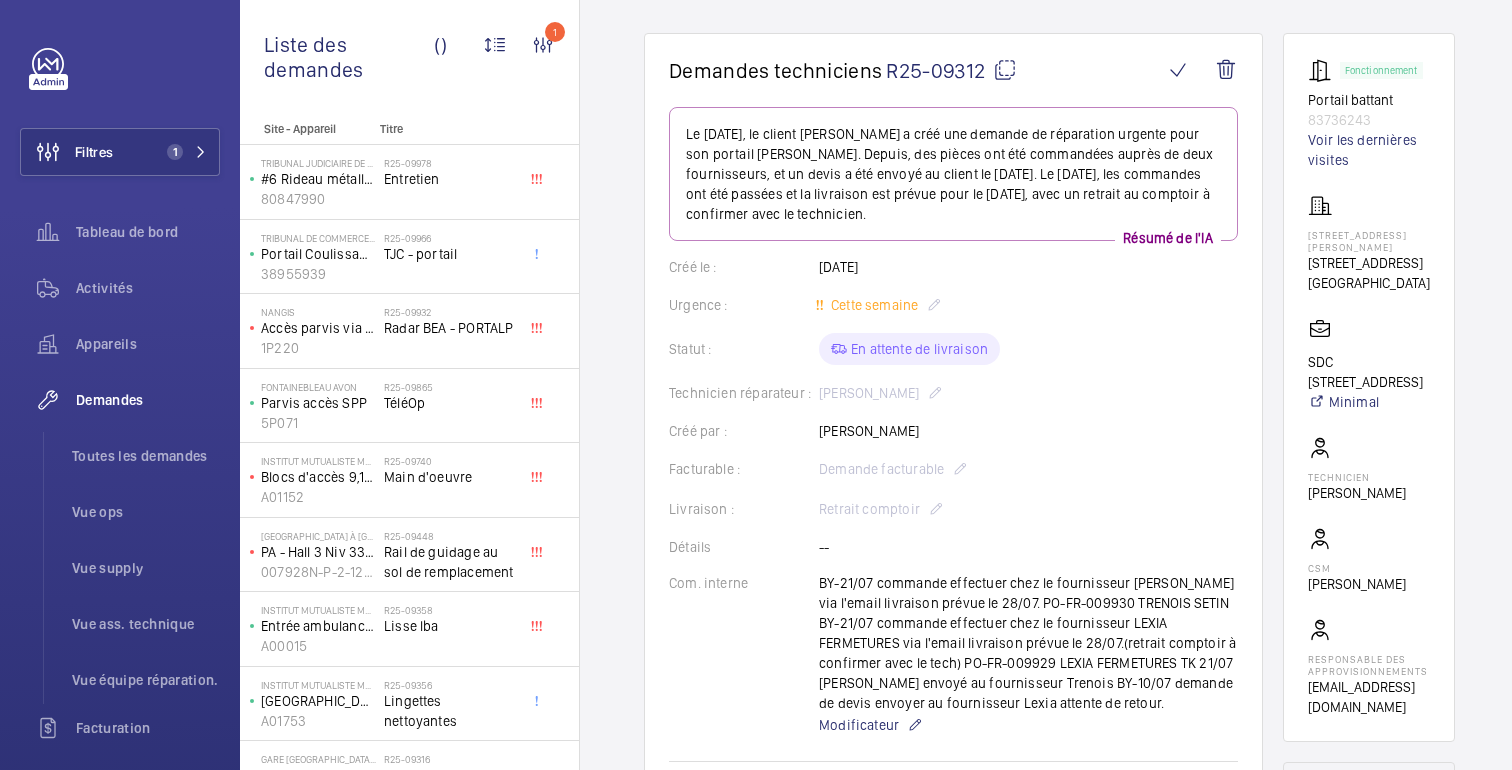 scroll, scrollTop: 0, scrollLeft: 0, axis: both 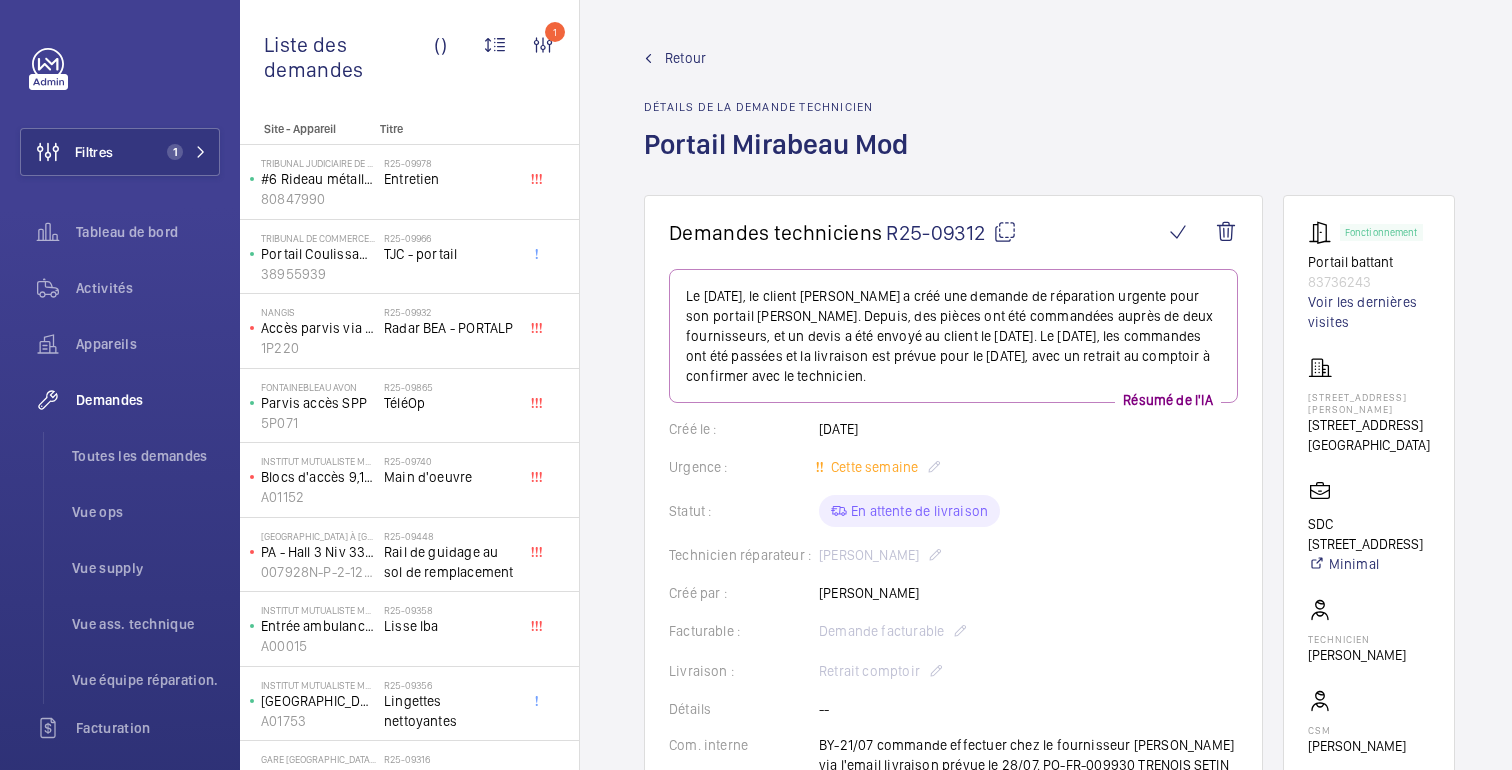 click 